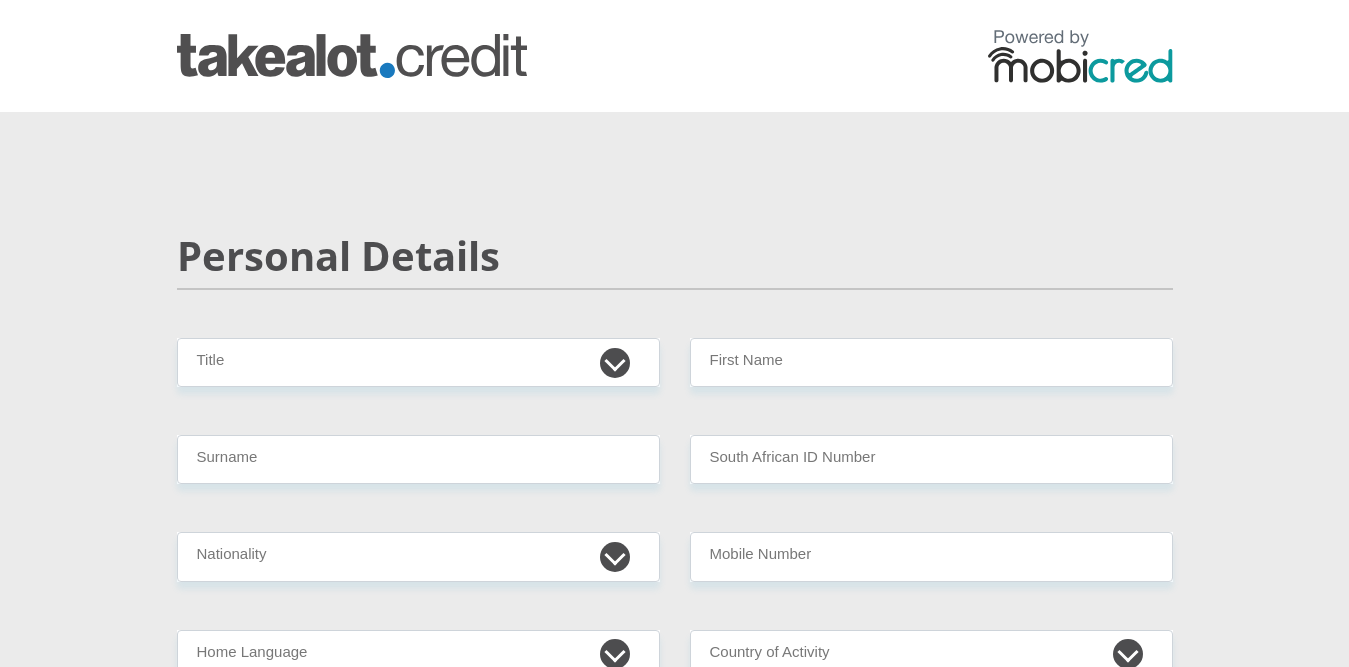 scroll, scrollTop: 0, scrollLeft: 0, axis: both 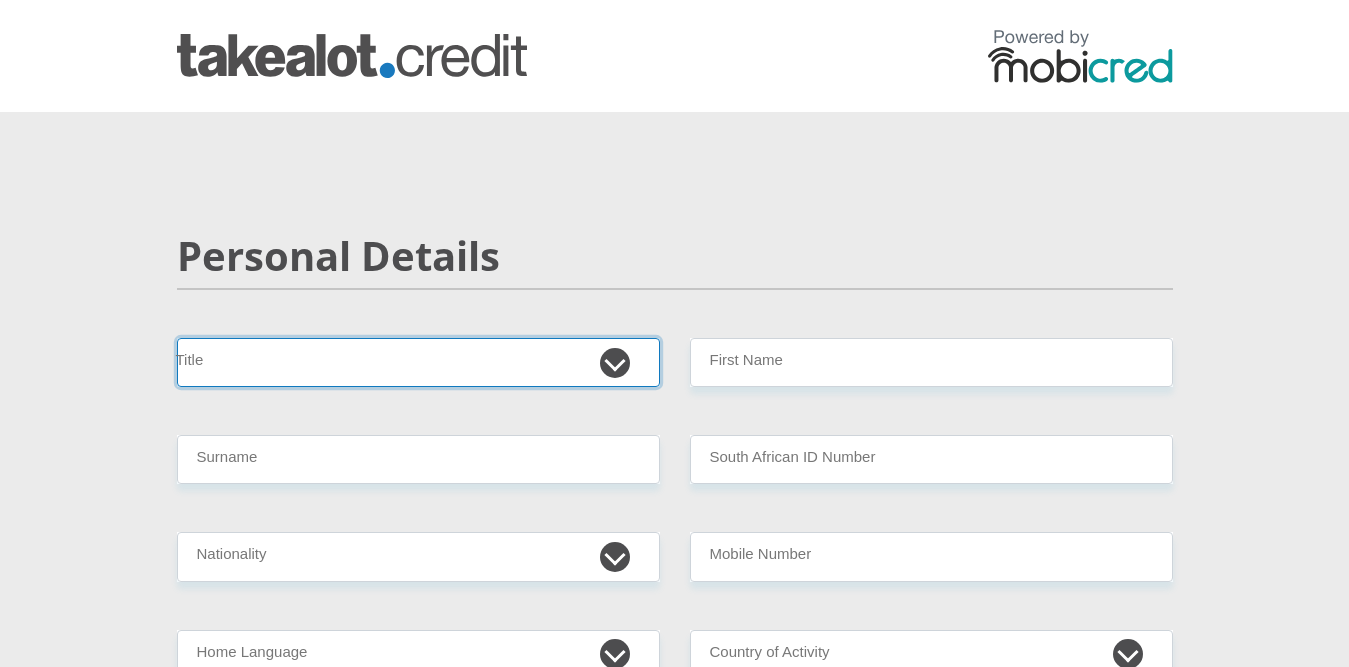 click on "Mr
Ms
Mrs
Dr
Other" at bounding box center (418, 362) 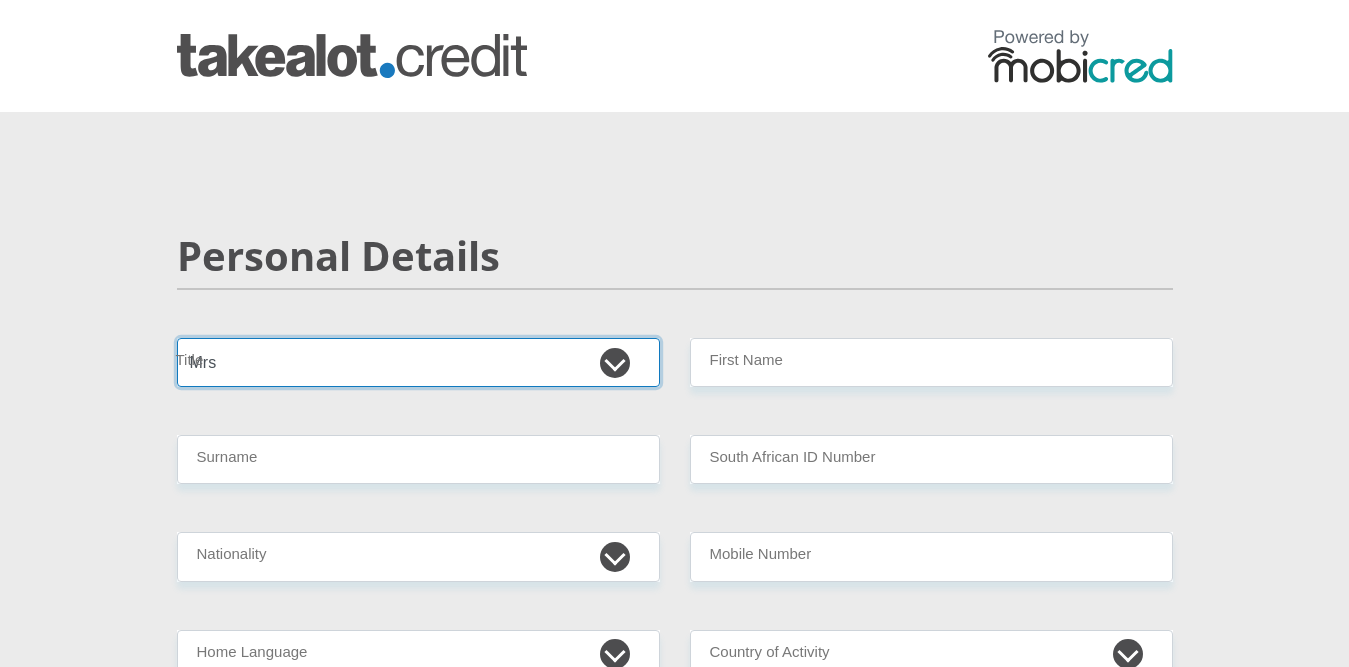 click on "Mr
Ms
Mrs
Dr
Other" at bounding box center [418, 362] 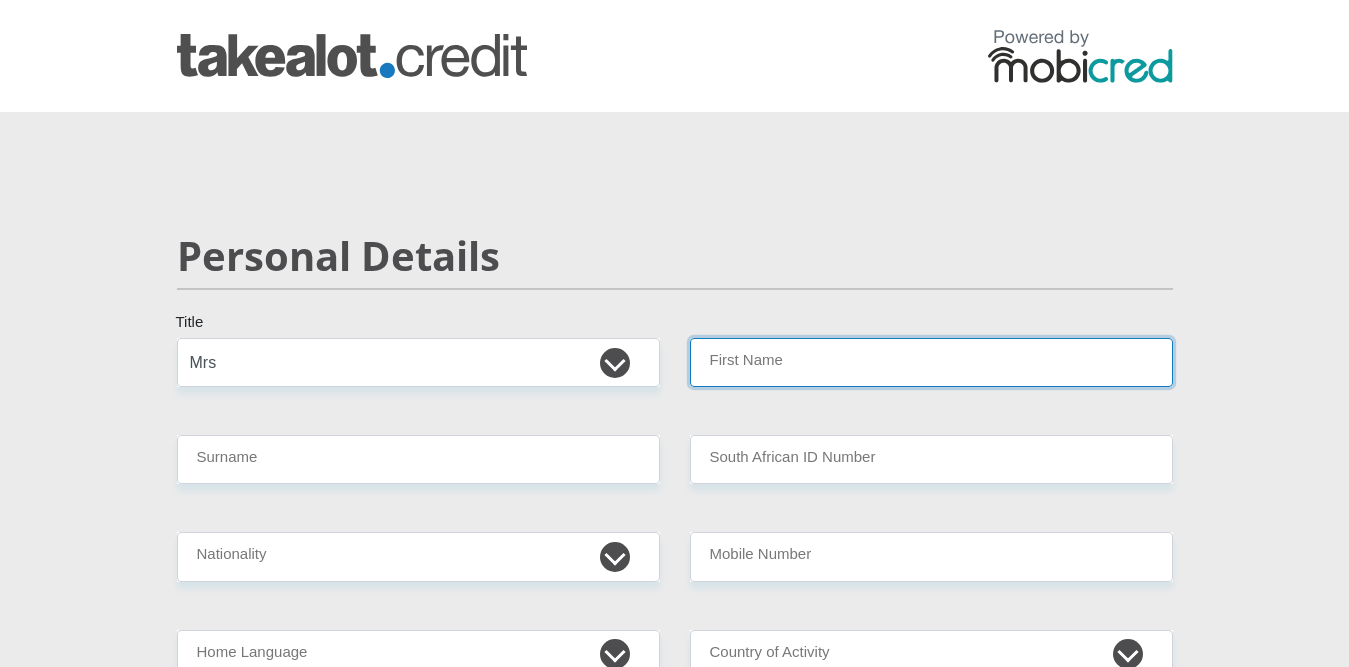 click on "First Name" at bounding box center [931, 362] 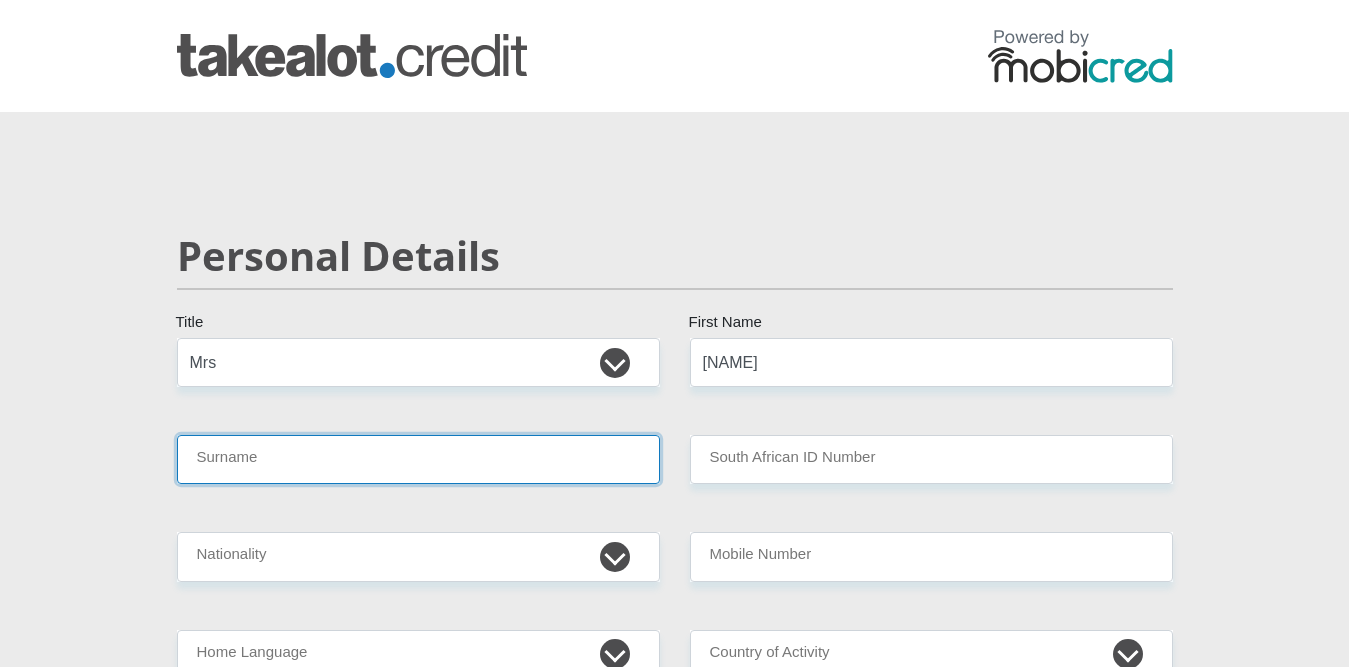 type on "[NAME]" 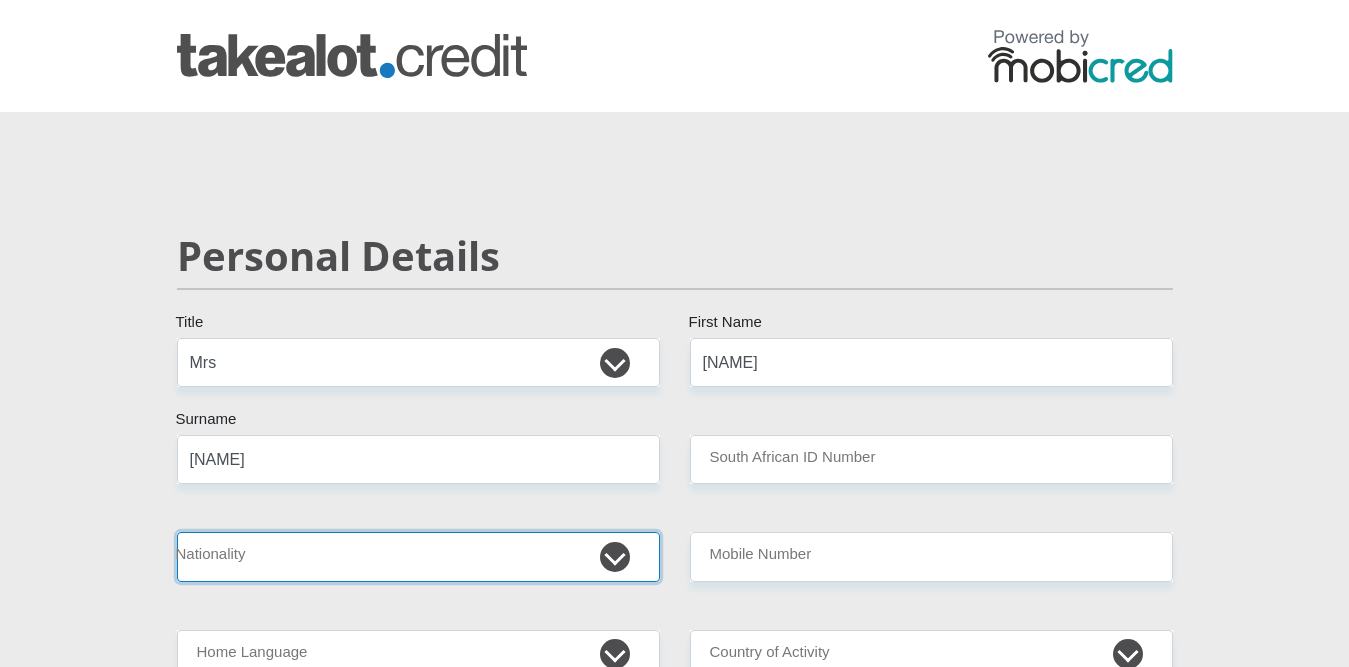 select on "ZAF" 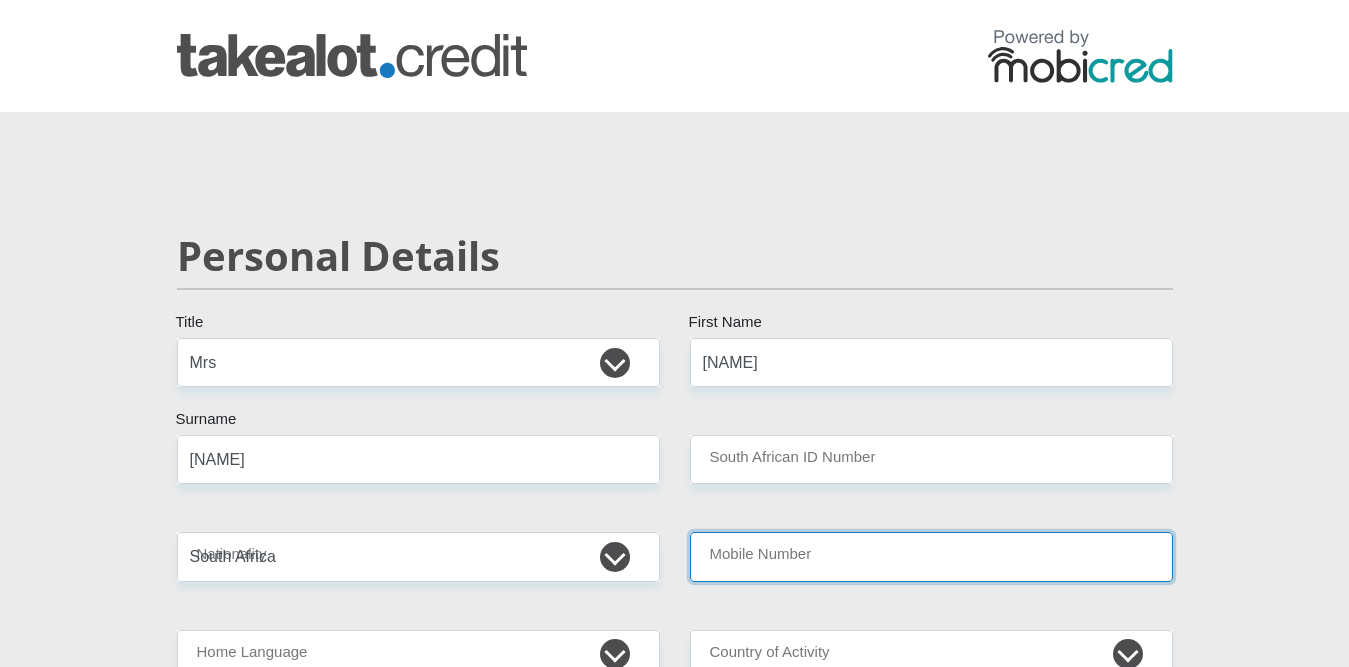 type on "[PHONE]" 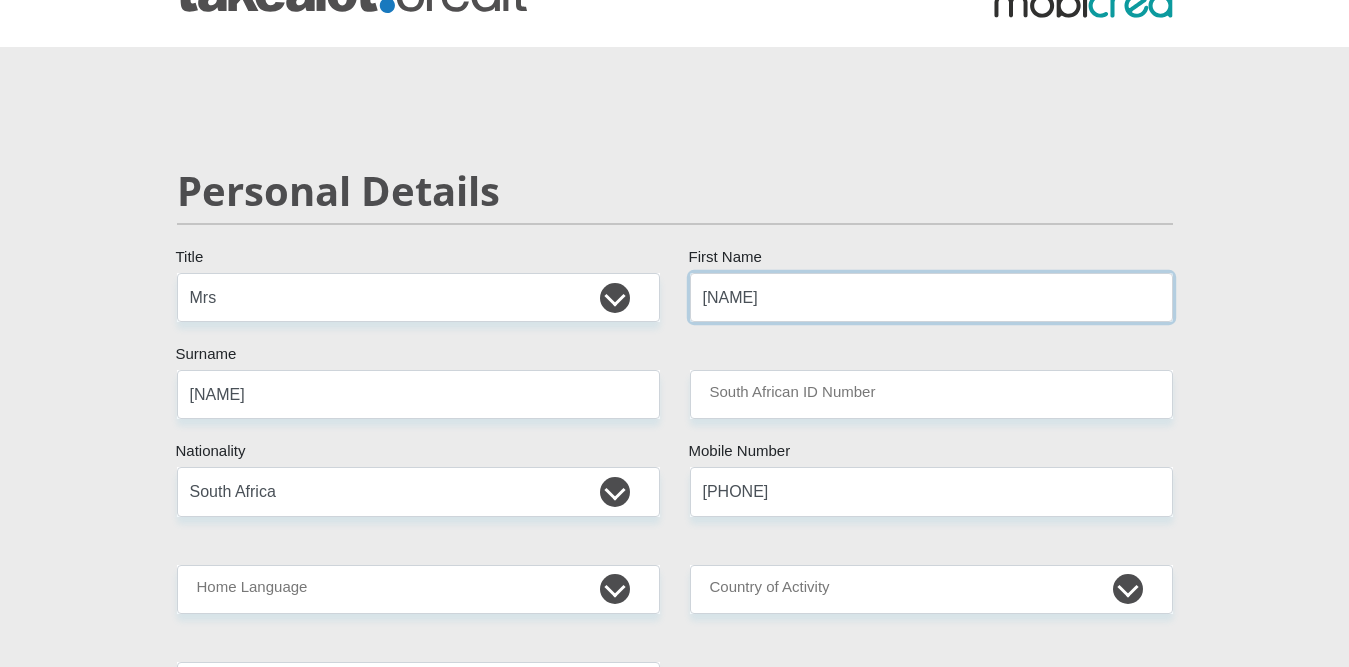 scroll, scrollTop: 100, scrollLeft: 0, axis: vertical 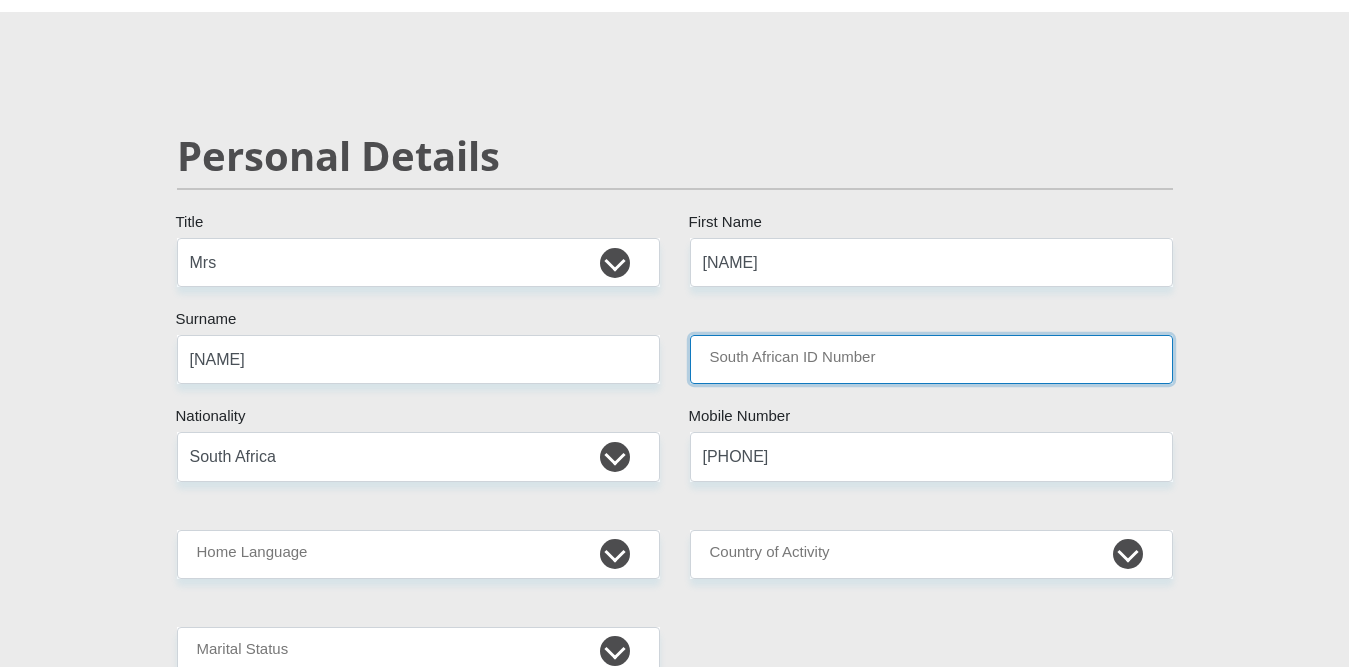 click on "South African ID Number" at bounding box center [931, 359] 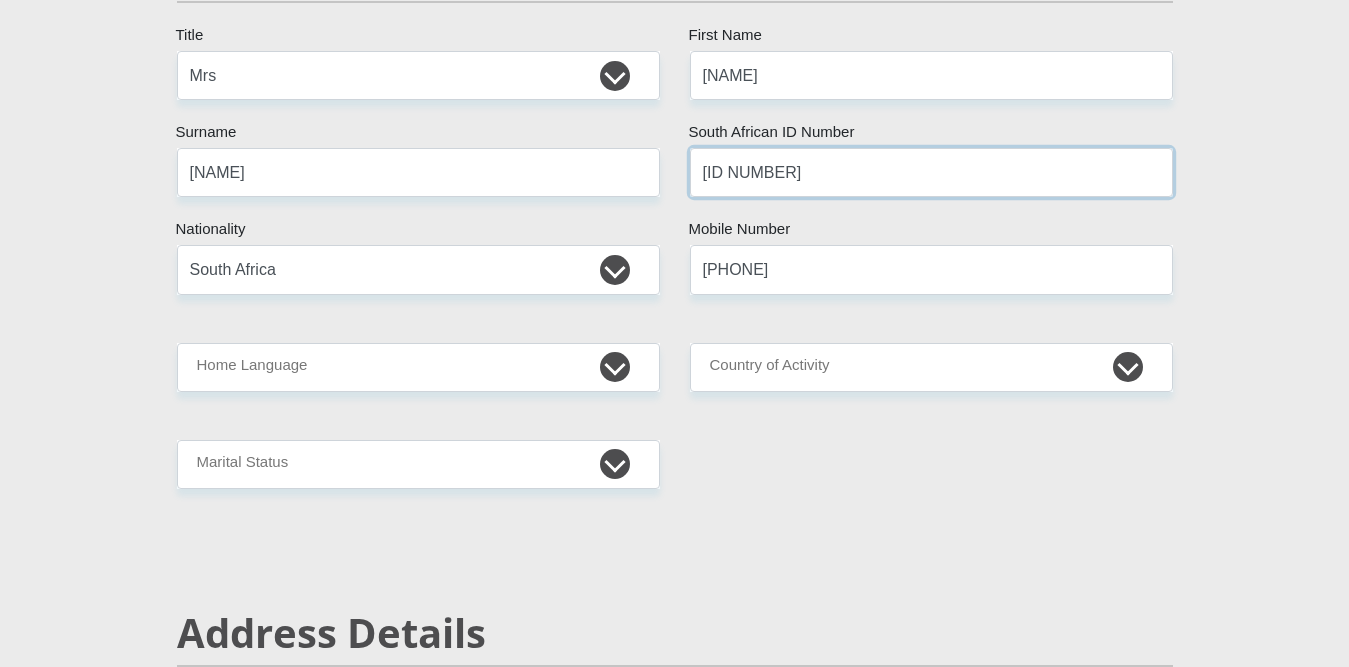 scroll, scrollTop: 300, scrollLeft: 0, axis: vertical 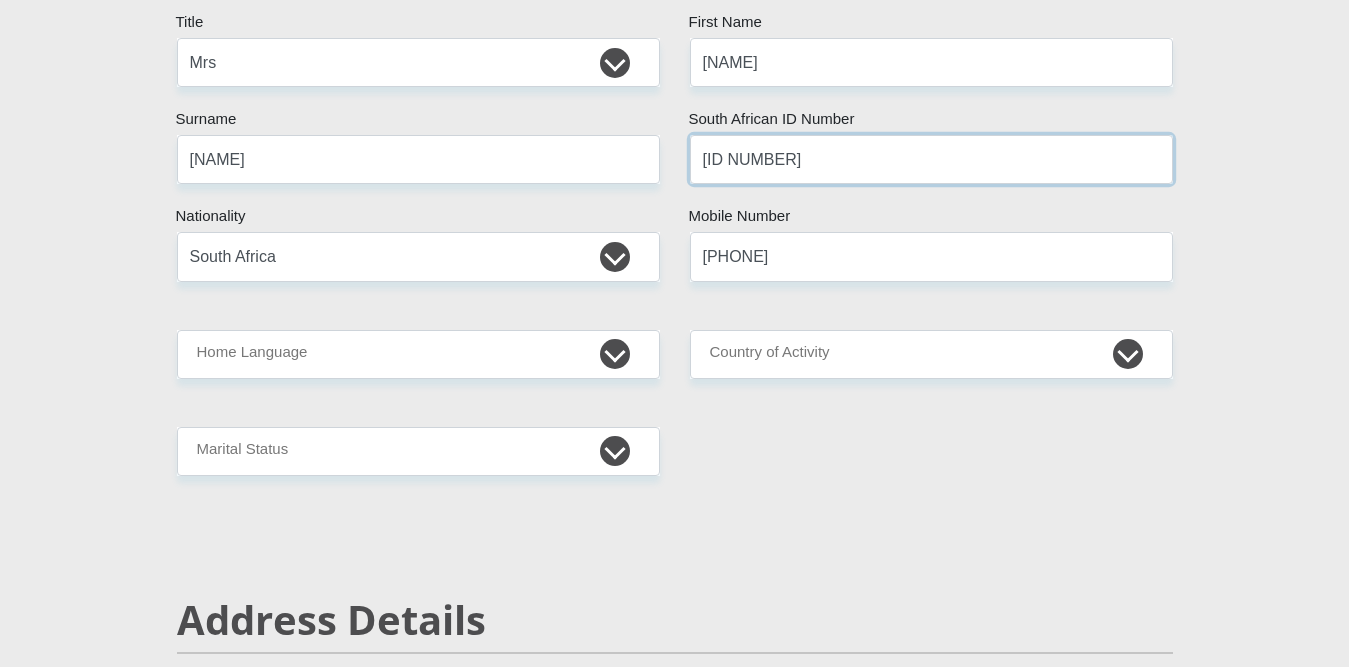 type on "[ID NUMBER]" 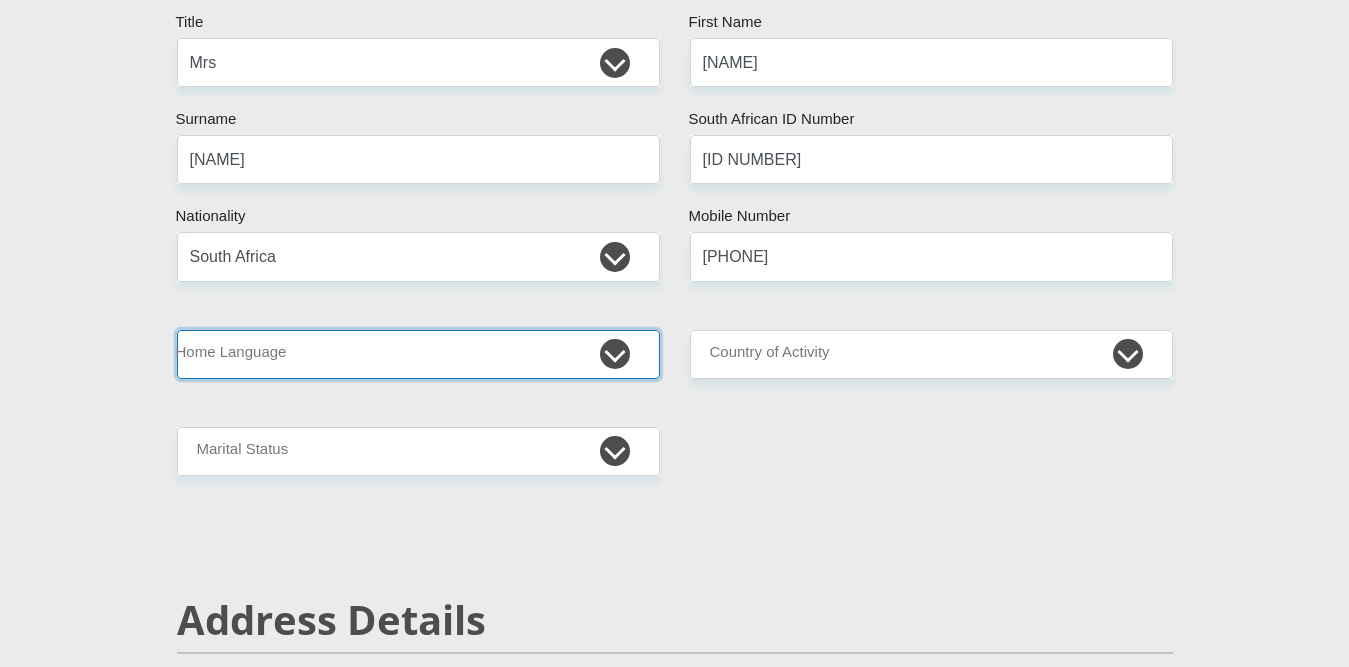 click on "Afrikaans
English
Sepedi
South Ndebele
Southern Sotho
Swati
Tsonga
Tswana
Venda
Xhosa
Zulu
Other" at bounding box center (418, 354) 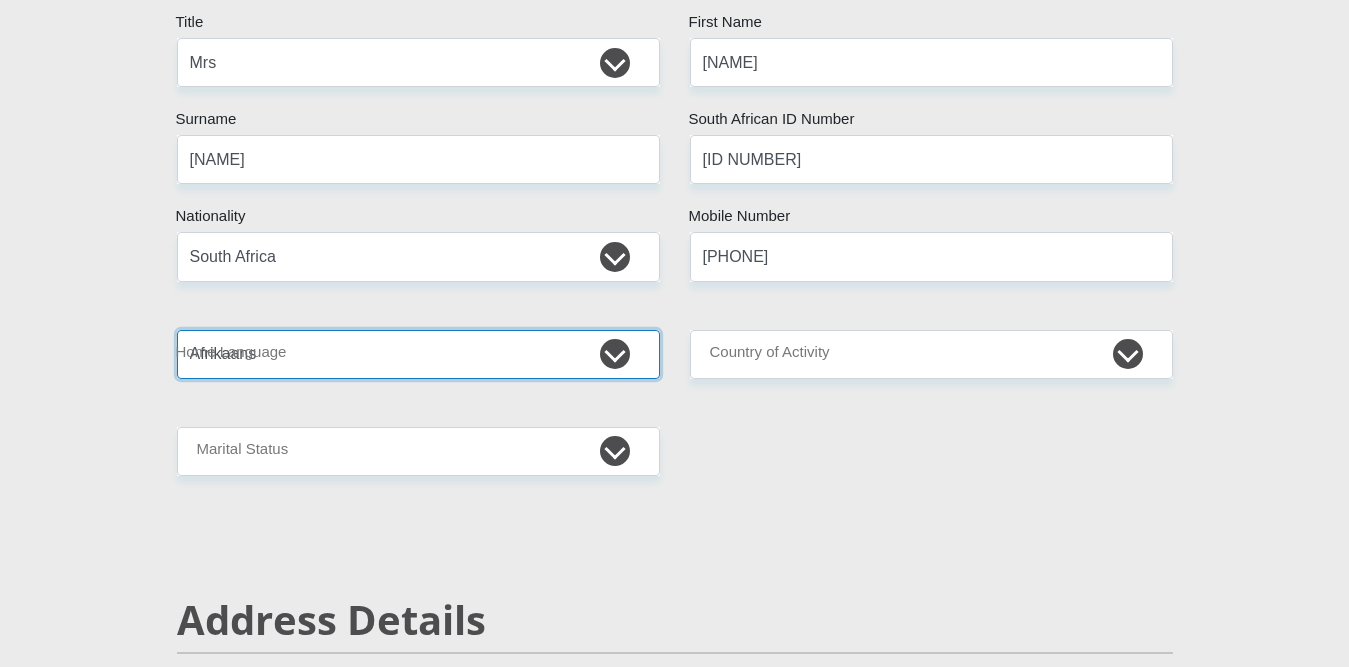click on "Afrikaans
English
Sepedi
South Ndebele
Southern Sotho
Swati
Tsonga
Tswana
Venda
Xhosa
Zulu
Other" at bounding box center [418, 354] 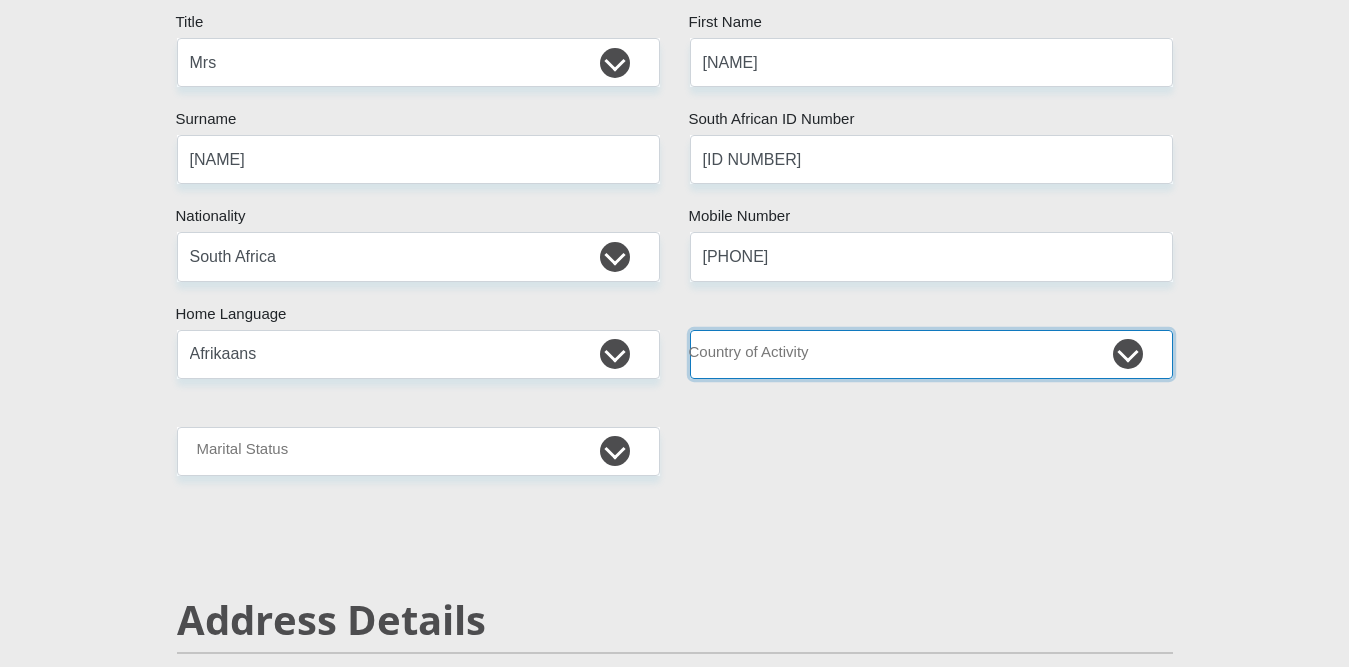 click on "South Africa
Afghanistan
Aland Islands
Albania
Algeria
America Samoa
American Virgin Islands
Andorra
Angola
Anguilla
Antarctica
Antigua and Barbuda
Argentina
Armenia
Aruba
Ascension Island
Australia
Austria
Azerbaijan
Chad" at bounding box center (931, 354) 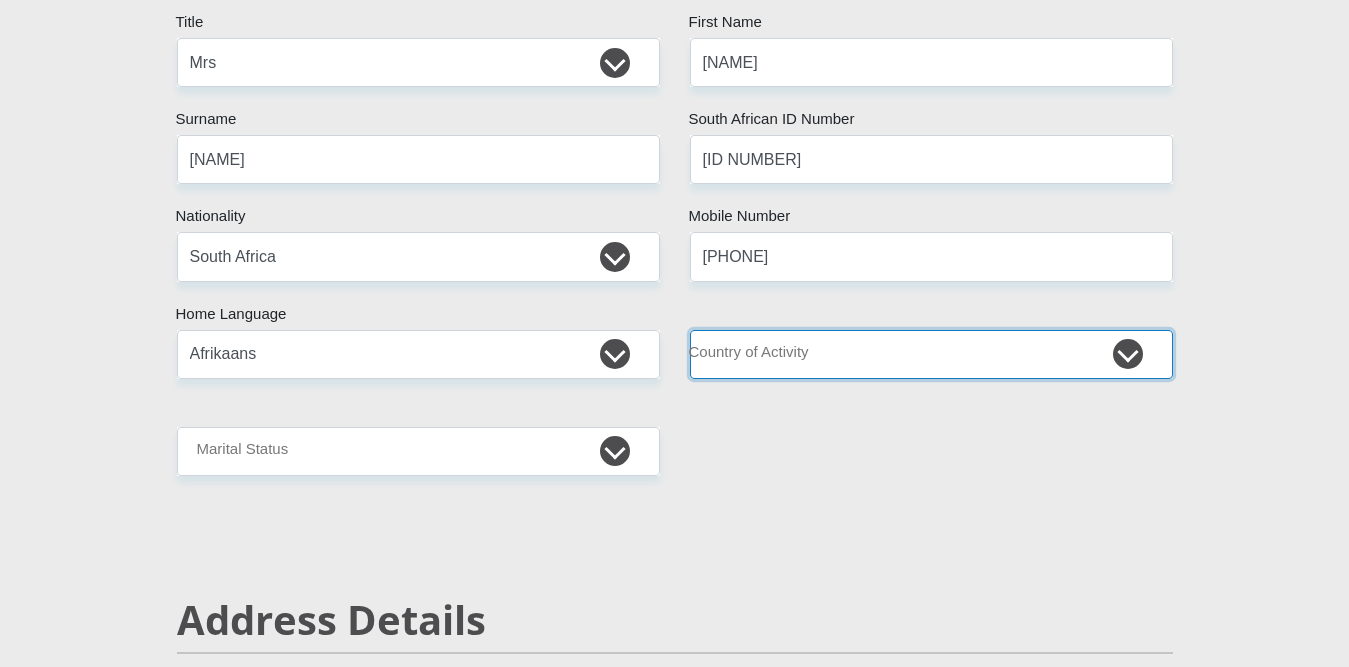 select on "ZAF" 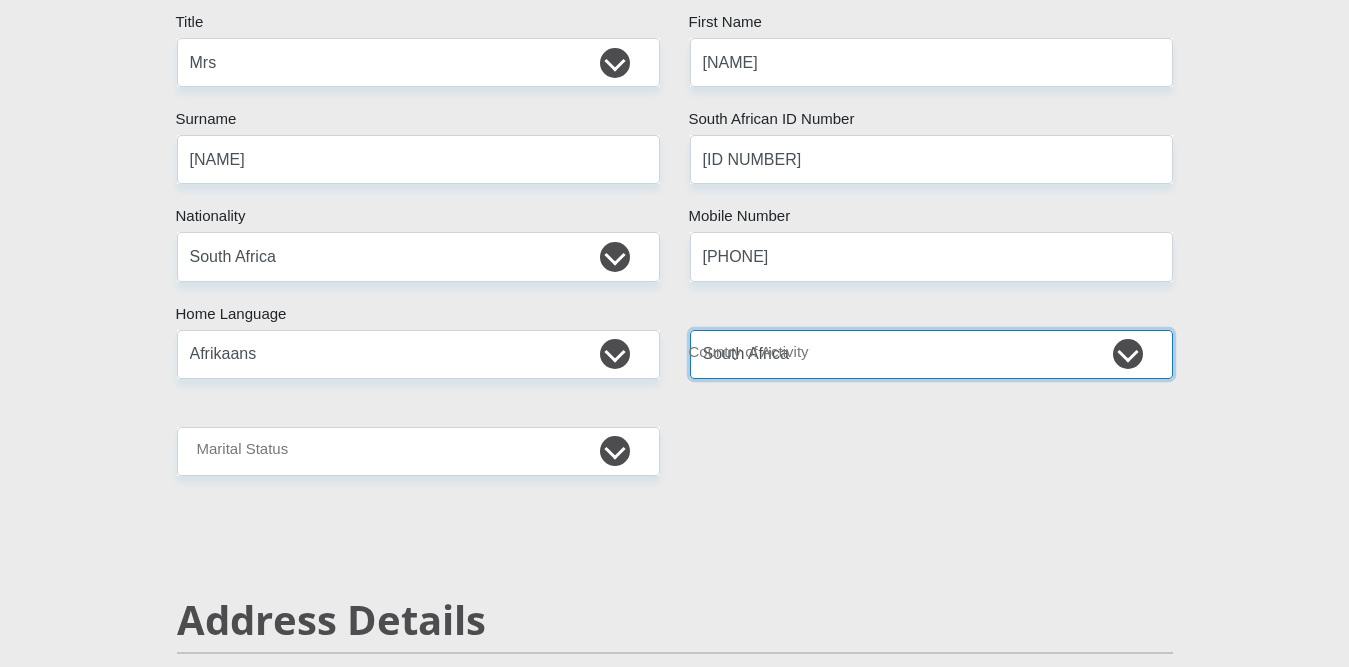 click on "South Africa
Afghanistan
Aland Islands
Albania
Algeria
America Samoa
American Virgin Islands
Andorra
Angola
Anguilla
Antarctica
Antigua and Barbuda
Argentina
Armenia
Aruba
Ascension Island
Australia
Austria
Azerbaijan
Chad" at bounding box center [931, 354] 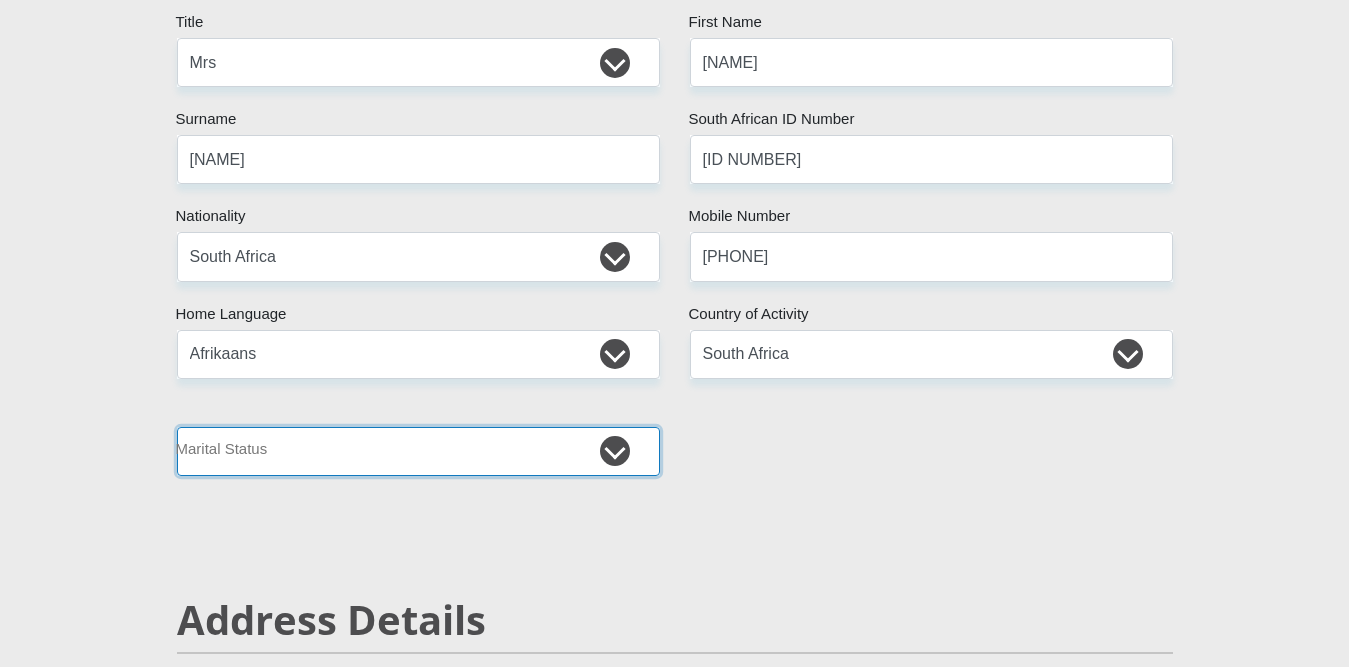 click on "Married ANC
Single
Divorced
Widowed
Married COP or Customary Law" at bounding box center (418, 451) 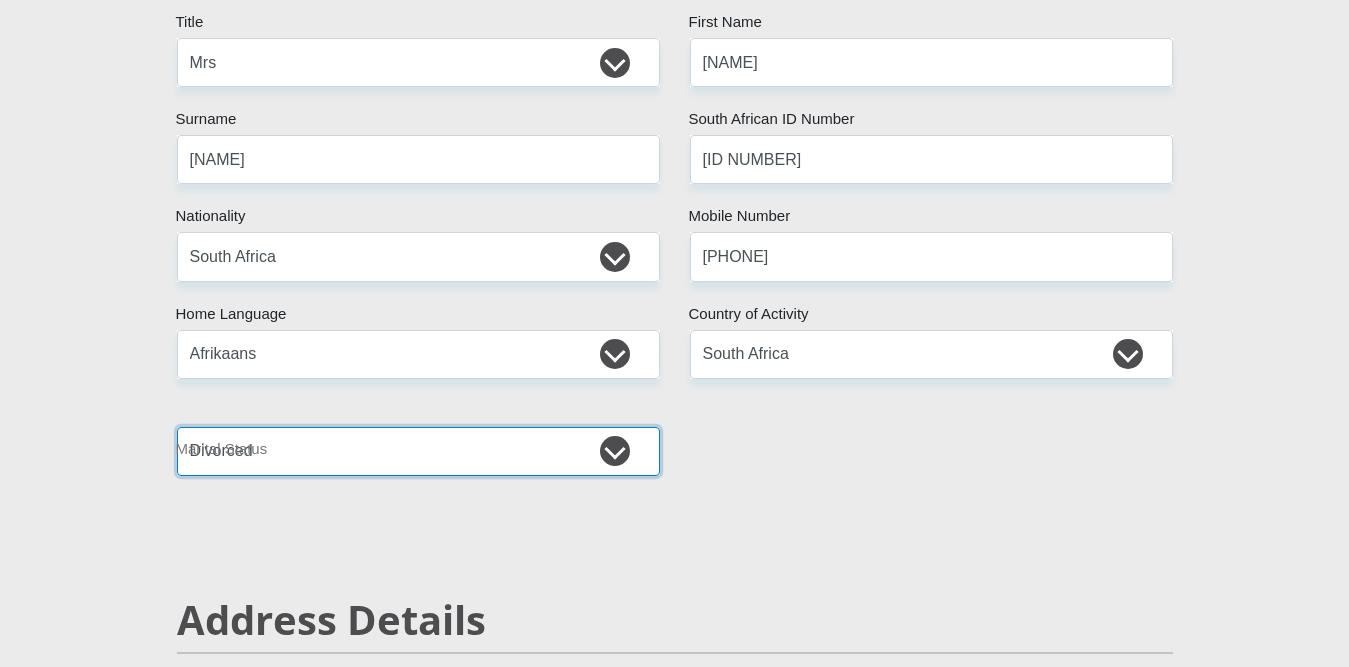 click on "Married ANC
Single
Divorced
Widowed
Married COP or Customary Law" at bounding box center (418, 451) 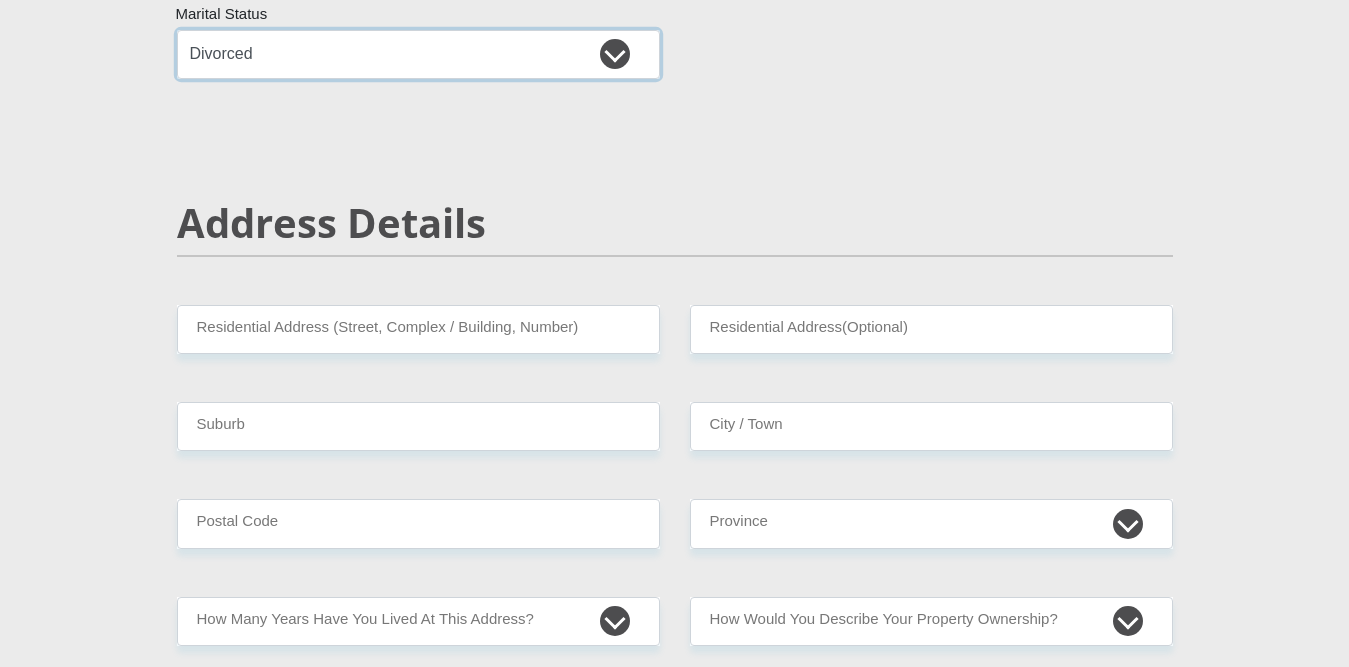 scroll, scrollTop: 700, scrollLeft: 0, axis: vertical 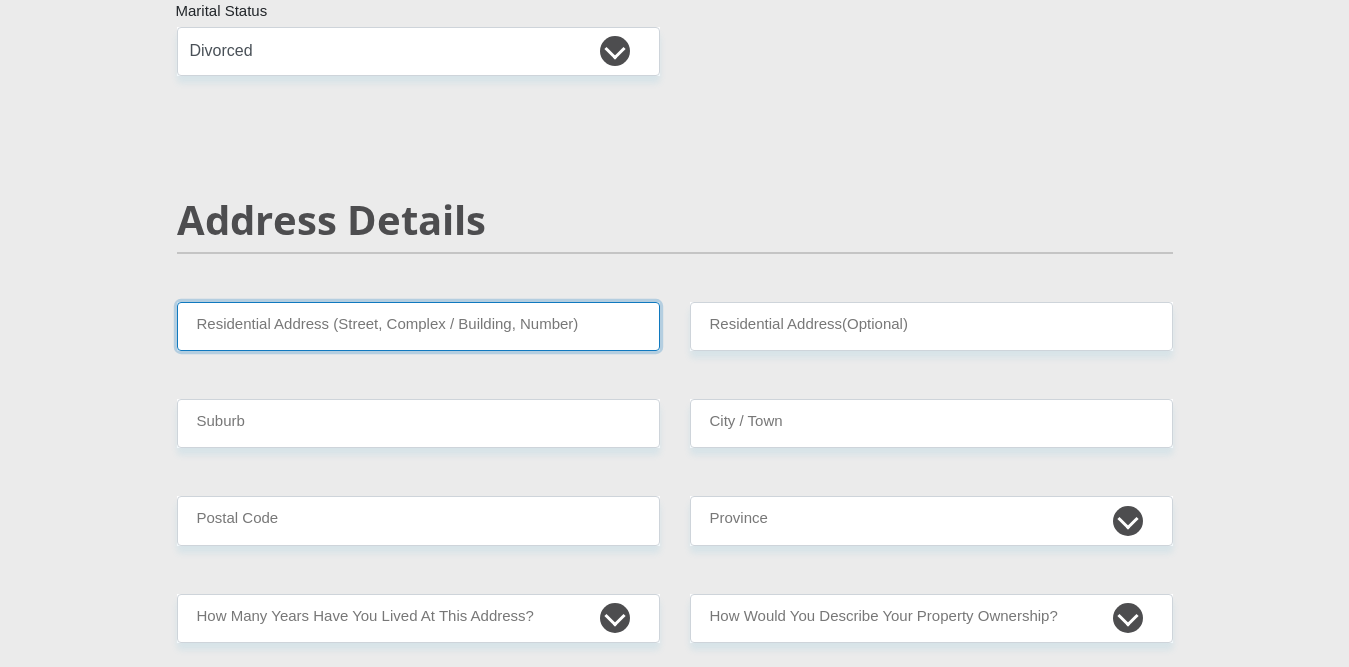 click on "Residential Address (Street, Complex / Building, Number)" at bounding box center [418, 326] 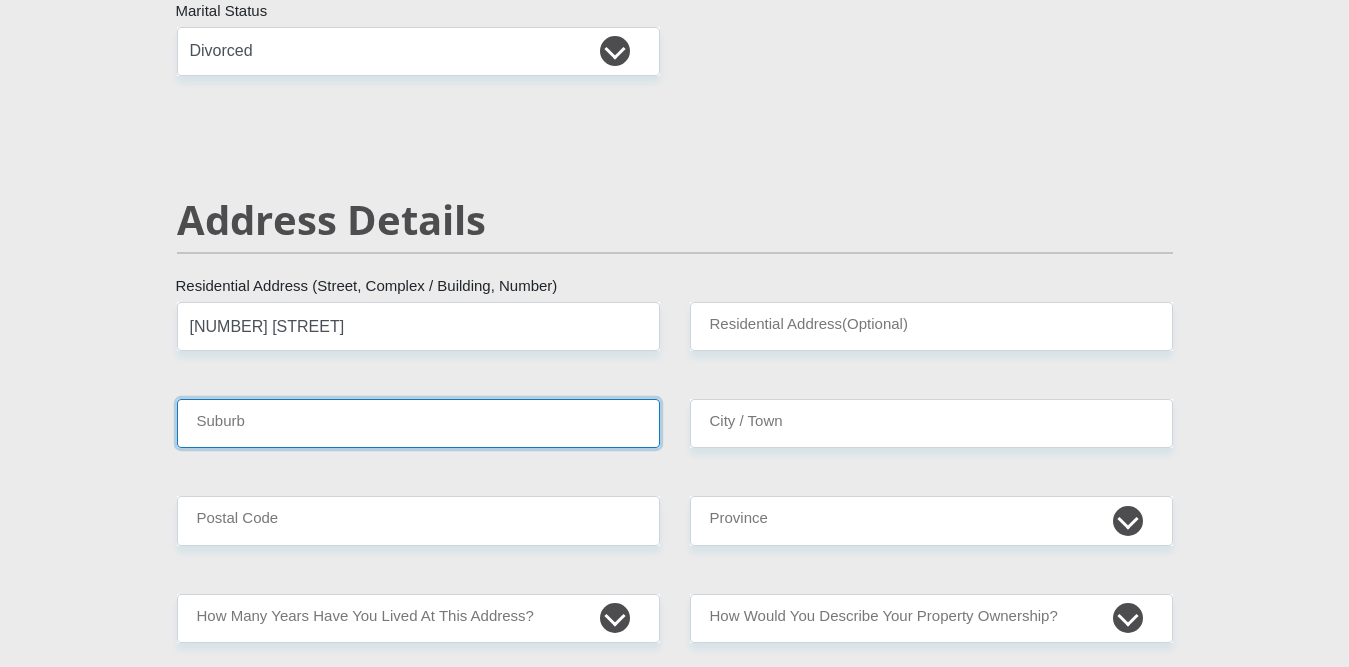 type on "[CITY]" 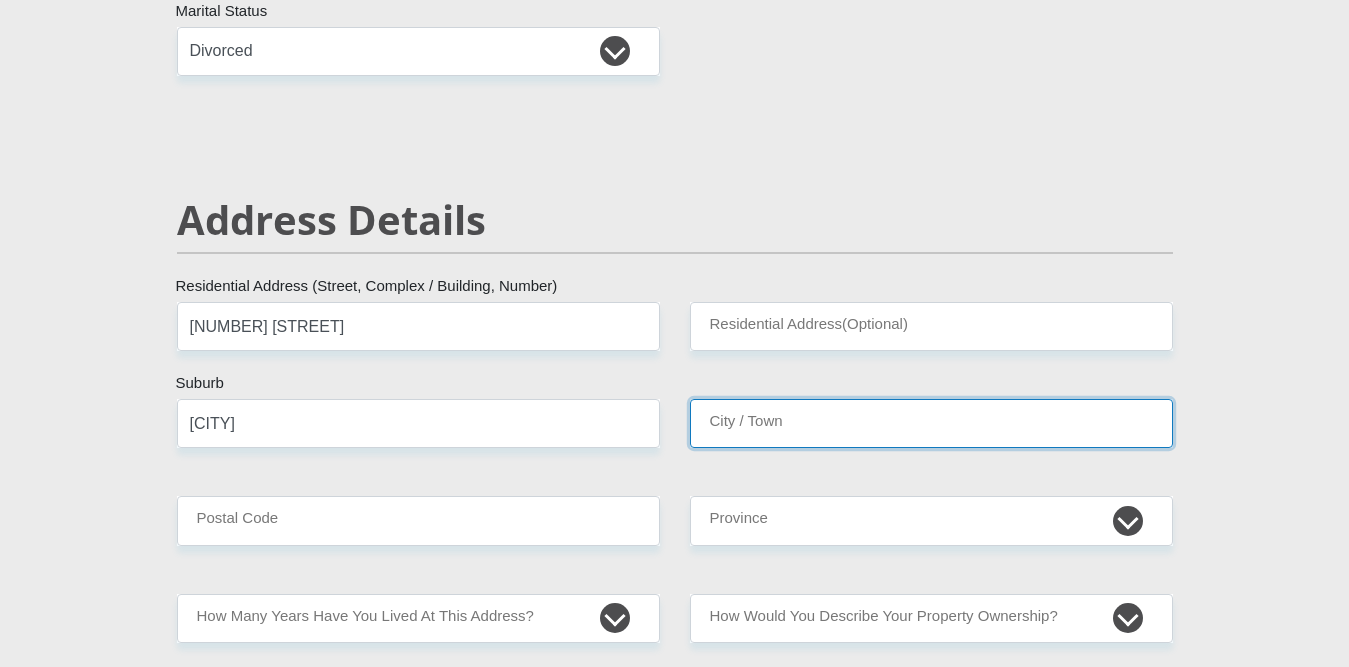 type on "[CITY]" 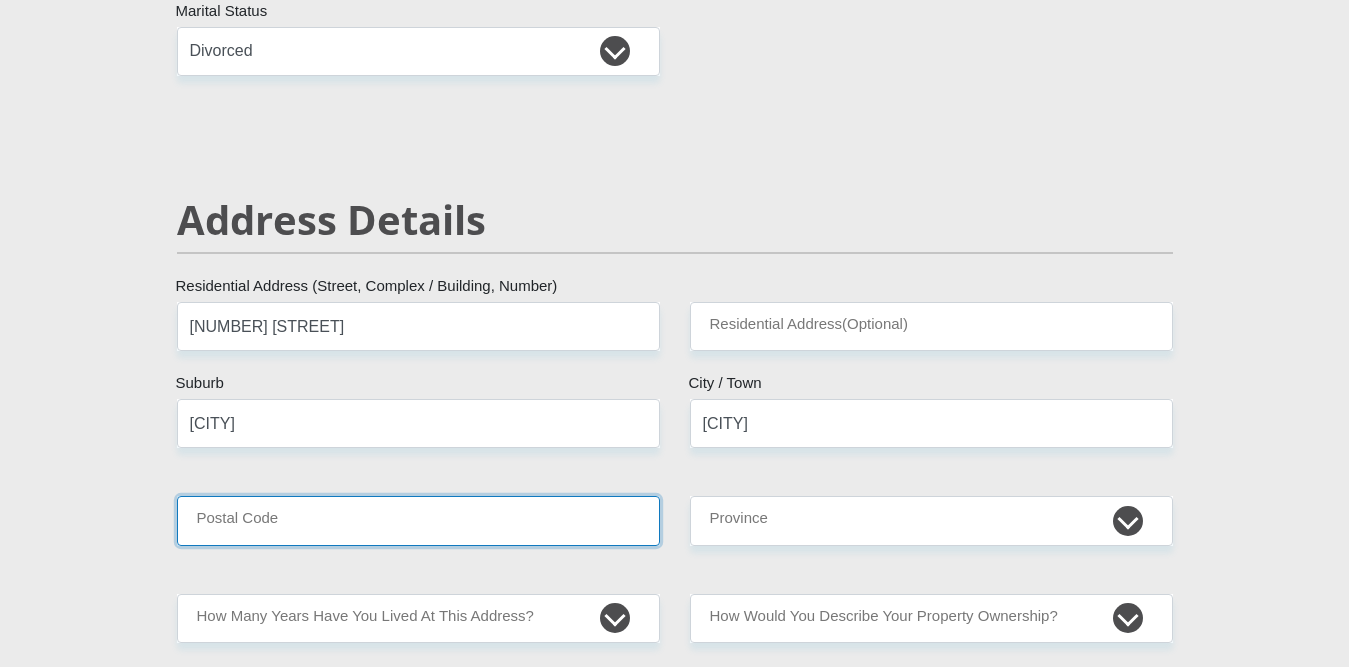 type on "[YEAR]" 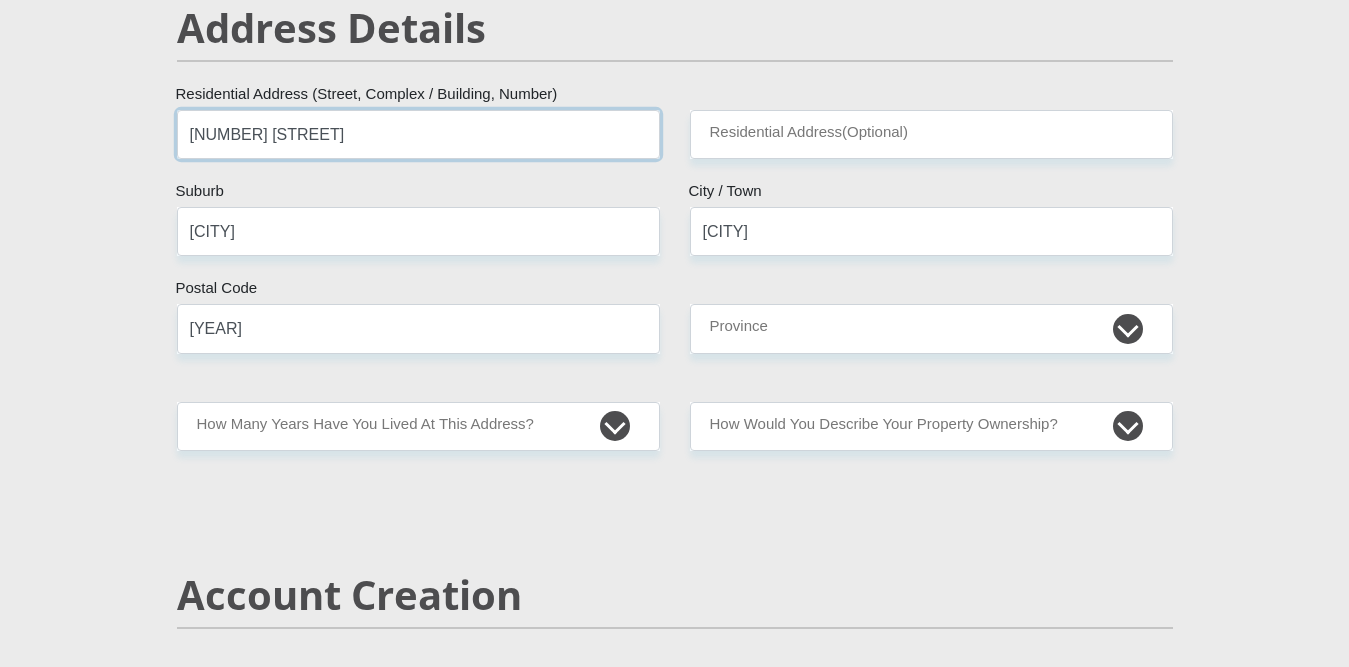 scroll, scrollTop: 900, scrollLeft: 0, axis: vertical 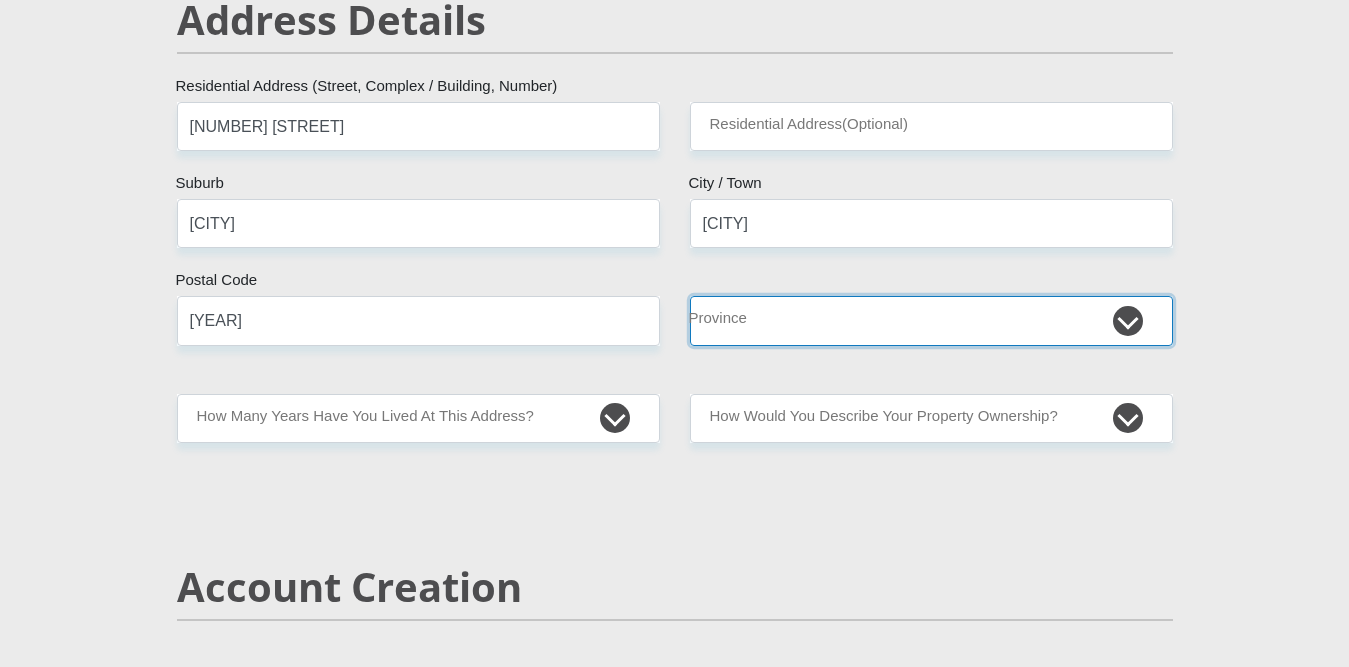click on "Eastern Cape
Free State
Gauteng
KwaZulu-Natal
Limpopo
Mpumalanga
Northern Cape
North West
Western Cape" at bounding box center (931, 320) 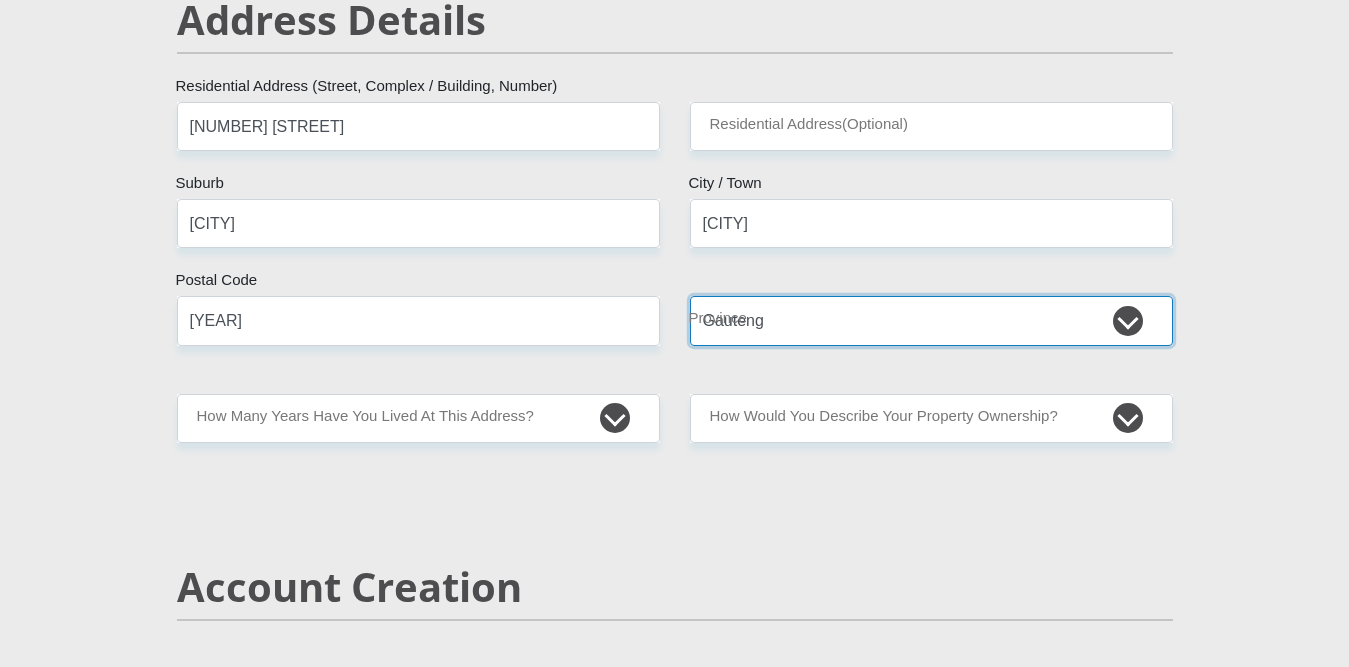click on "Eastern Cape
Free State
Gauteng
KwaZulu-Natal
Limpopo
Mpumalanga
Northern Cape
North West
Western Cape" at bounding box center [931, 320] 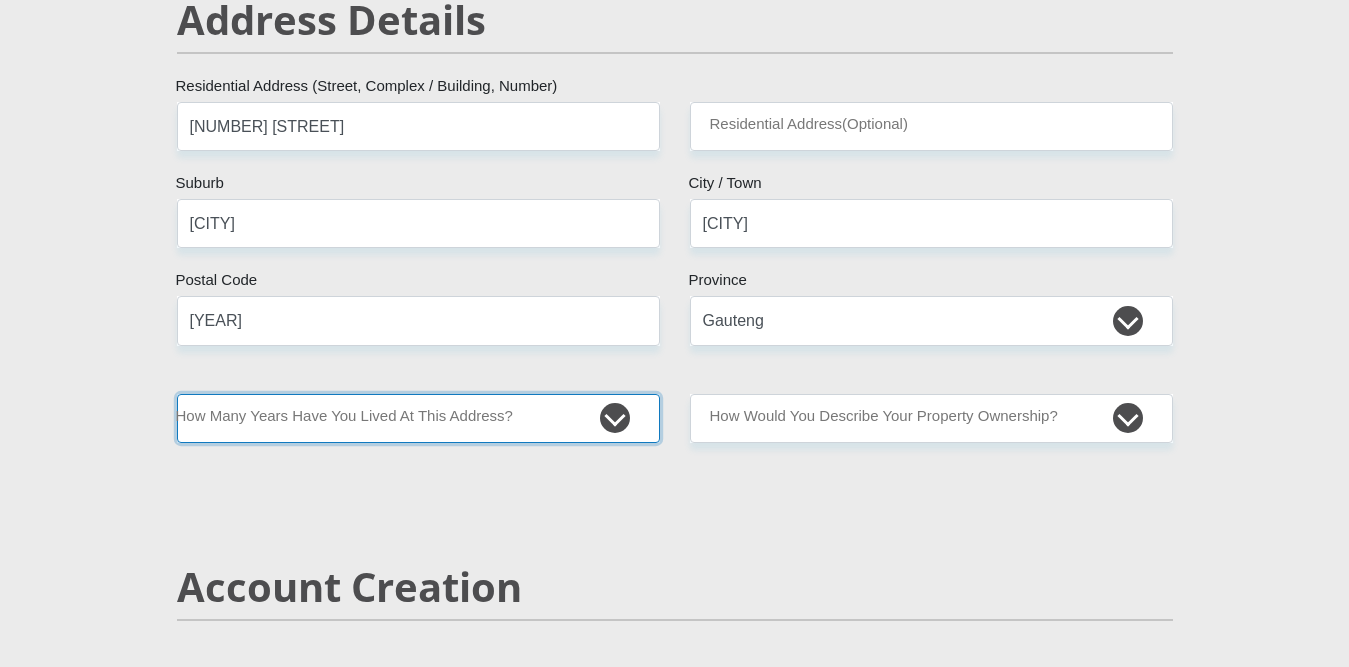 click on "less than 1 year
1-3 years
3-5 years
5+ years" at bounding box center [418, 418] 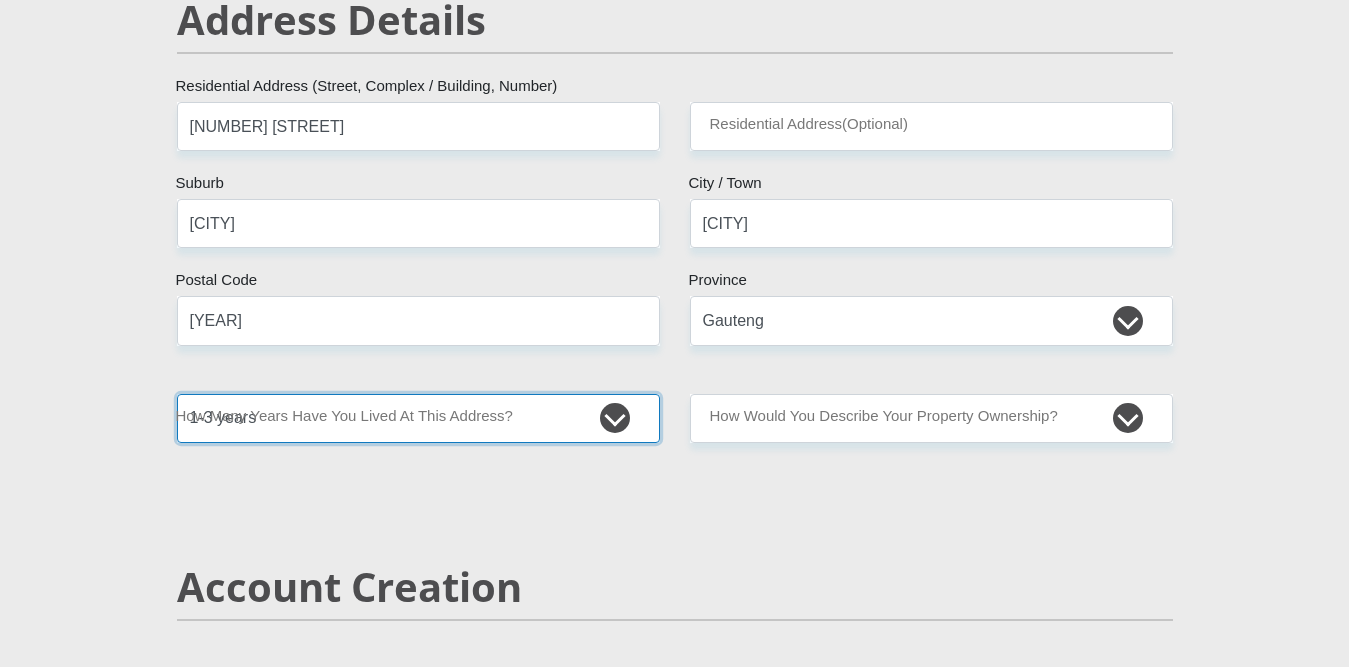 click on "less than 1 year
1-3 years
3-5 years
5+ years" at bounding box center (418, 418) 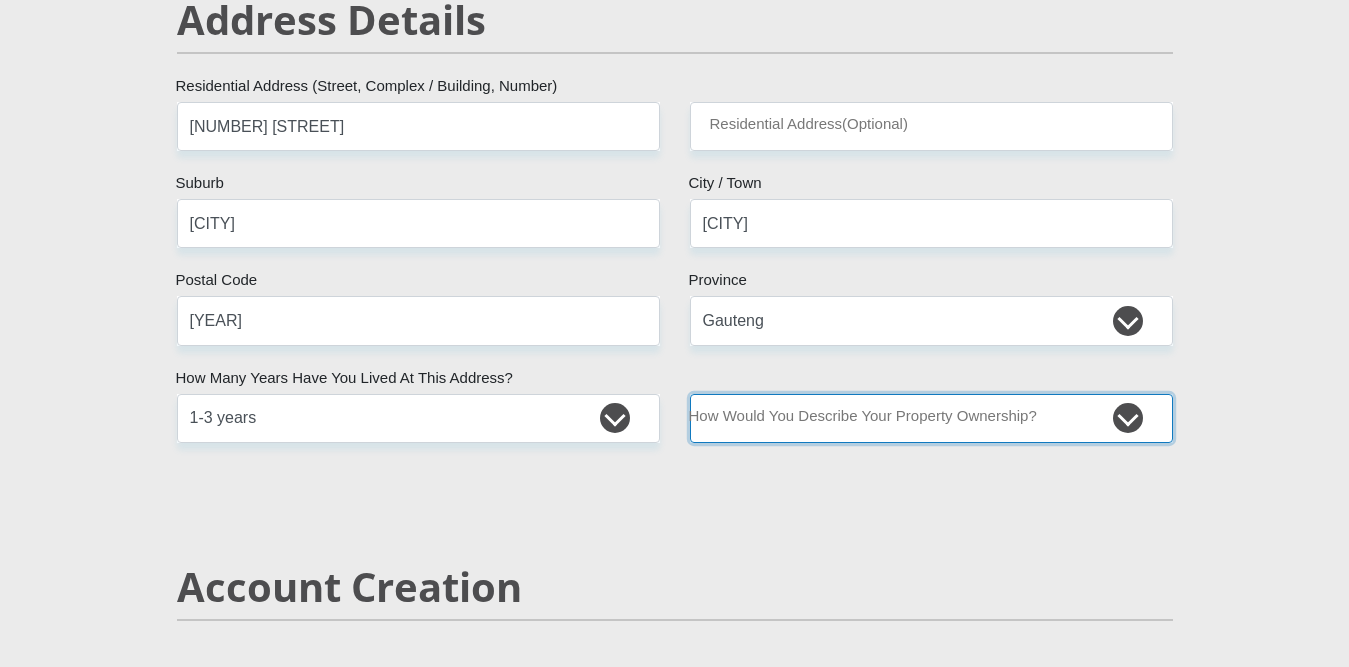click on "Owned
Rented
Family Owned
Company Dwelling" at bounding box center [931, 418] 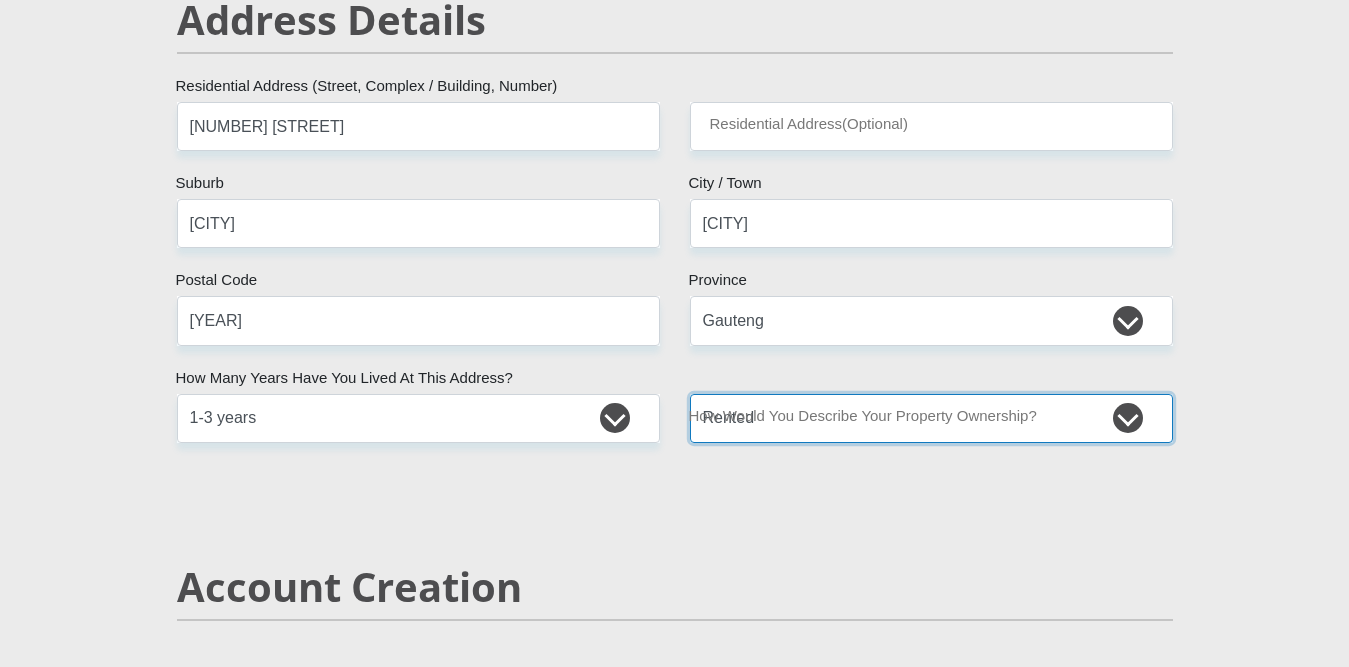 click on "Owned
Rented
Family Owned
Company Dwelling" at bounding box center [931, 418] 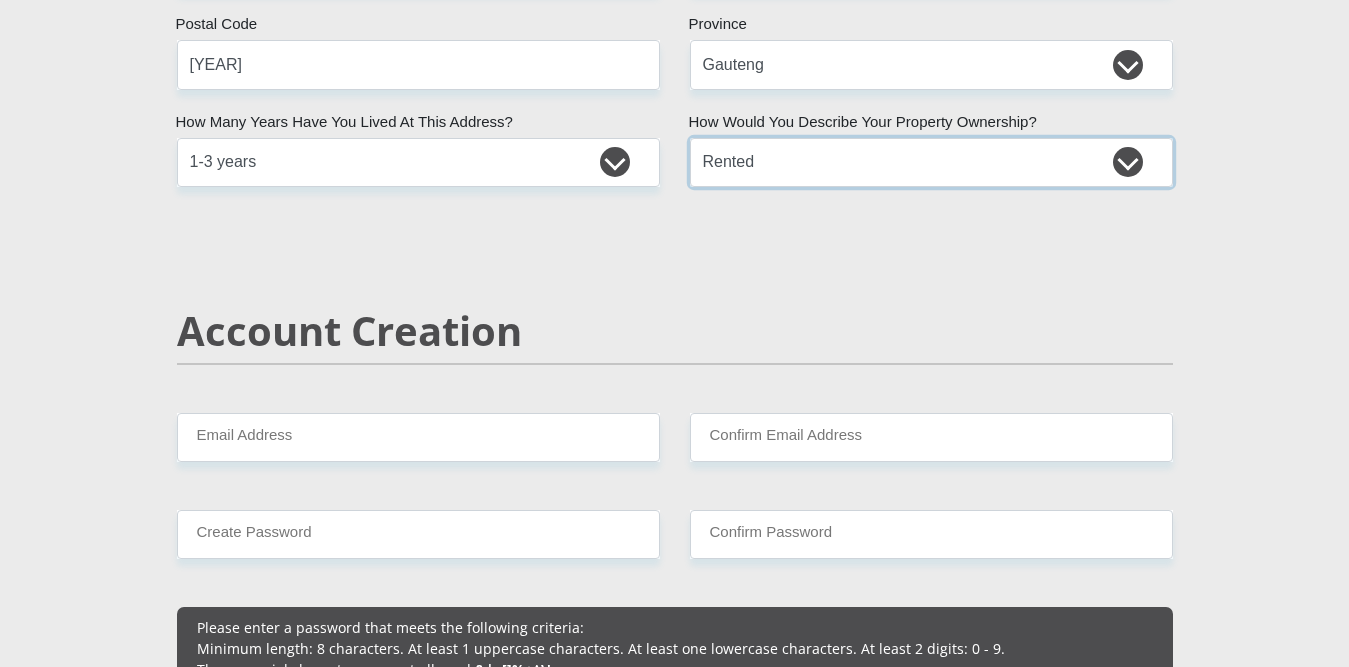 scroll, scrollTop: 1200, scrollLeft: 0, axis: vertical 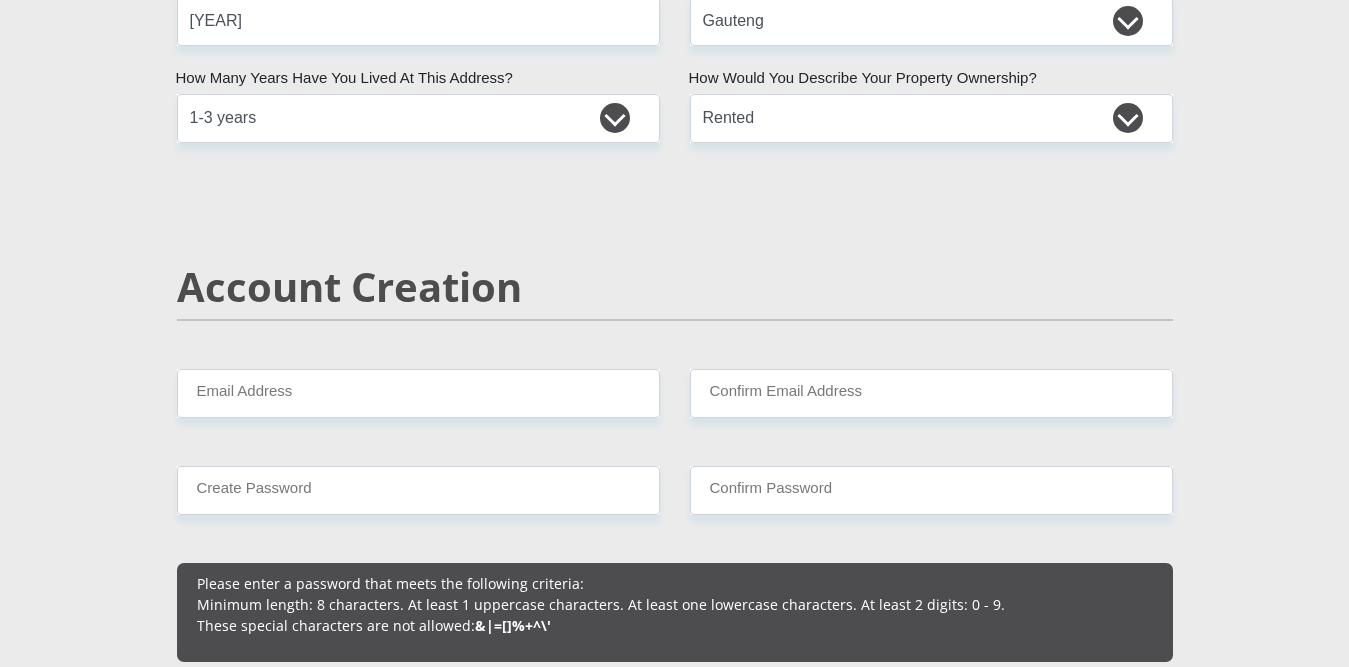 click on "[TITLE]
[NAME]
[NAME]
[ID NUMBER]
Please input valid ID number
[COUNTRY]
[COUNTRY]
[COUNTRY]
[COUNTRY]
[COUNTRY]
[COUNTRY]
[COUNTRY]
[COUNTRY]
[COUNTRY]
[COUNTRY]  [COUNTRY]" at bounding box center (675, 1978) 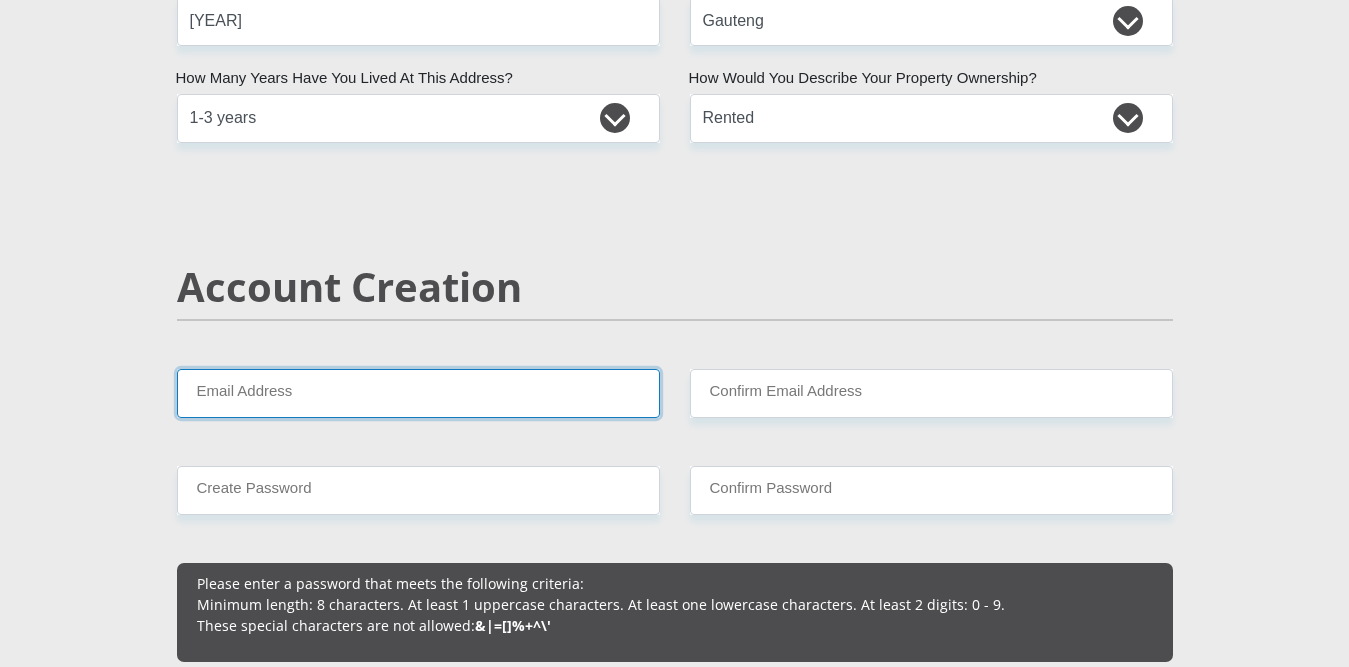 click on "Email Address" at bounding box center [418, 393] 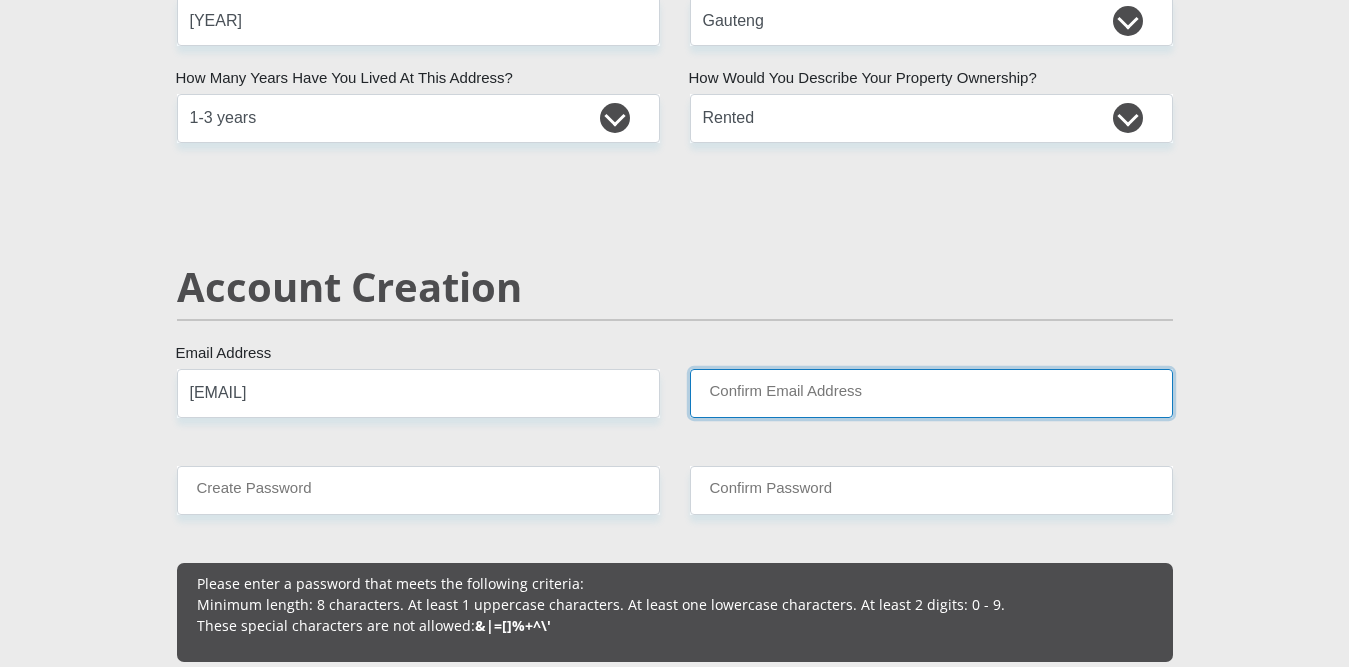 type on "[EMAIL]" 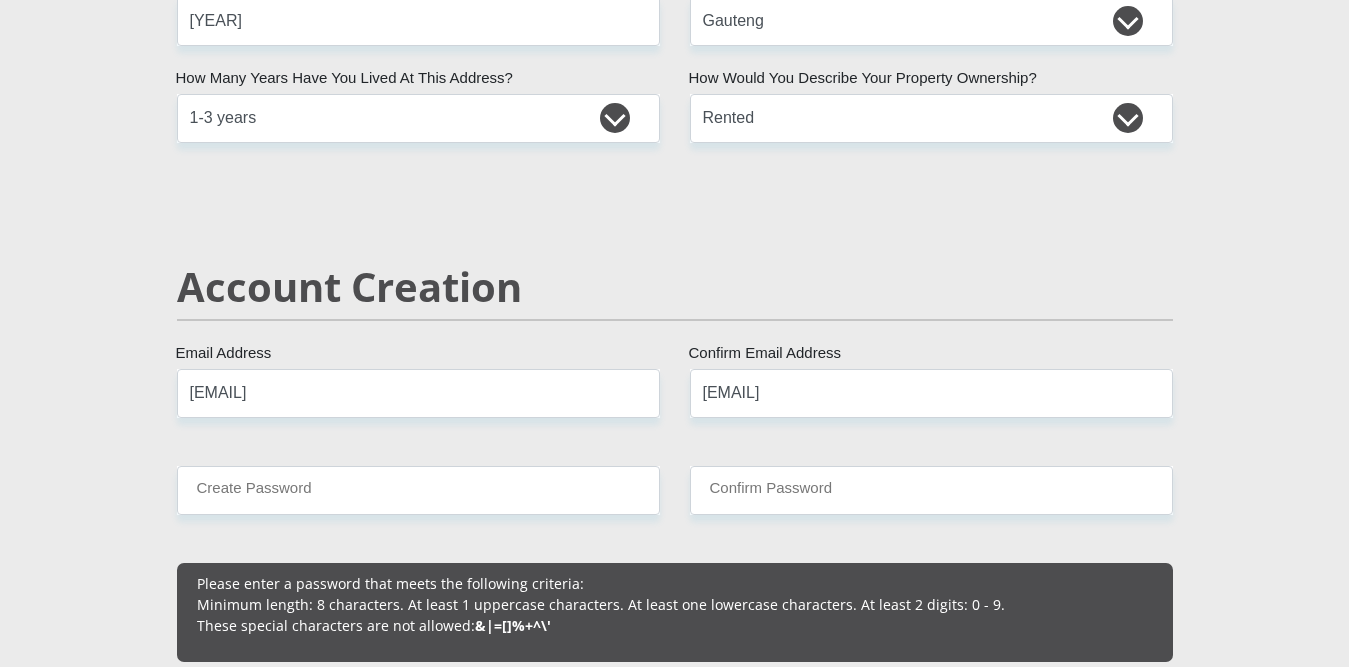 type 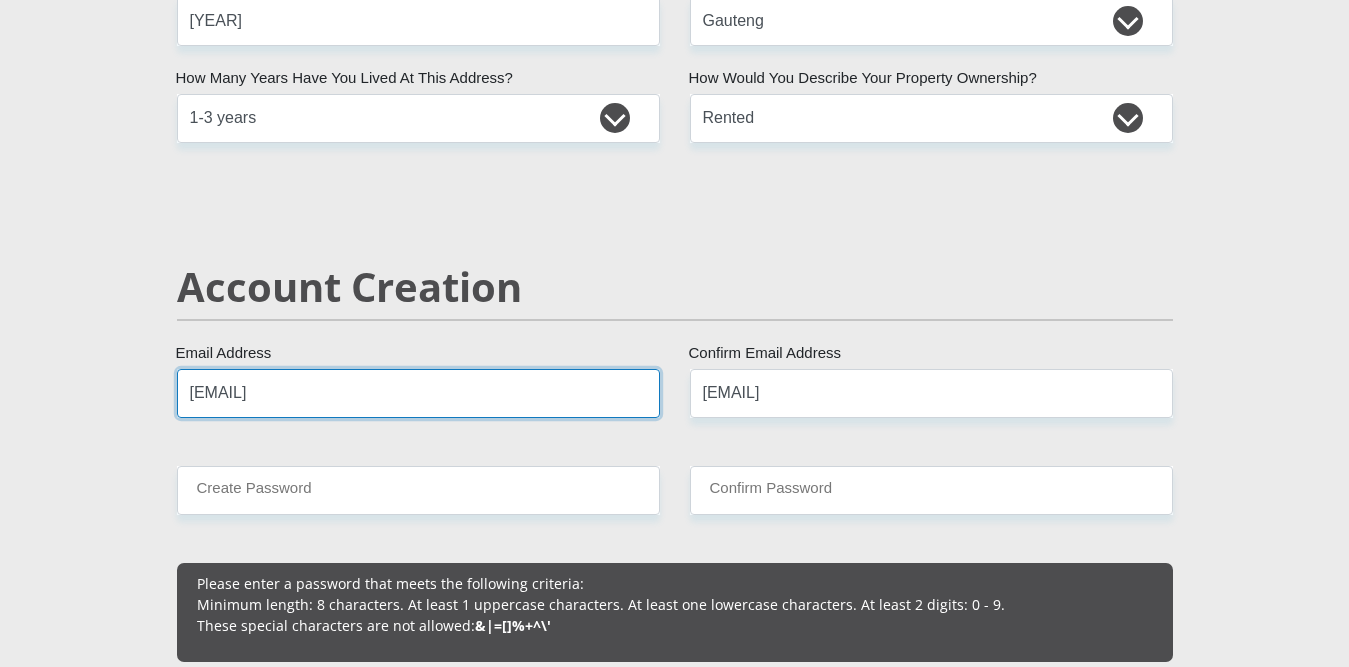 type 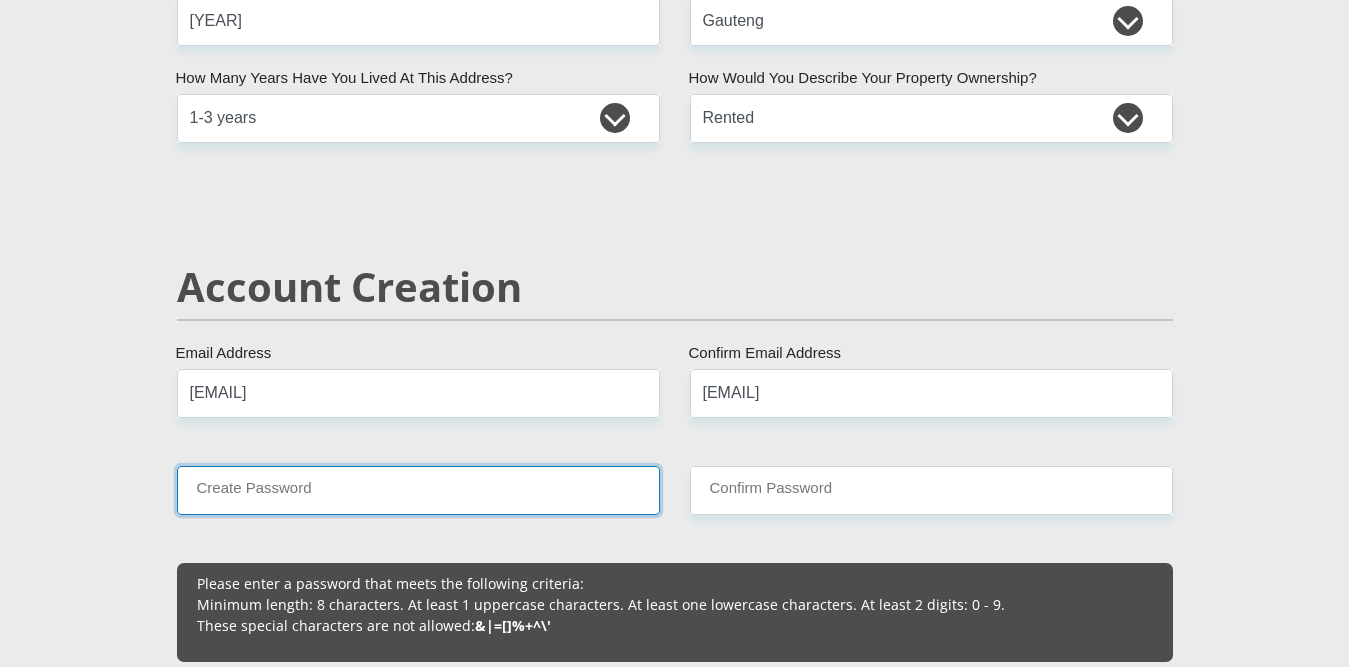 click on "Create Password" at bounding box center (418, 490) 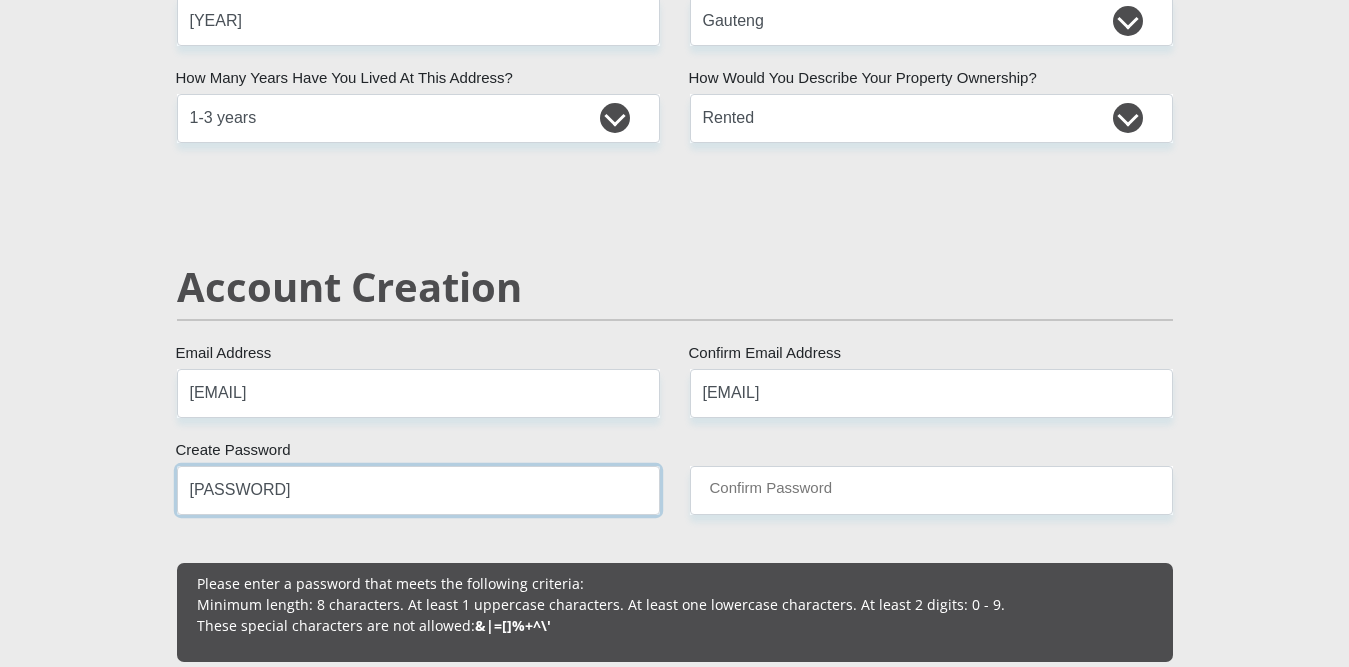 type on "[PASSWORD]" 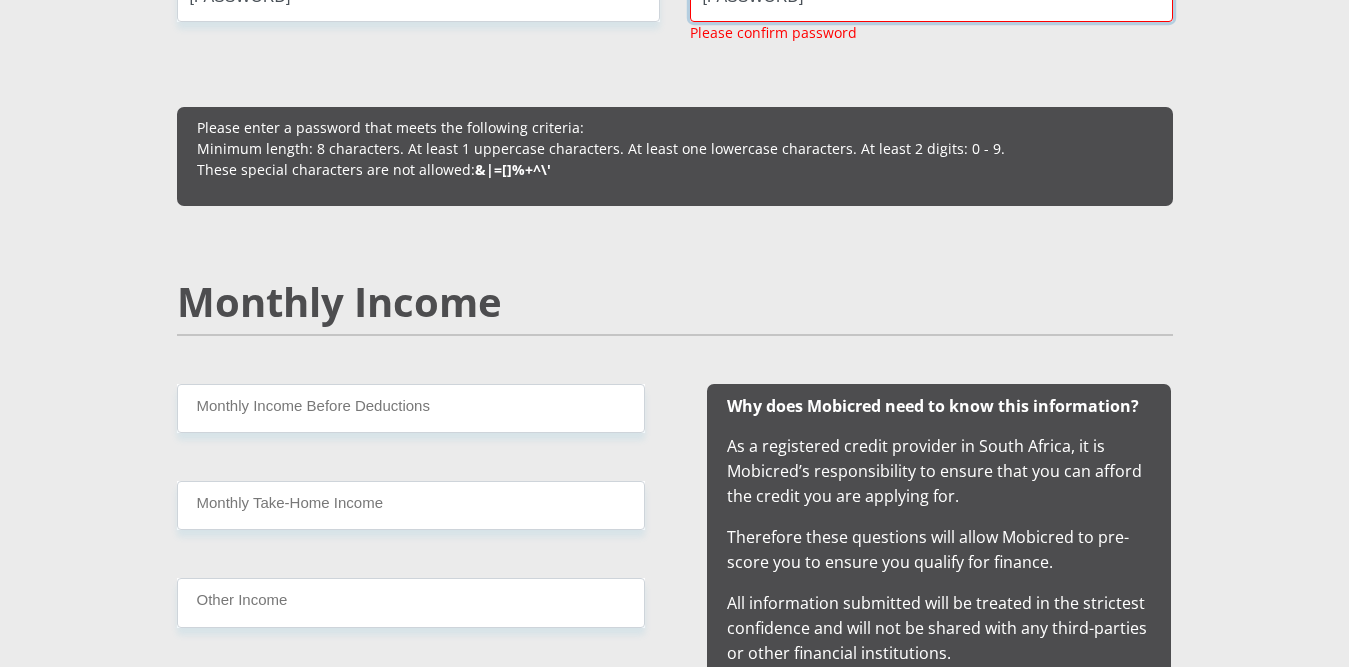 scroll, scrollTop: 1700, scrollLeft: 0, axis: vertical 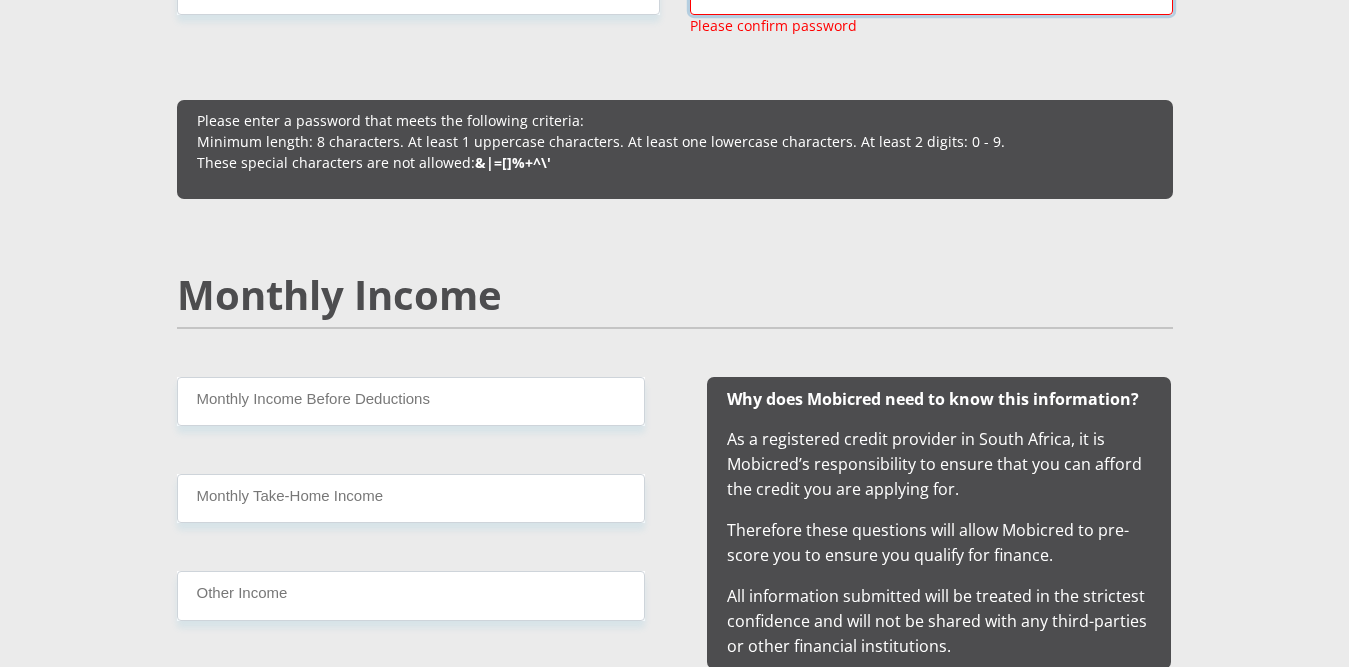 type on "[PASSWORD]" 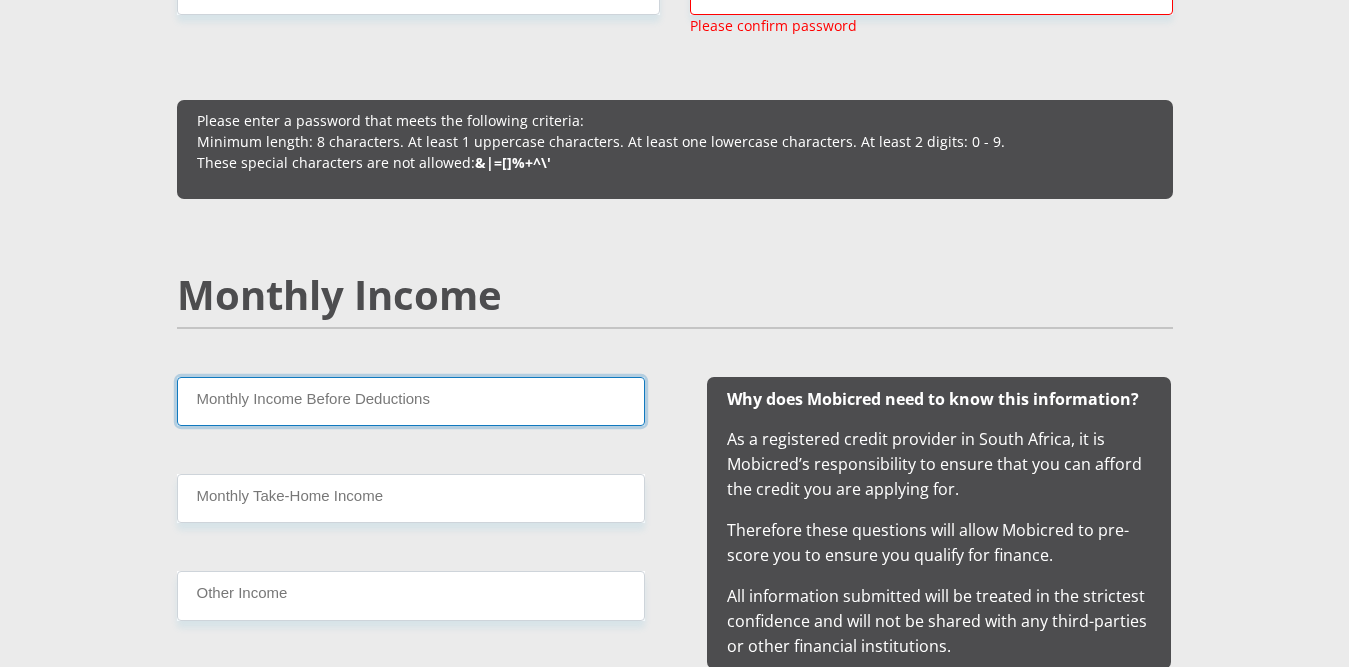 click on "Monthly Income Before Deductions" at bounding box center (411, 401) 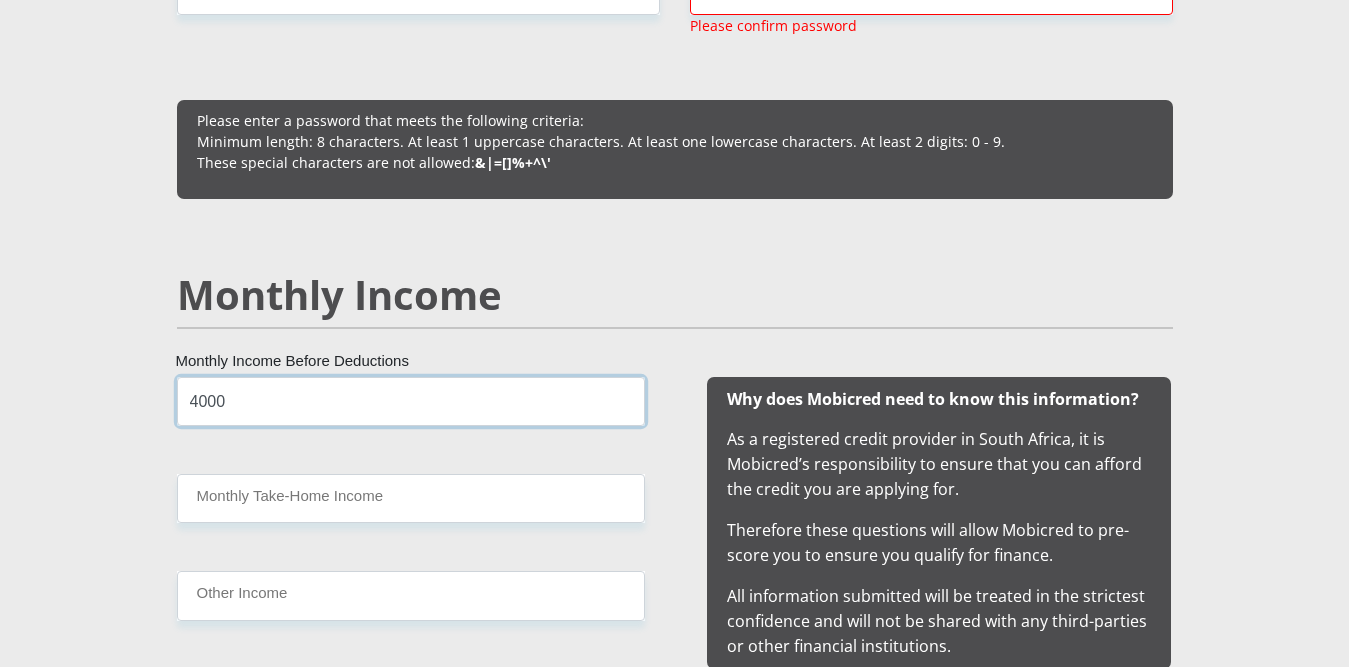 scroll, scrollTop: 1800, scrollLeft: 0, axis: vertical 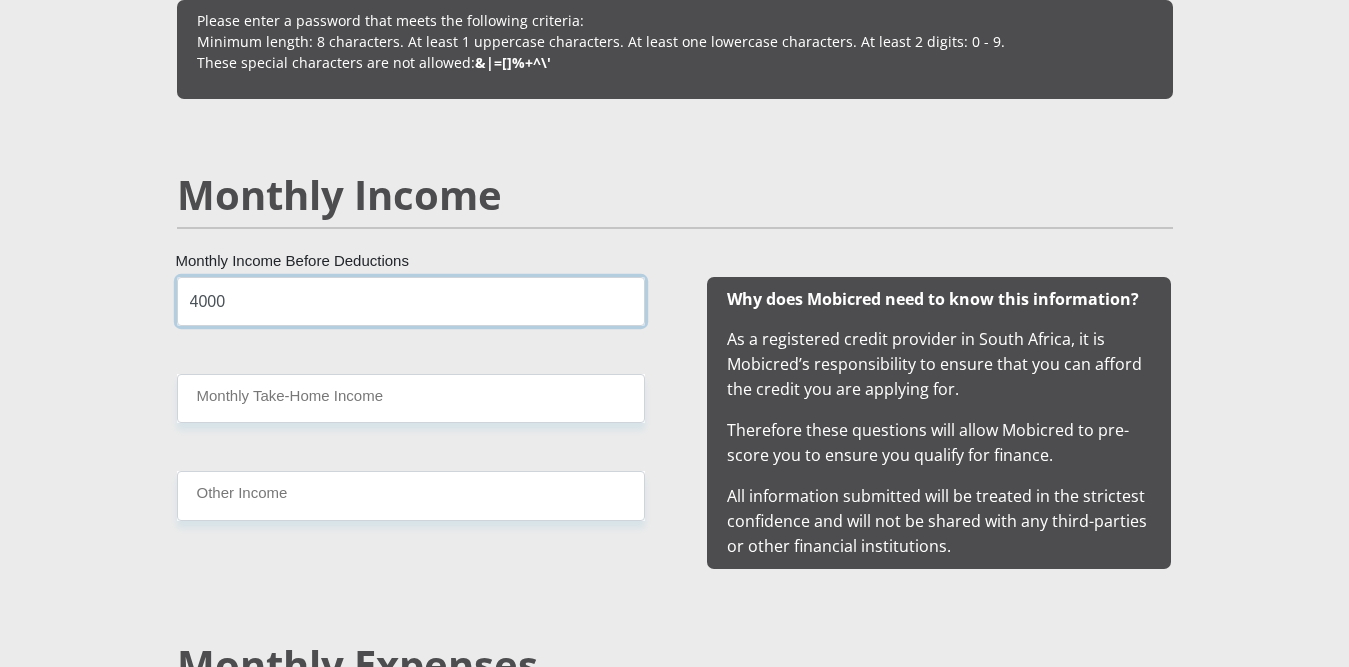 type on "4000" 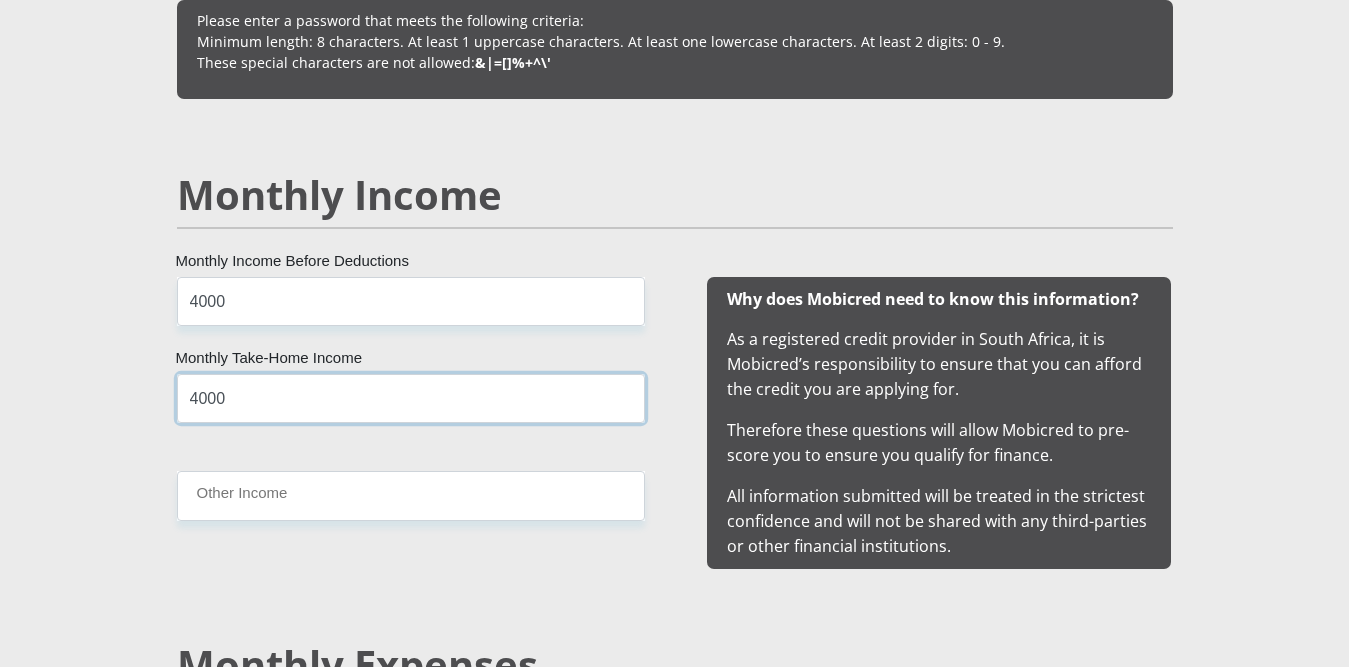 type on "4000" 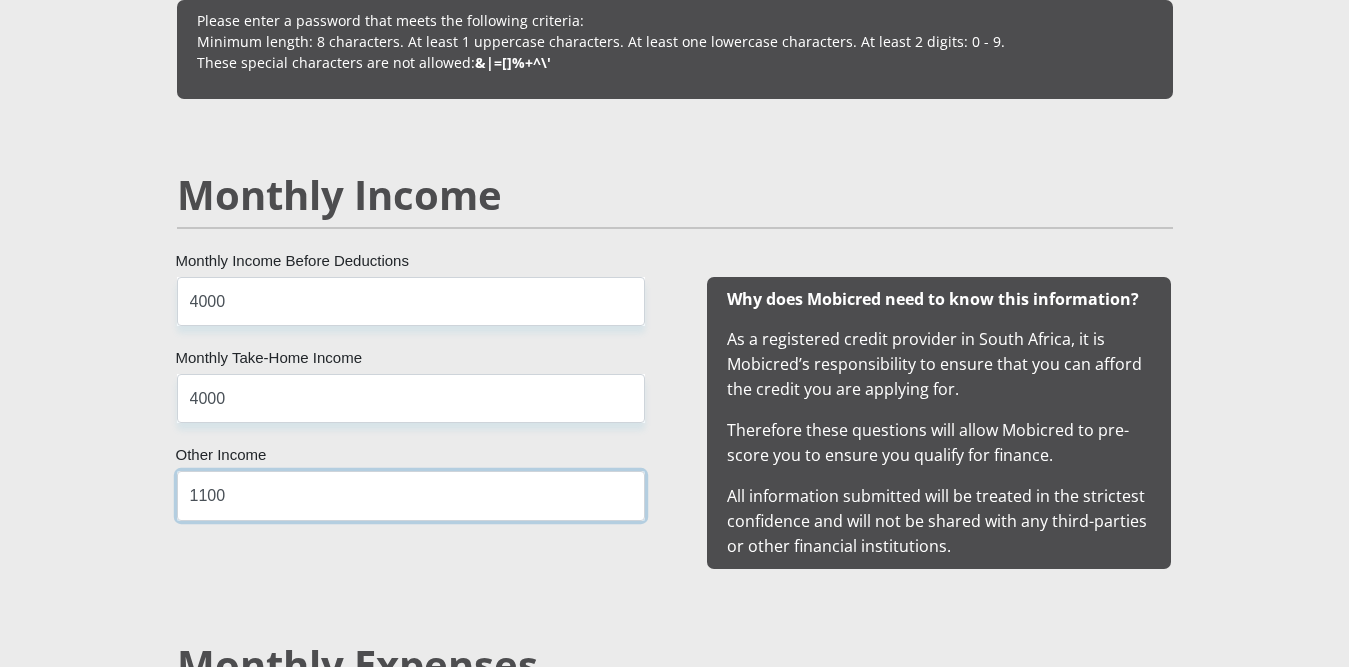 type on "1100" 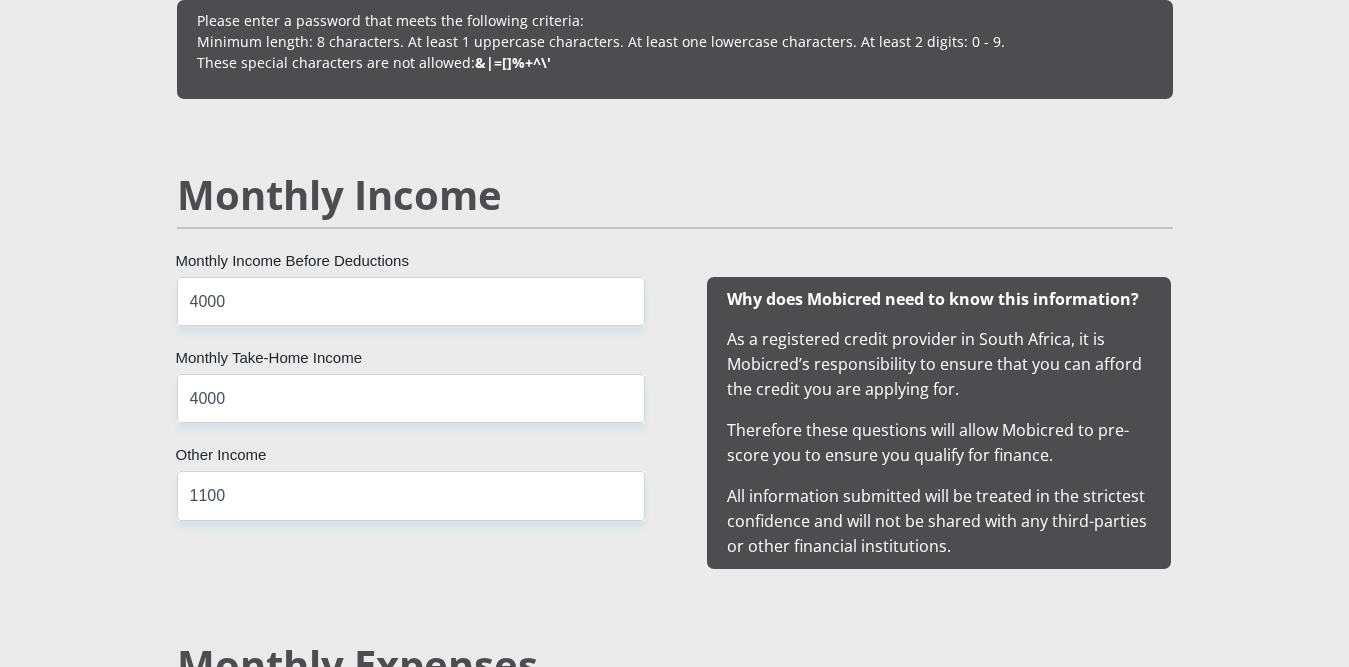 scroll, scrollTop: 2237, scrollLeft: 0, axis: vertical 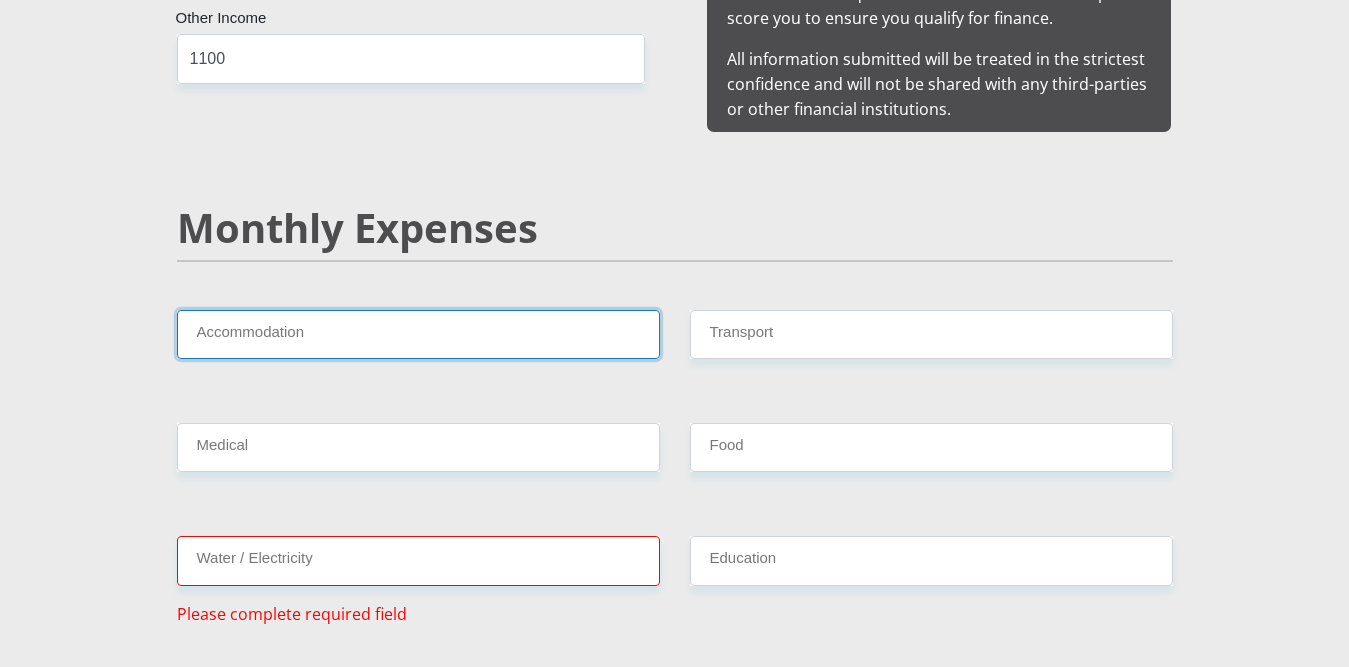 click on "Accommodation" at bounding box center [418, 334] 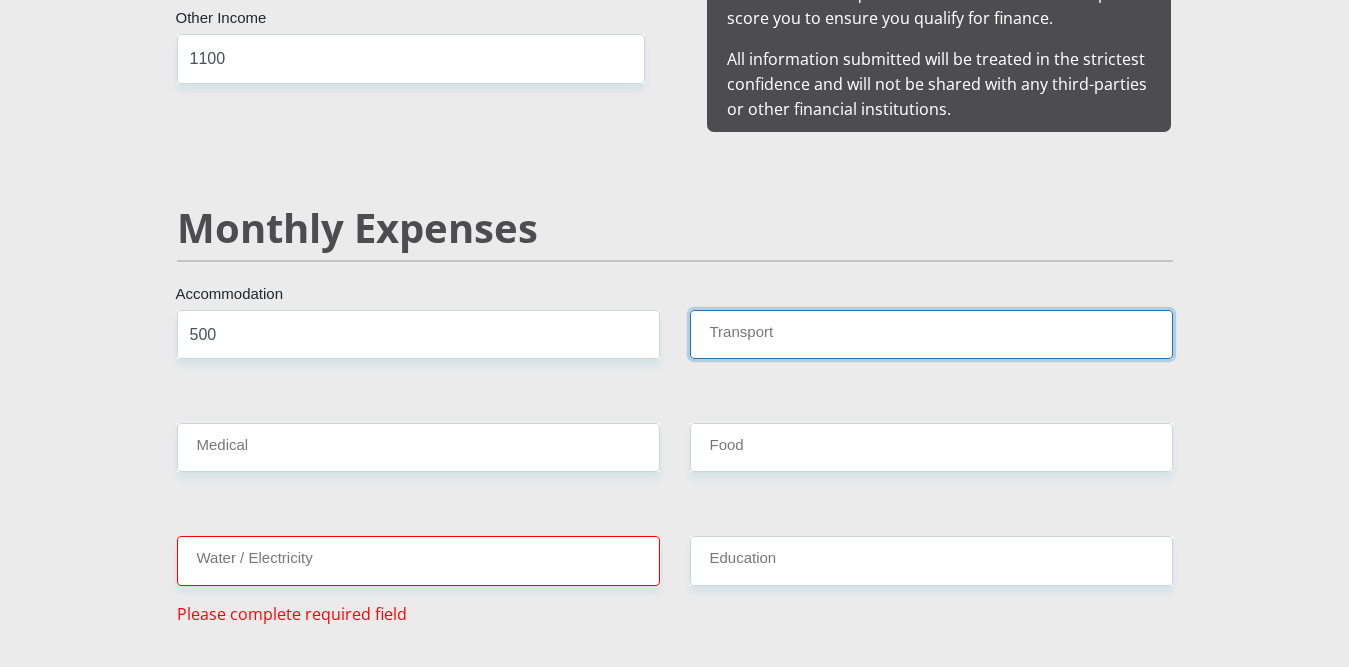 click on "Transport" at bounding box center [931, 334] 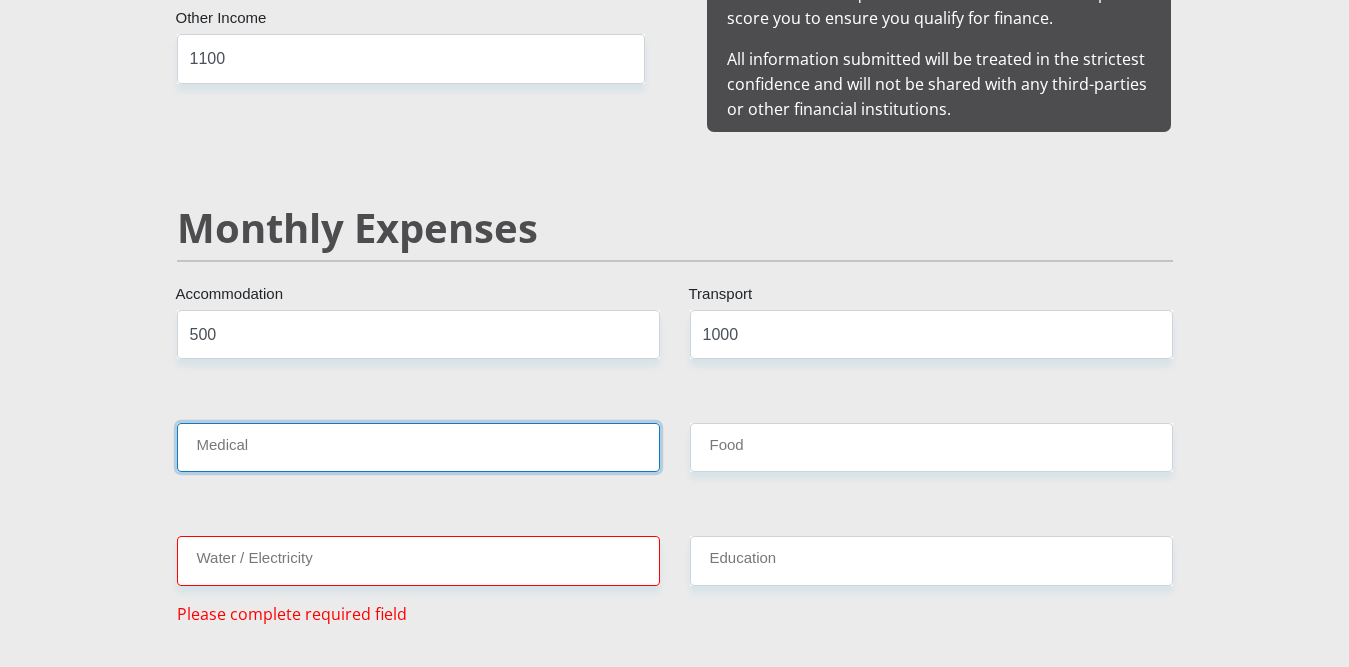 click on "Medical" at bounding box center (418, 447) 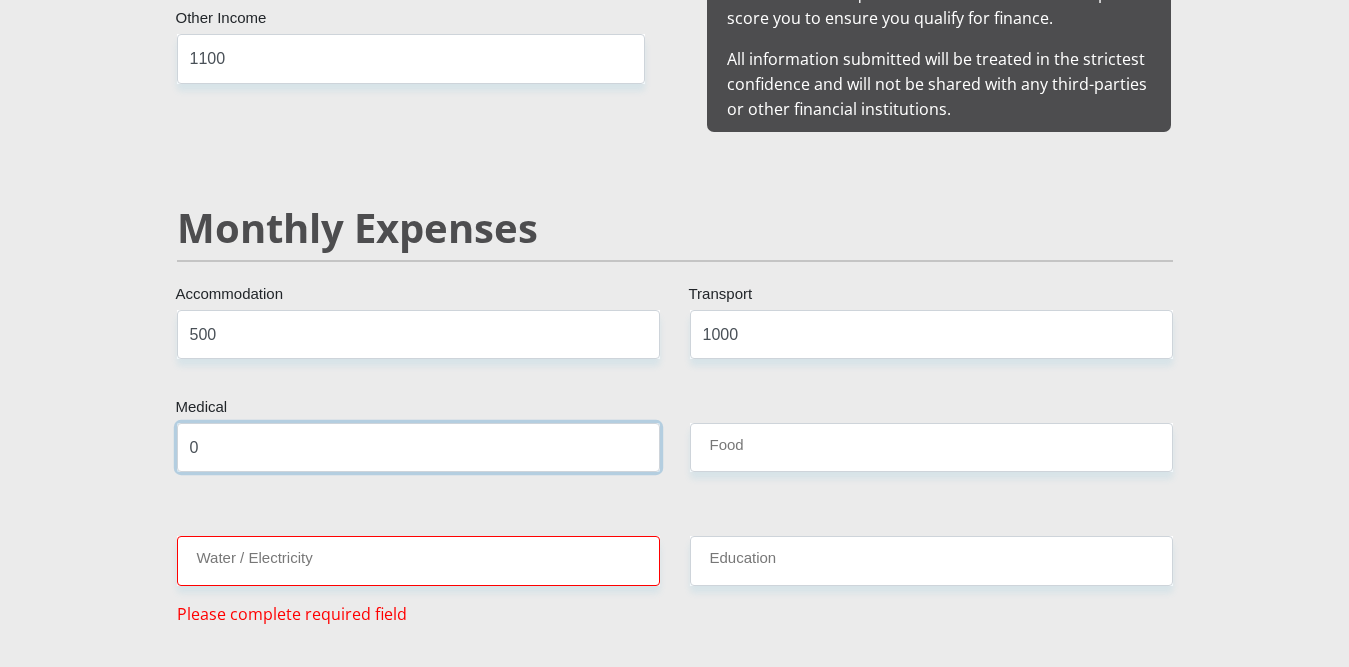 type on "0" 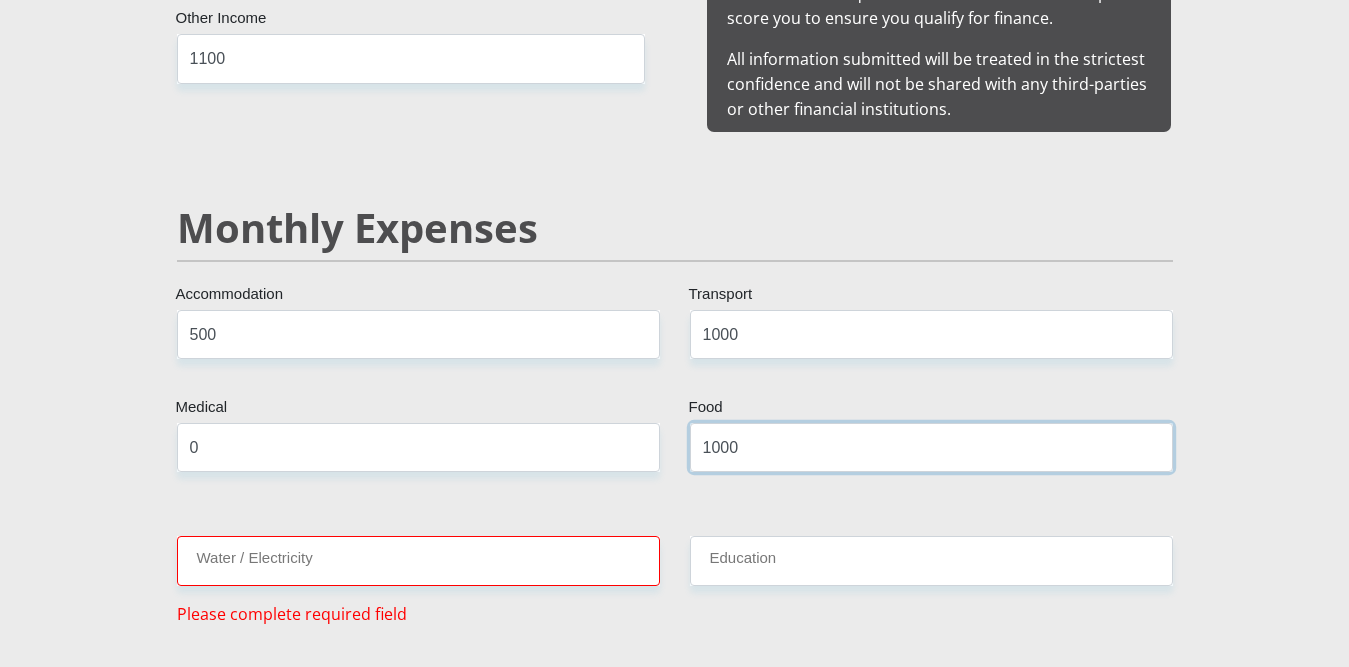 type on "1000" 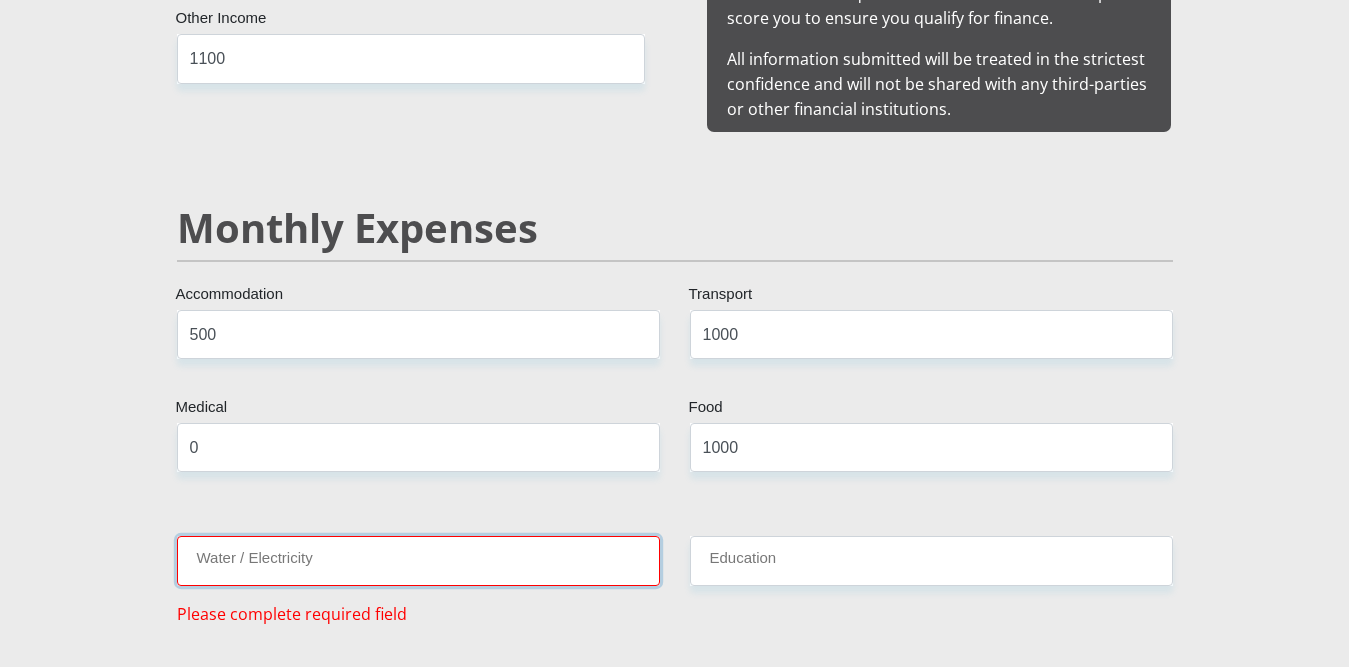 click on "Water / Electricity" at bounding box center (418, 560) 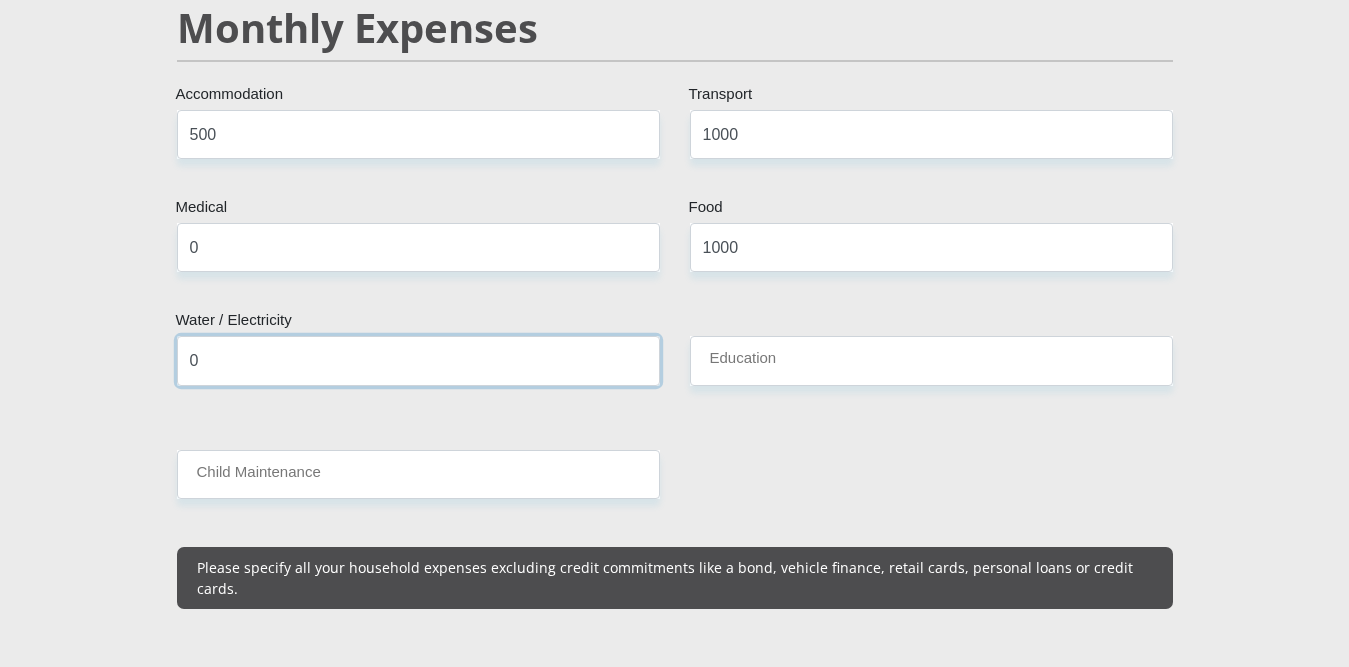 type on "0" 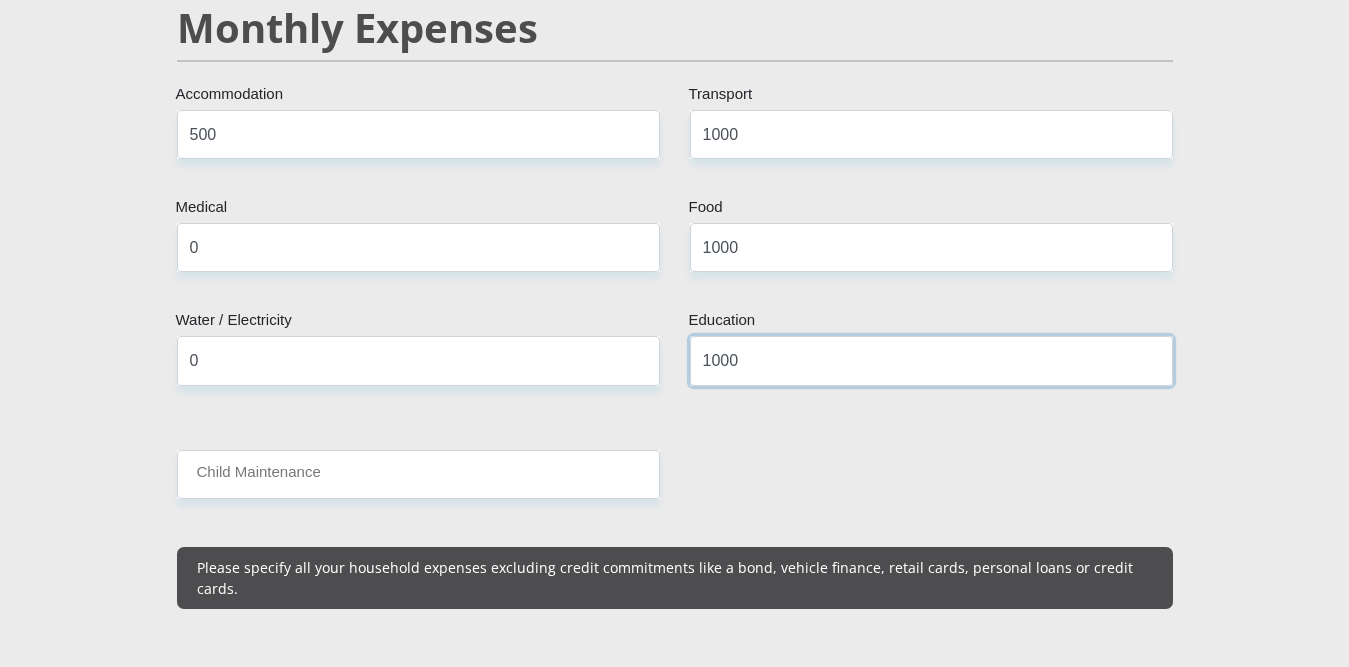 type on "1000" 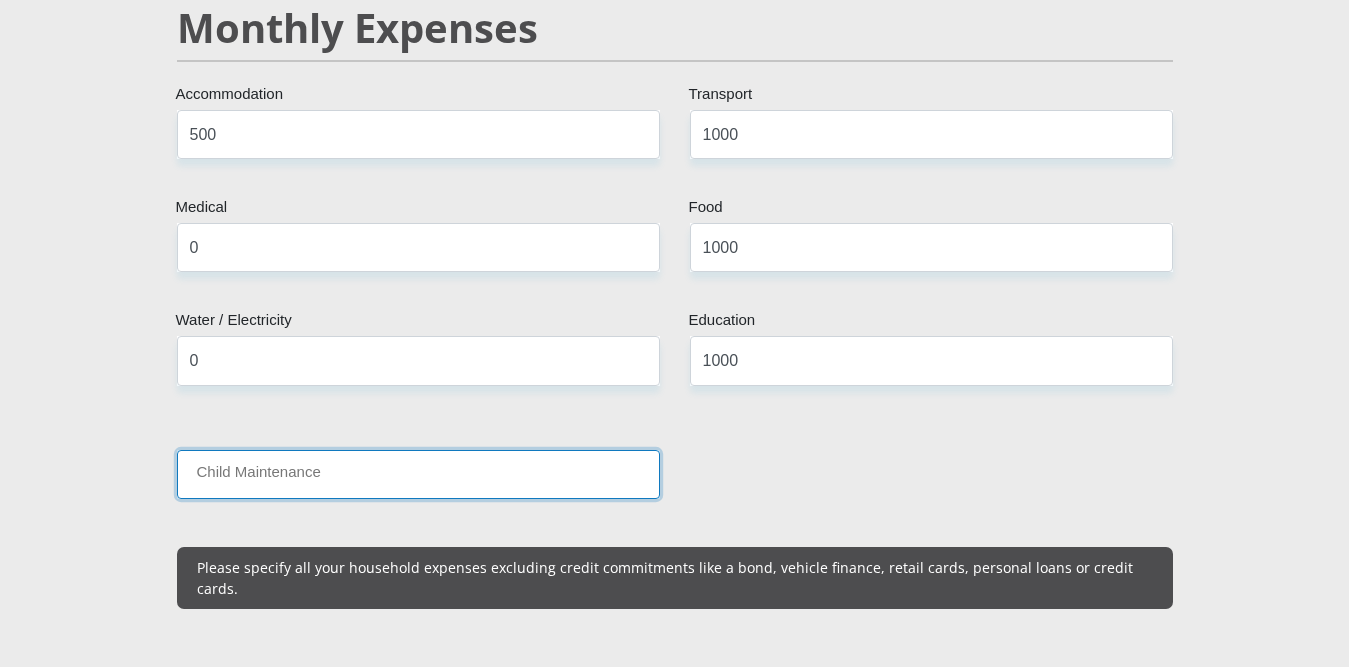 click on "Child Maintenance" at bounding box center [418, 474] 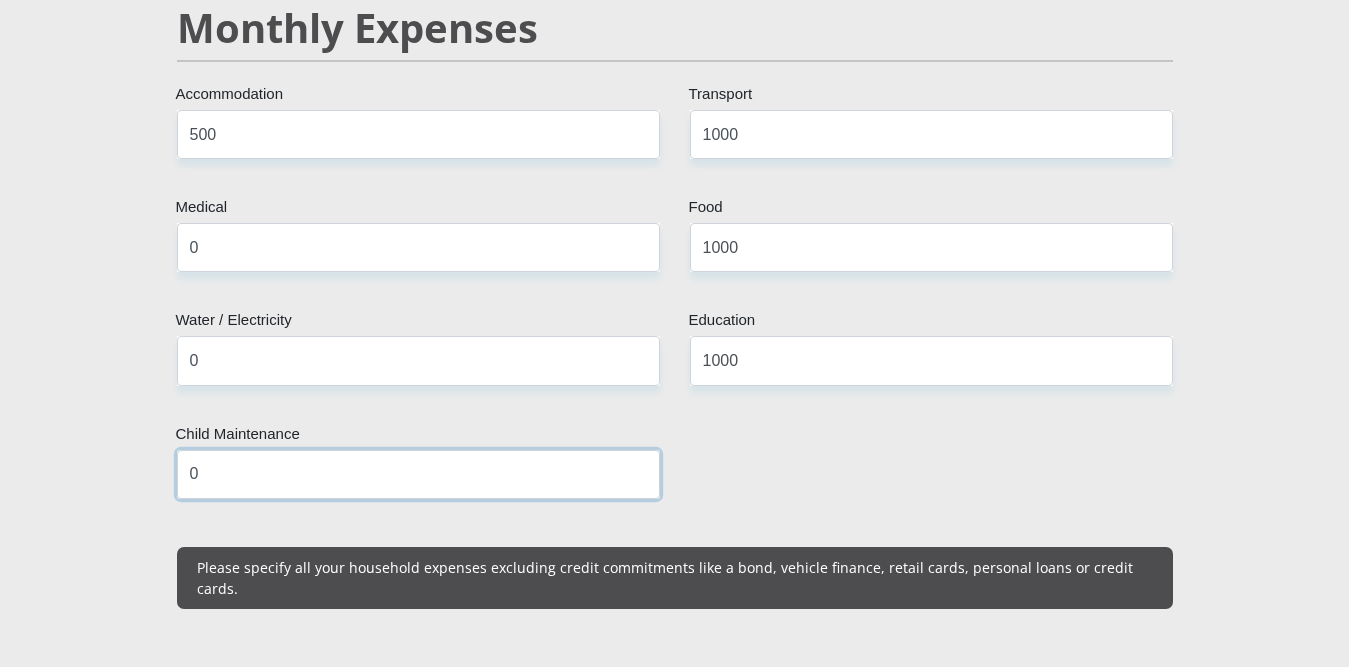 type on "0" 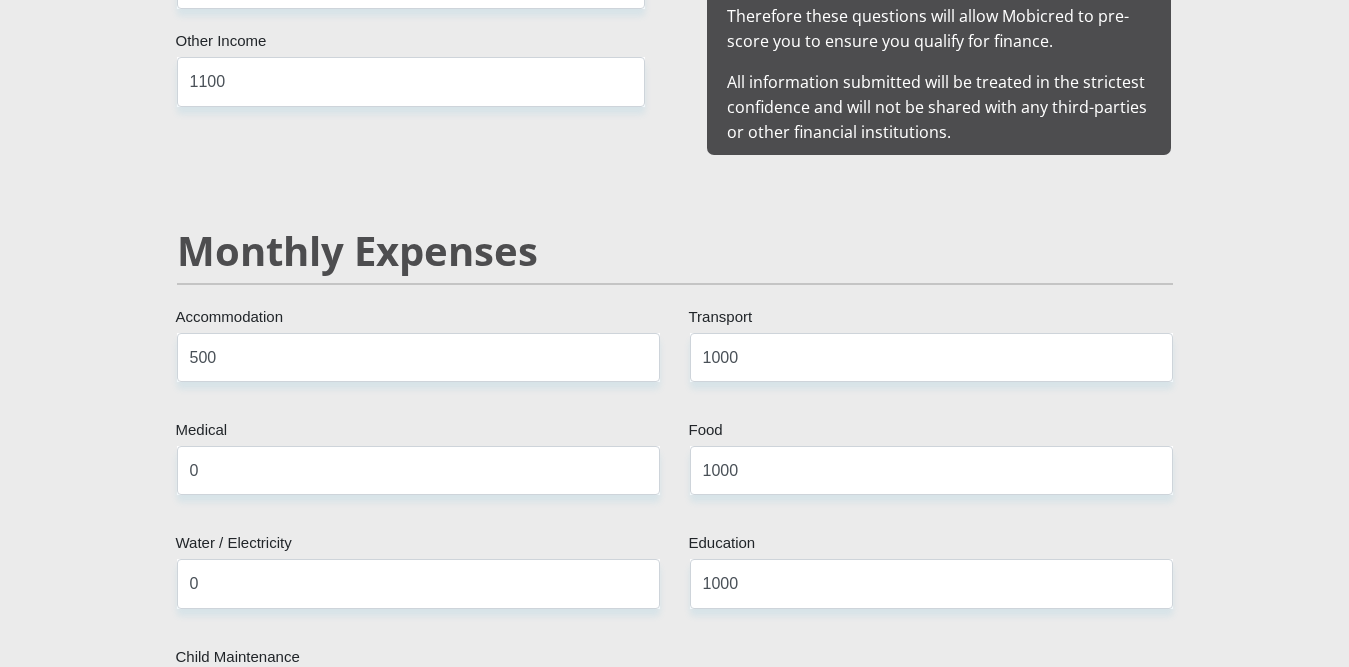 scroll, scrollTop: 2314, scrollLeft: 0, axis: vertical 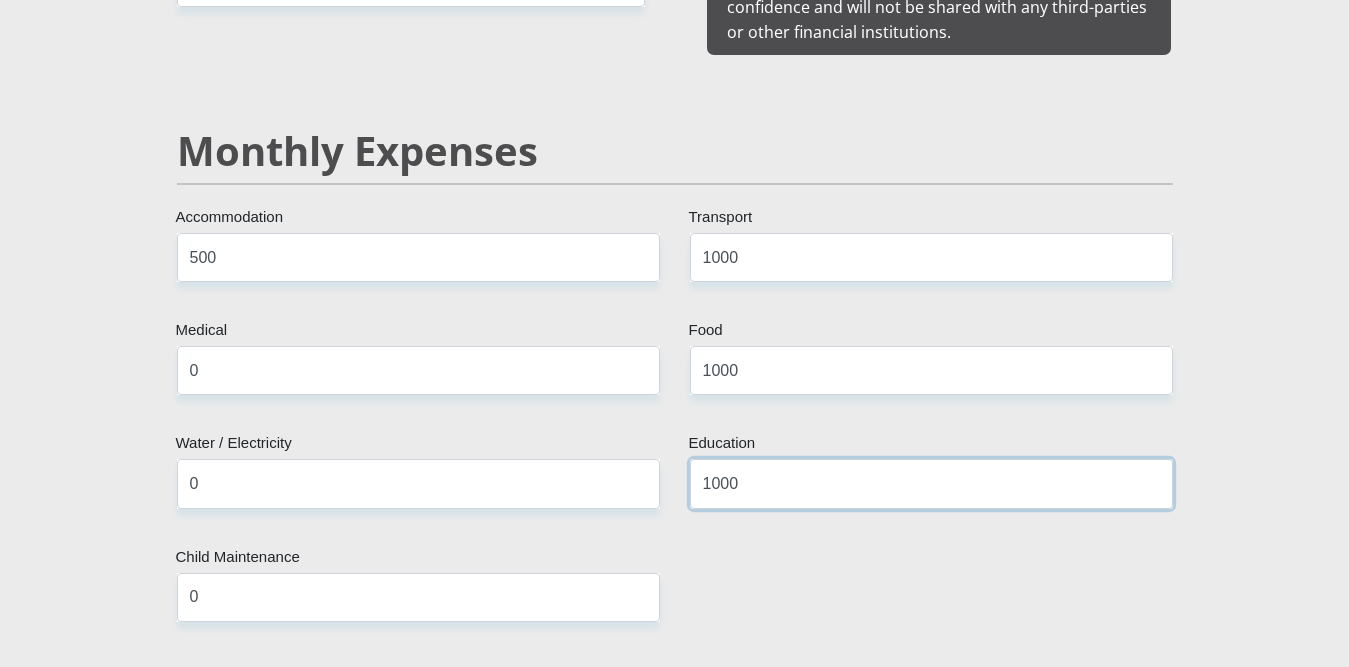 drag, startPoint x: 785, startPoint y: 493, endPoint x: 635, endPoint y: 491, distance: 150.01334 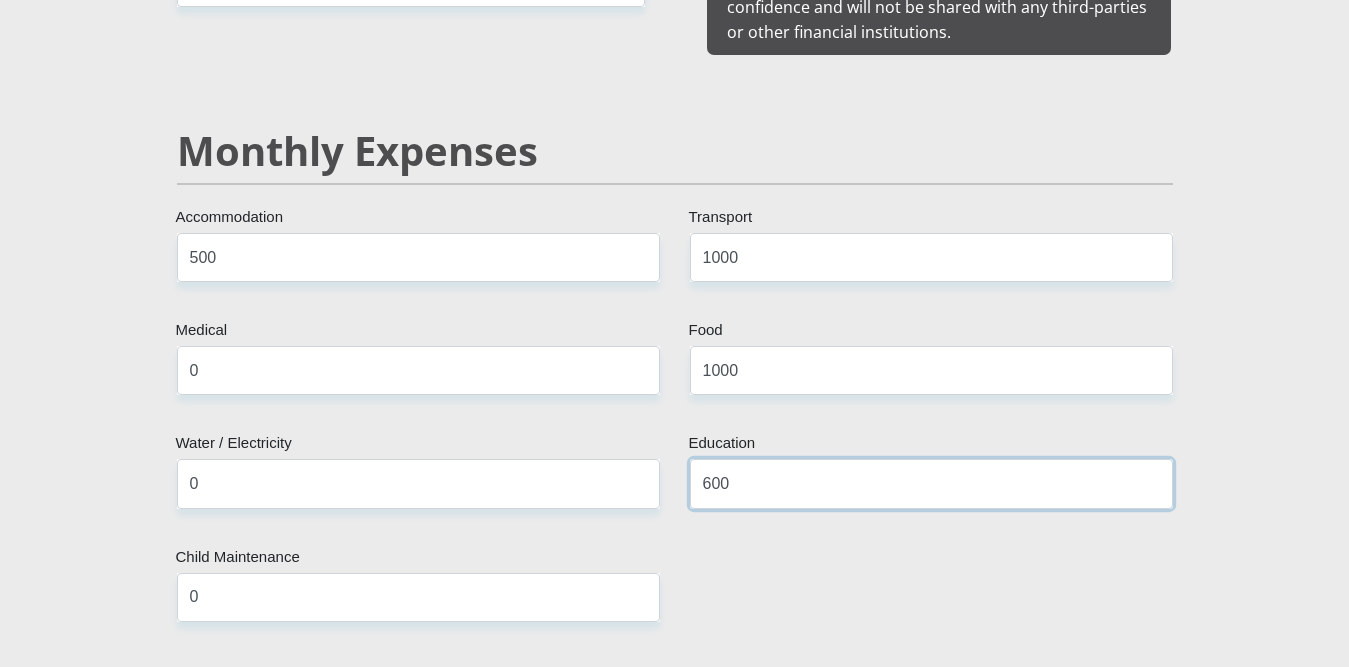 type on "600" 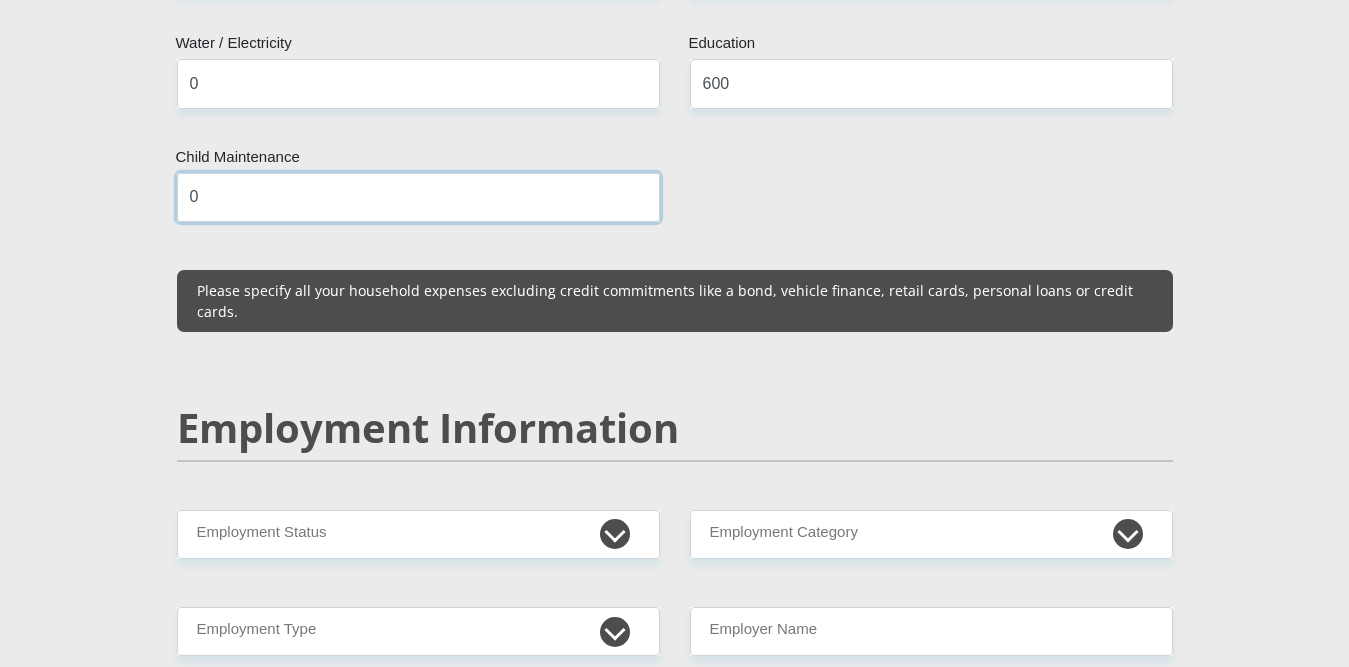 scroll, scrollTop: 2814, scrollLeft: 0, axis: vertical 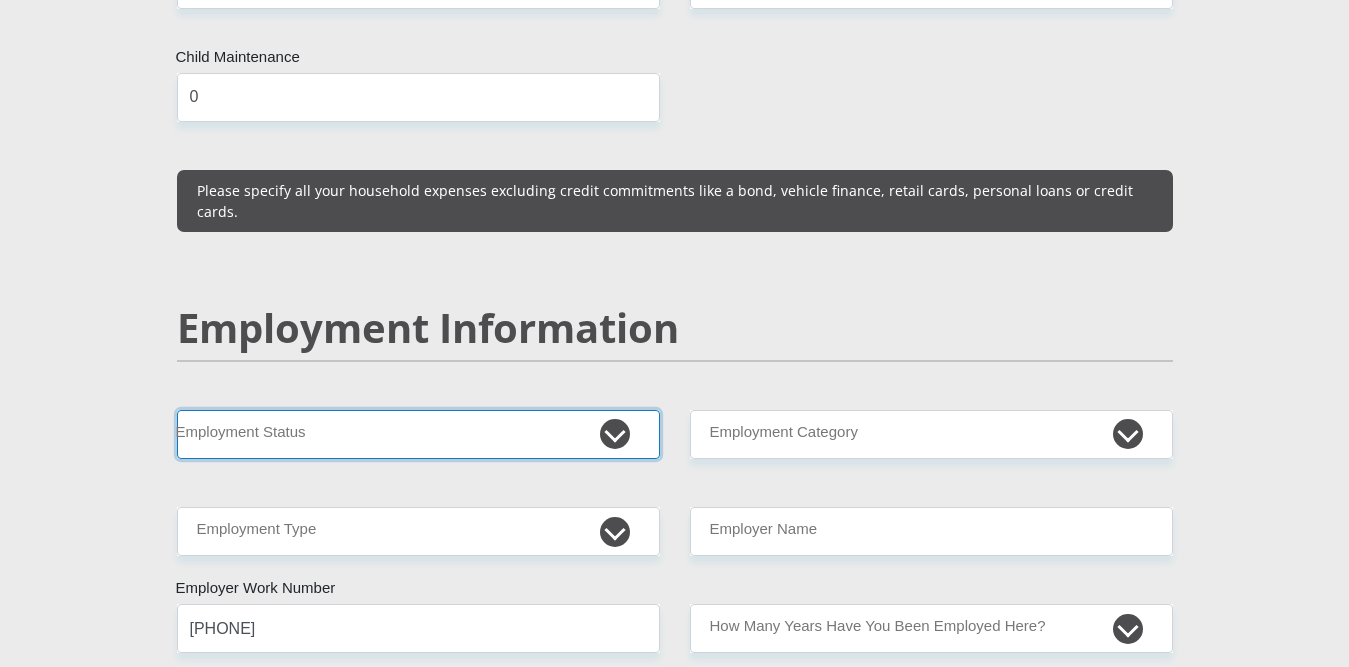 click on "Permanent/Full-time
Part-time/Casual
Contract Worker
Self-Employed
Housewife
Retired
Student
Medically Boarded
Disability
Unemployed" at bounding box center (418, 434) 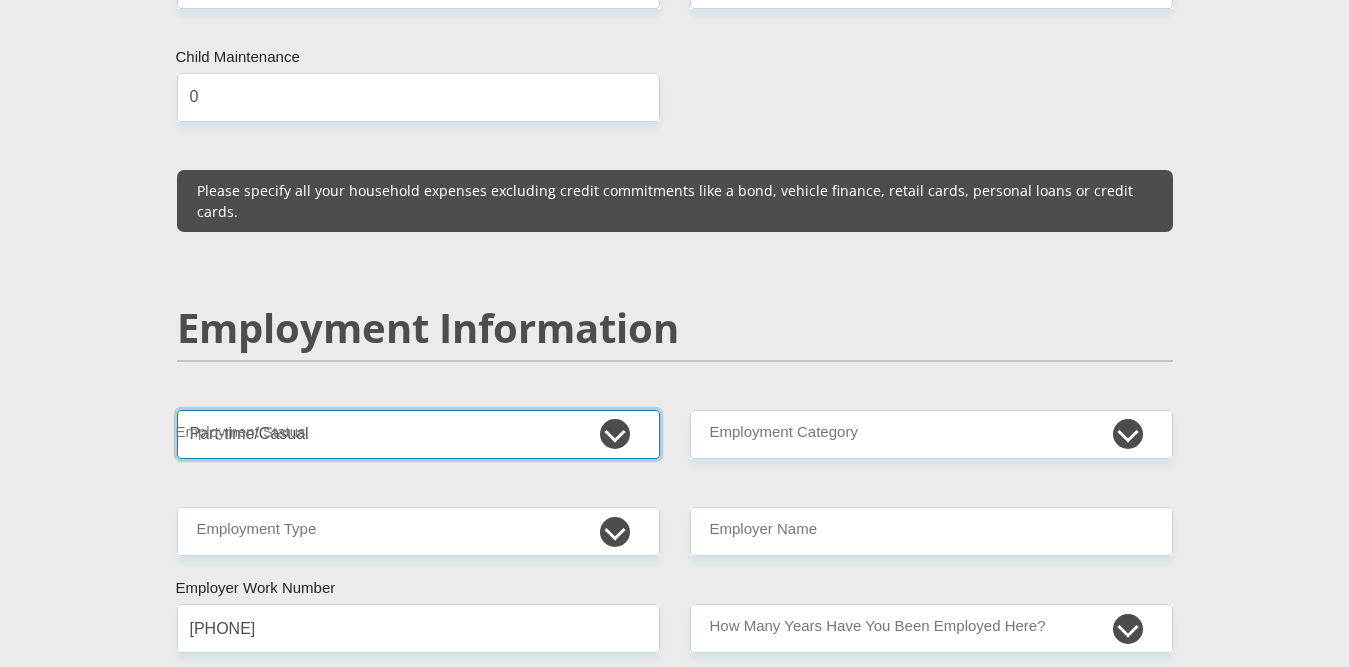 click on "Permanent/Full-time
Part-time/Casual
Contract Worker
Self-Employed
Housewife
Retired
Student
Medically Boarded
Disability
Unemployed" at bounding box center [418, 434] 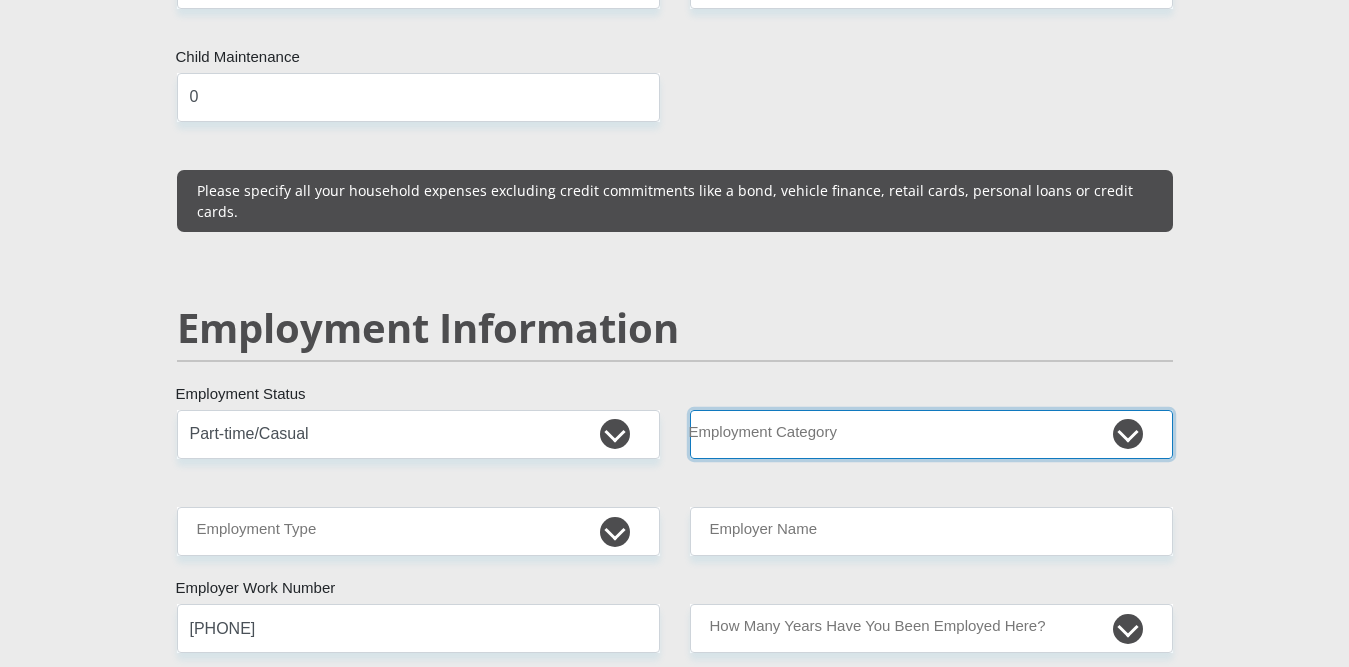 click on "AGRICULTURE
ALCOHOL & TOBACCO
CONSTRUCTION MATERIALS
METALLURGY
EQUIPMENT FOR RENEWABLE ENERGY
SPECIALIZED CONTRACTORS
CAR
GAMING (INCL. INTERNET
OTHER WHOLESALE
UNLICENSED PHARMACEUTICALS
CURRENCY EXCHANGE HOUSES
OTHER FINANCIAL INSTITUTIONS & INSURANCE
REAL ESTATE AGENTS
OIL & GAS
OTHER MATERIALS (E.G. IRON ORE)
PRECIOUS STONES & PRECIOUS METALS
POLITICAL ORGANIZATIONS
RELIGIOUS ORGANIZATIONS(NOT SECTS)
ACTI. HAVING BUSINESS DEAL WITH PUBLIC ADMINISTRATION
LAUNDROMATS" at bounding box center (931, 434) 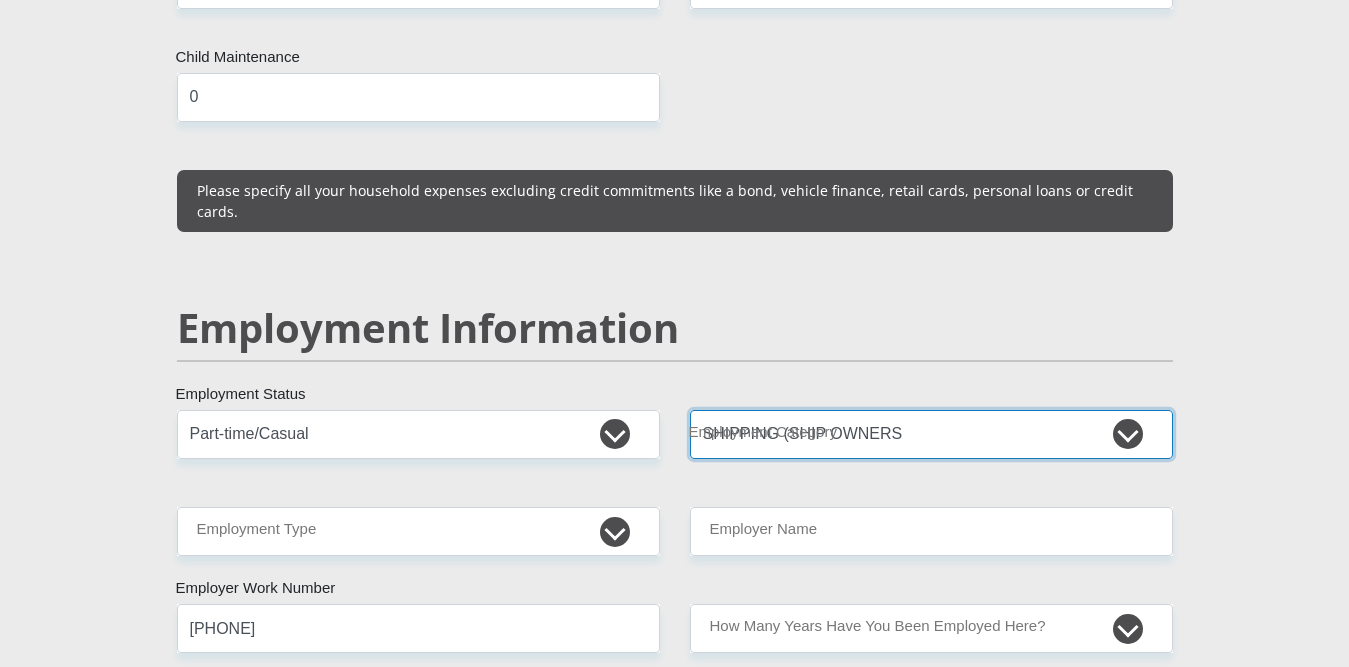 click on "AGRICULTURE
ALCOHOL & TOBACCO
CONSTRUCTION MATERIALS
METALLURGY
EQUIPMENT FOR RENEWABLE ENERGY
SPECIALIZED CONTRACTORS
CAR
GAMING (INCL. INTERNET
OTHER WHOLESALE
UNLICENSED PHARMACEUTICALS
CURRENCY EXCHANGE HOUSES
OTHER FINANCIAL INSTITUTIONS & INSURANCE
REAL ESTATE AGENTS
OIL & GAS
OTHER MATERIALS (E.G. IRON ORE)
PRECIOUS STONES & PRECIOUS METALS
POLITICAL ORGANIZATIONS
RELIGIOUS ORGANIZATIONS(NOT SECTS)
ACTI. HAVING BUSINESS DEAL WITH PUBLIC ADMINISTRATION
LAUNDROMATS" at bounding box center (931, 434) 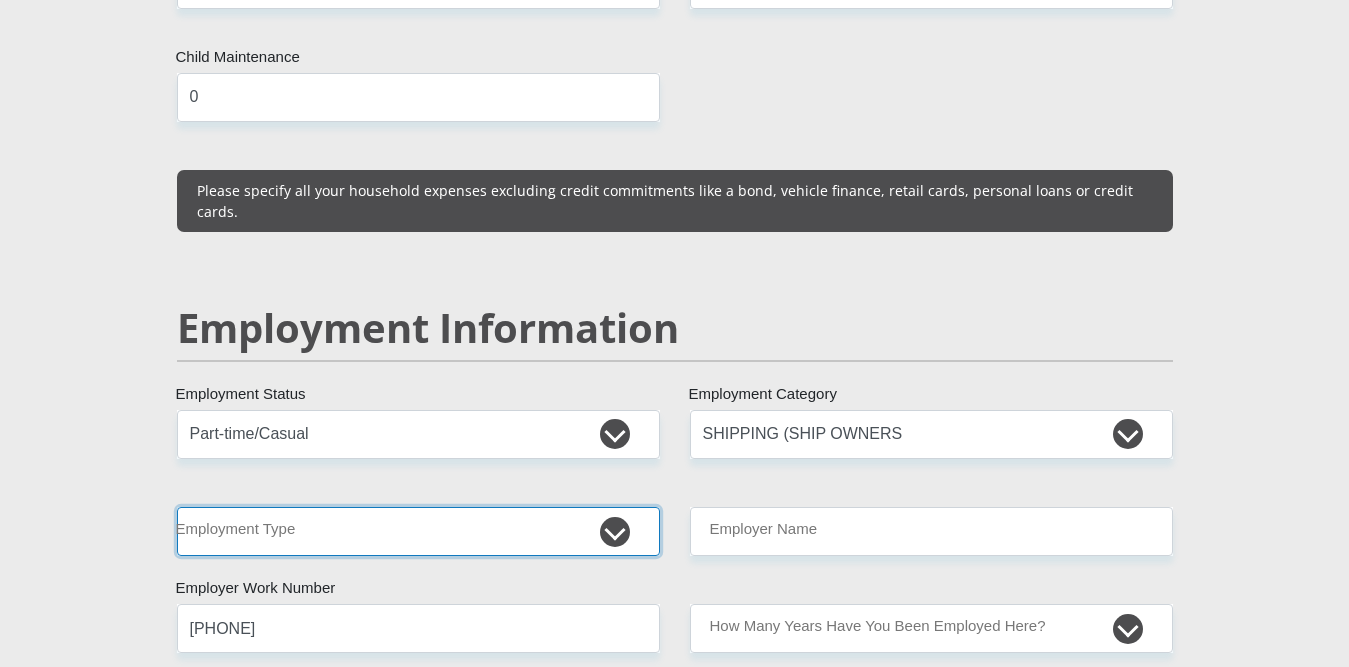 click on "College/Lecturer
Craft Seller
Creative
Driver
Executive
Farmer
Forces - Non Commissioned
Forces - Officer
Hawker
Housewife
Labourer
Licenced Professional
Manager
Miner
Non Licenced Professional
Office Staff/Clerk
Outside Worker
Pensioner
Permanent Teacher
Production/Manufacturing
Sales
Self-Employed
Semi-Professional Worker
Service Industry  Social Worker  Student" at bounding box center [418, 531] 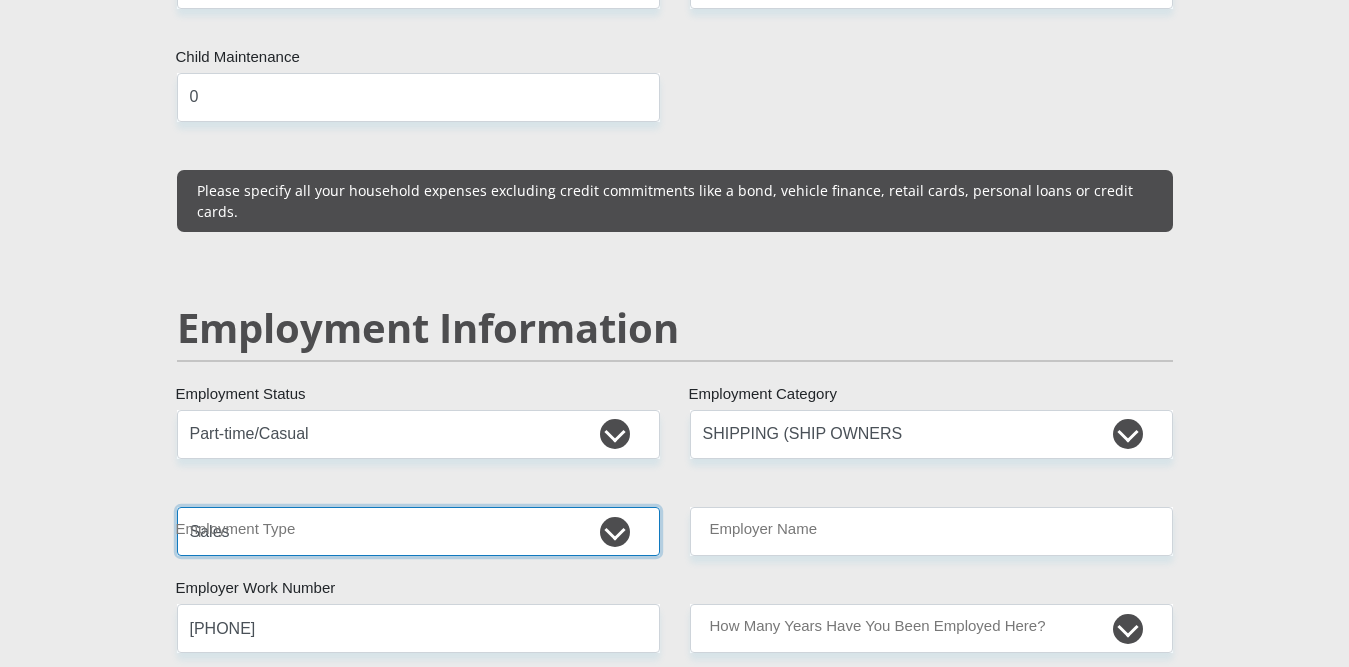 click on "College/Lecturer
Craft Seller
Creative
Driver
Executive
Farmer
Forces - Non Commissioned
Forces - Officer
Hawker
Housewife
Labourer
Licenced Professional
Manager
Miner
Non Licenced Professional
Office Staff/Clerk
Outside Worker
Pensioner
Permanent Teacher
Production/Manufacturing
Sales
Self-Employed
Semi-Professional Worker
Service Industry  Social Worker  Student" at bounding box center (418, 531) 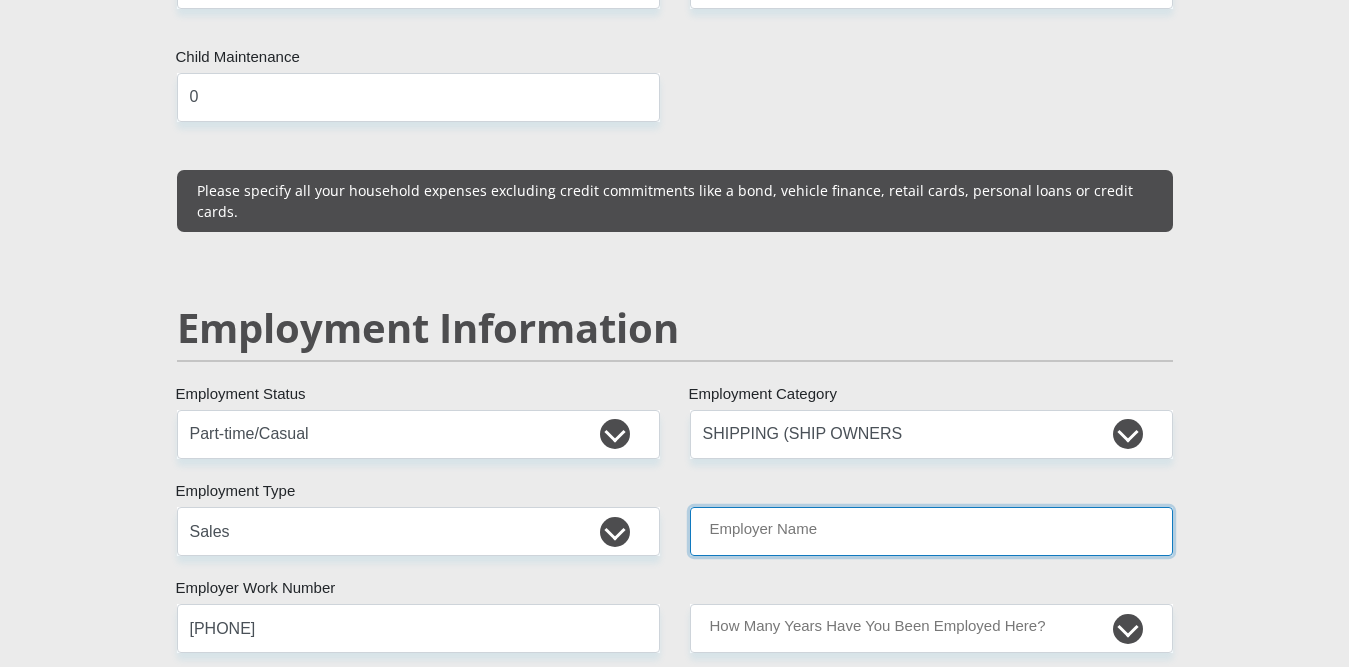 click on "Employer Name" at bounding box center [931, 531] 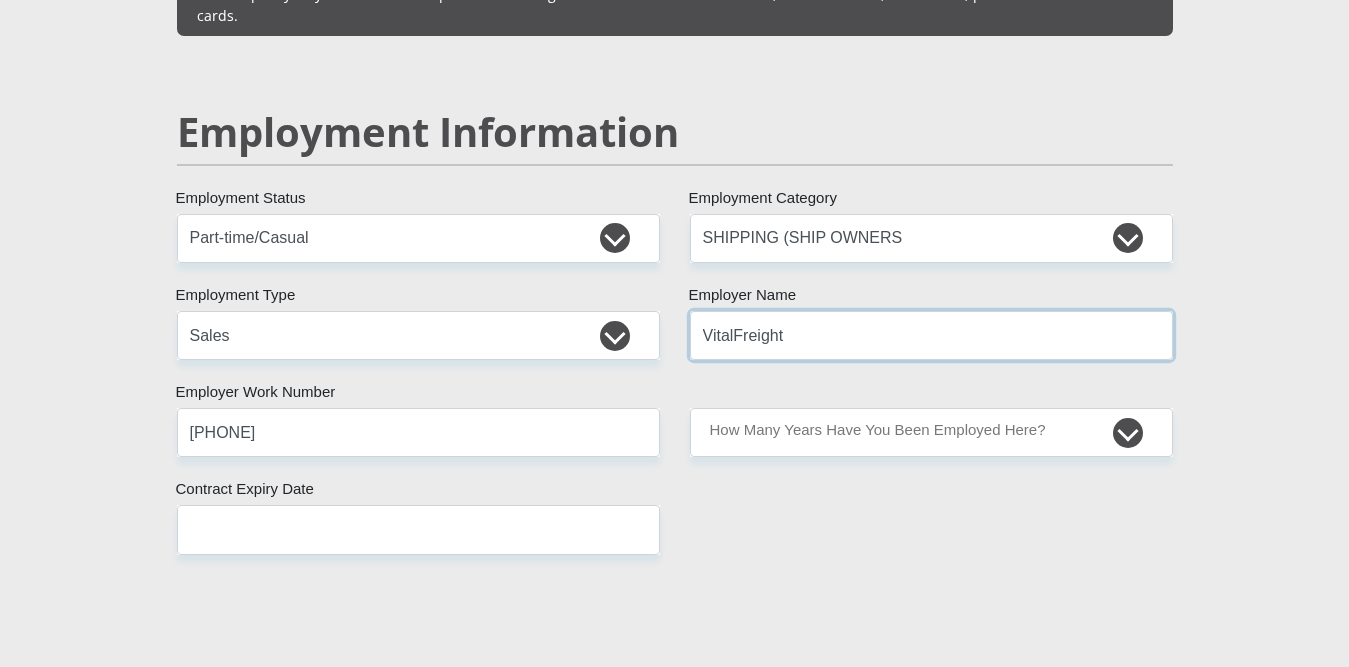 scroll, scrollTop: 3014, scrollLeft: 0, axis: vertical 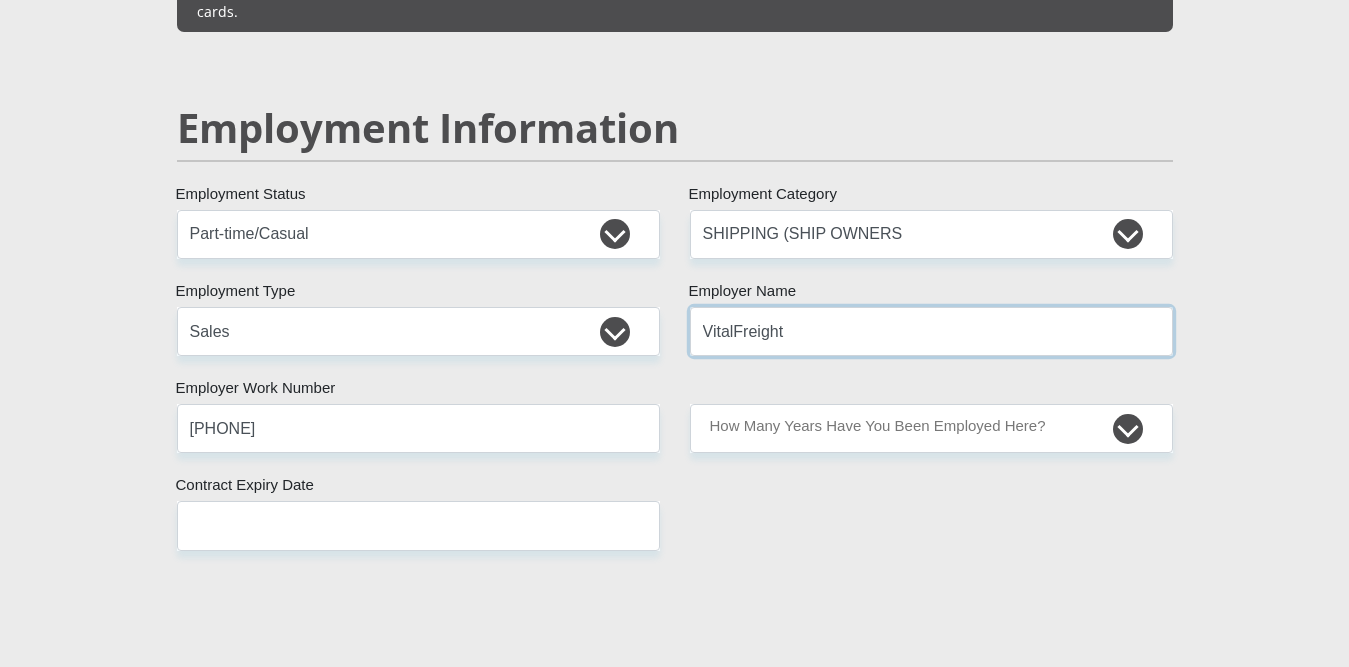 type on "VitalFreight" 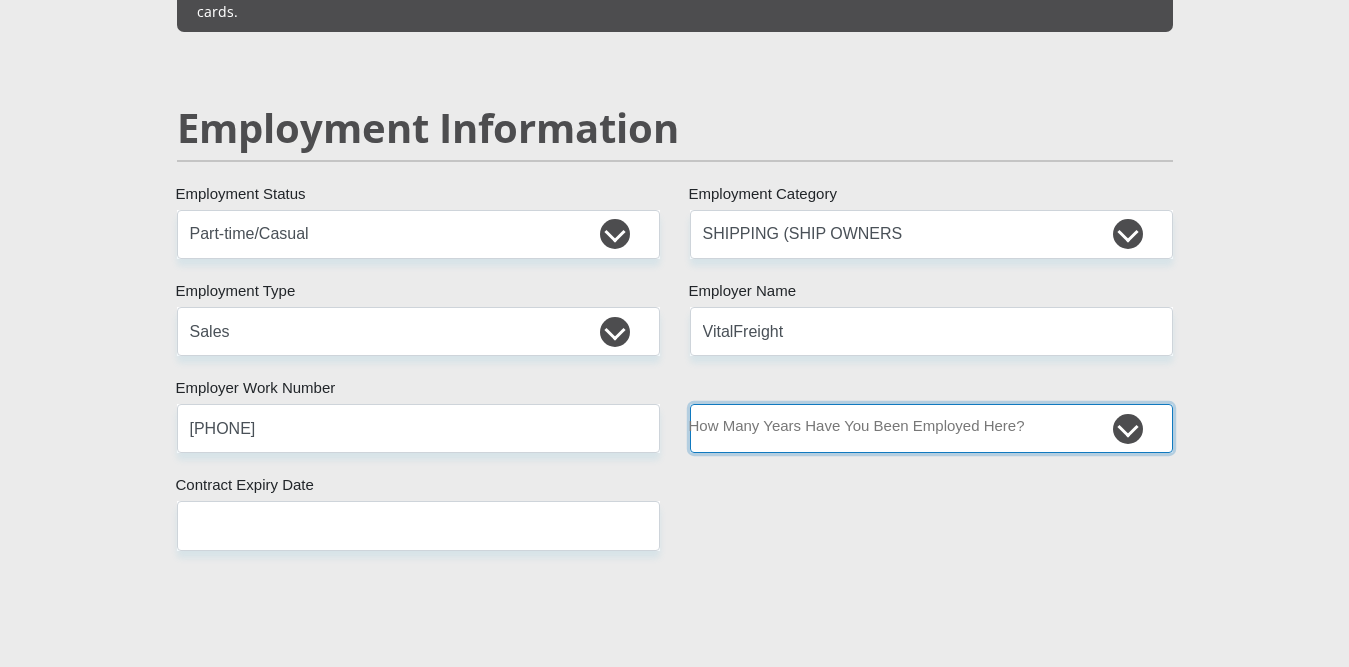 click on "less than 1 year
1-3 years
3-5 years
5+ years" at bounding box center (931, 428) 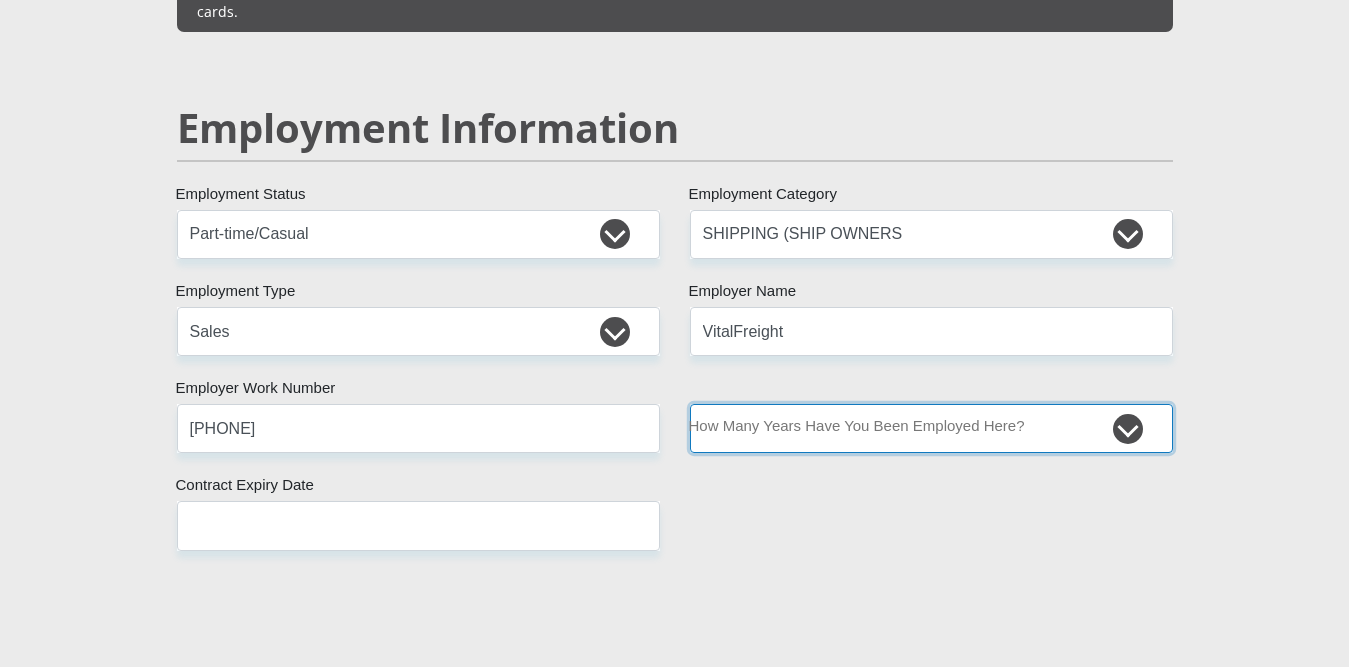select on "24" 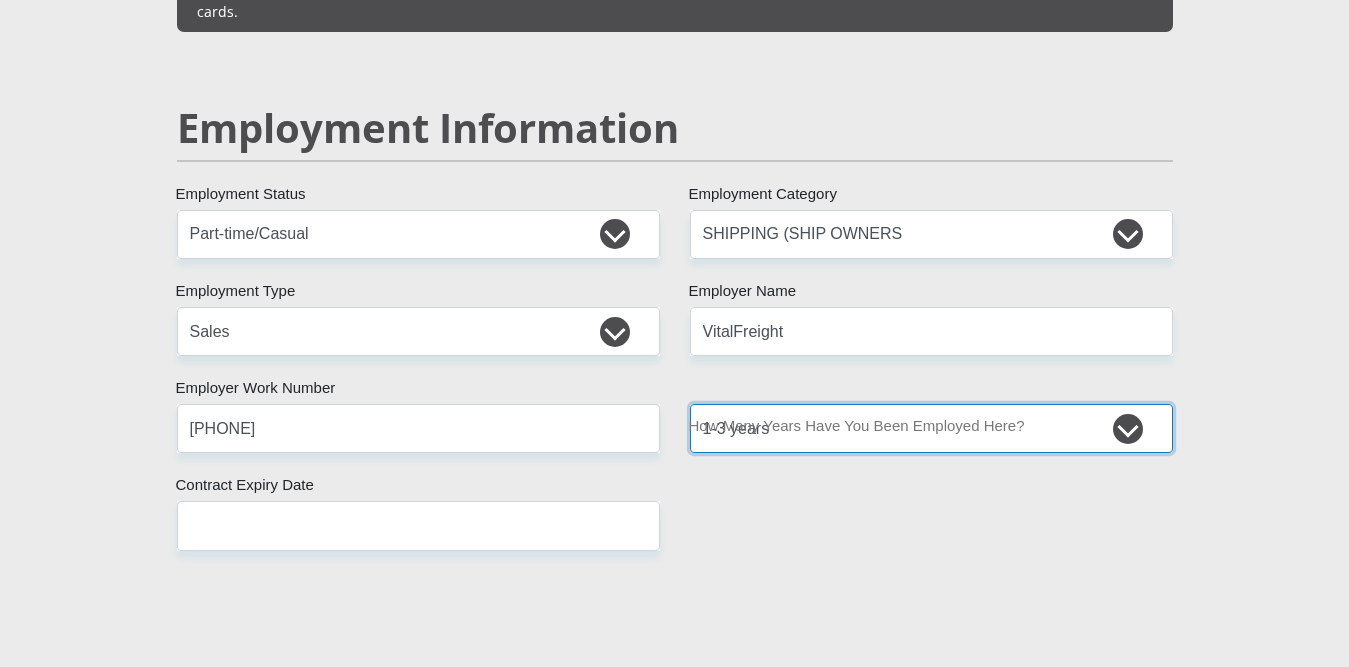click on "less than 1 year
1-3 years
3-5 years
5+ years" at bounding box center (931, 428) 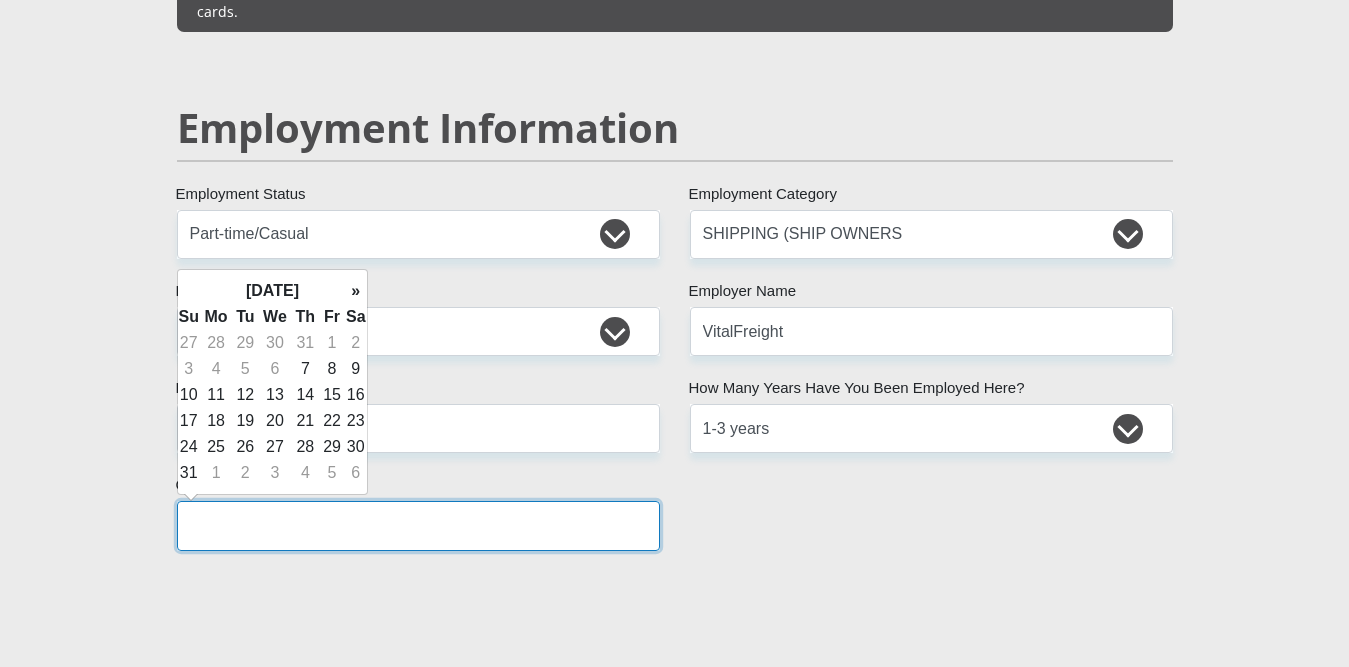 click at bounding box center (418, 525) 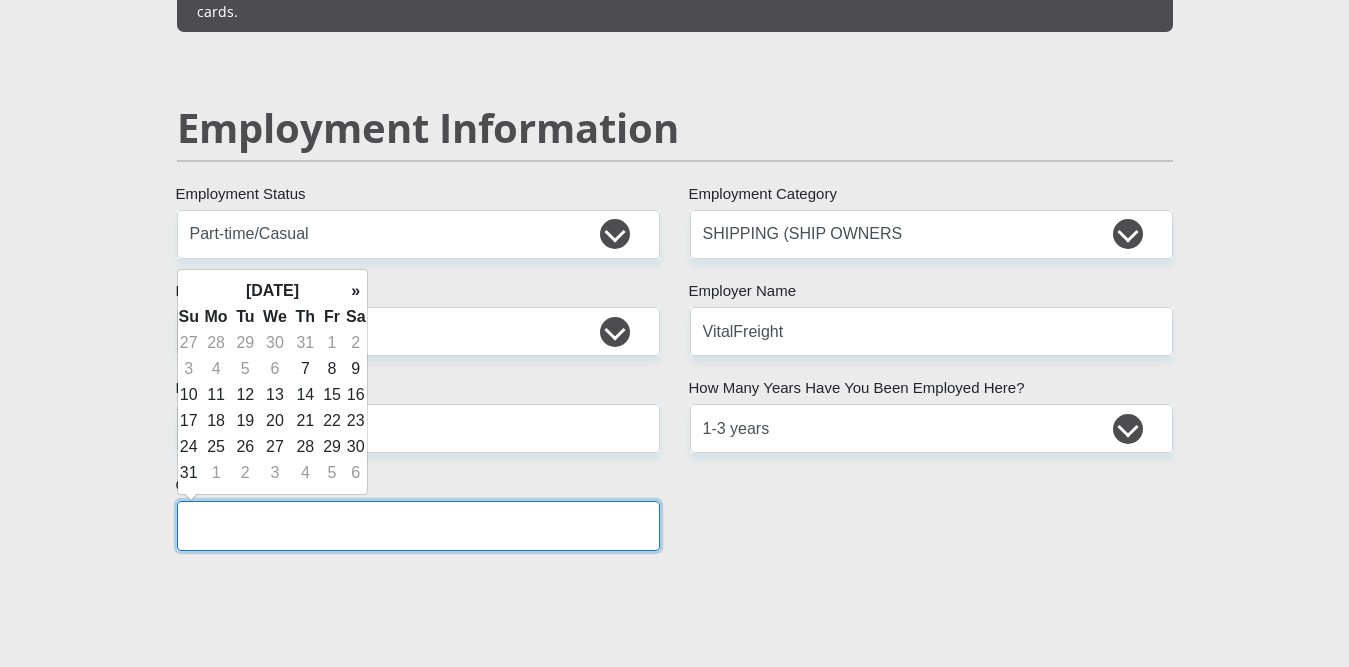 click at bounding box center [418, 525] 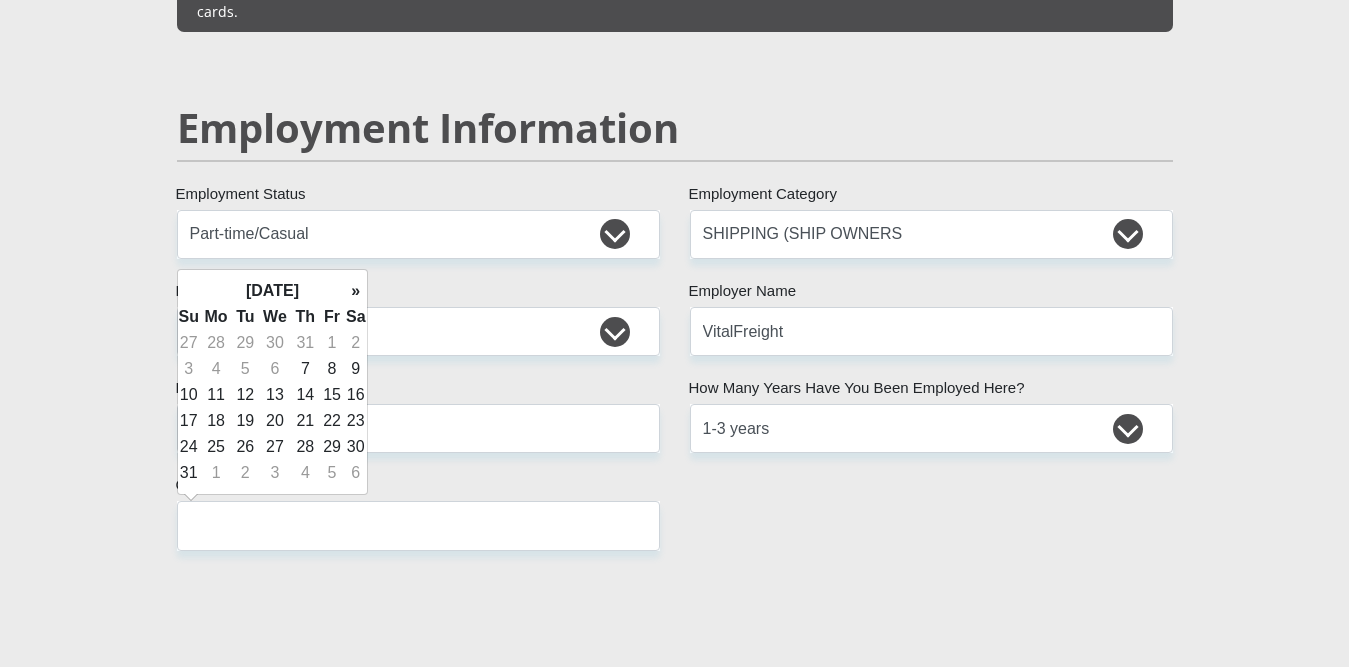 click on "[TITLE]
[NAME]
[NAME]
[ID NUMBER]
Please input valid ID number
[COUNTRY]
[COUNTRY]
[COUNTRY]
[COUNTRY]
[COUNTRY]
[COUNTRY]
[COUNTRY]
[COUNTRY]
[COUNTRY]
[COUNTRY]  [COUNTRY]" at bounding box center (675, 231) 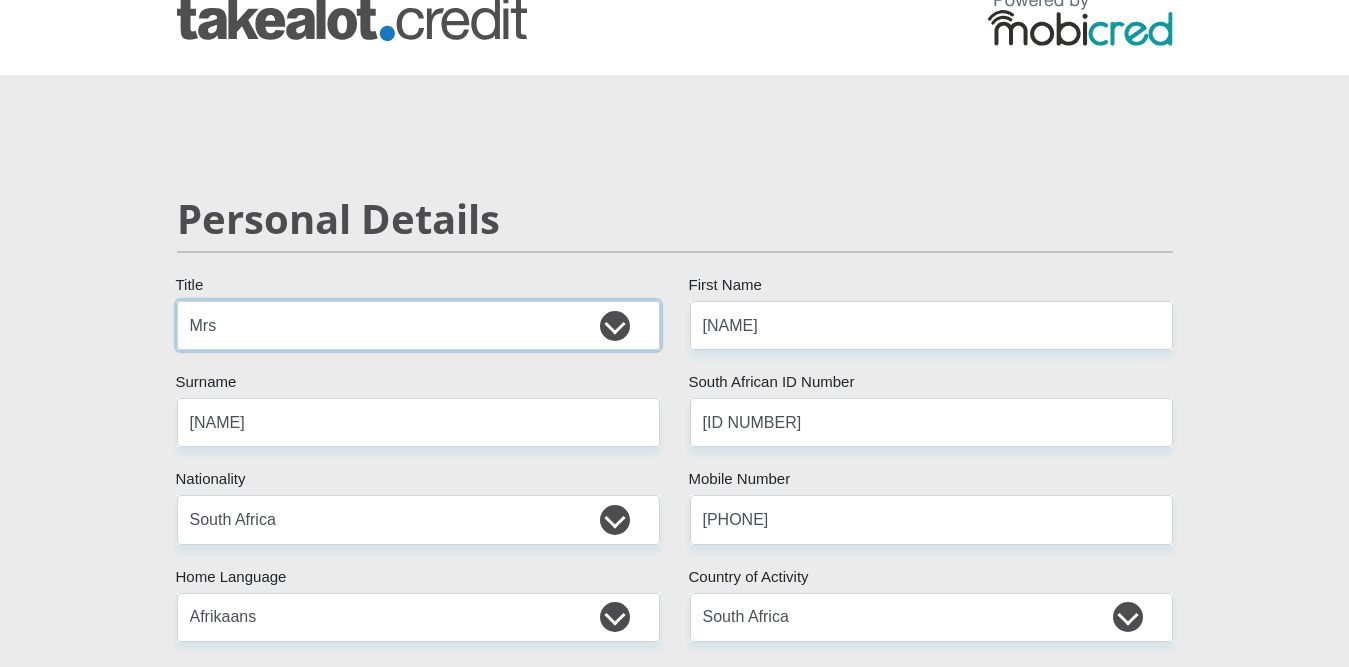 scroll, scrollTop: 729, scrollLeft: 0, axis: vertical 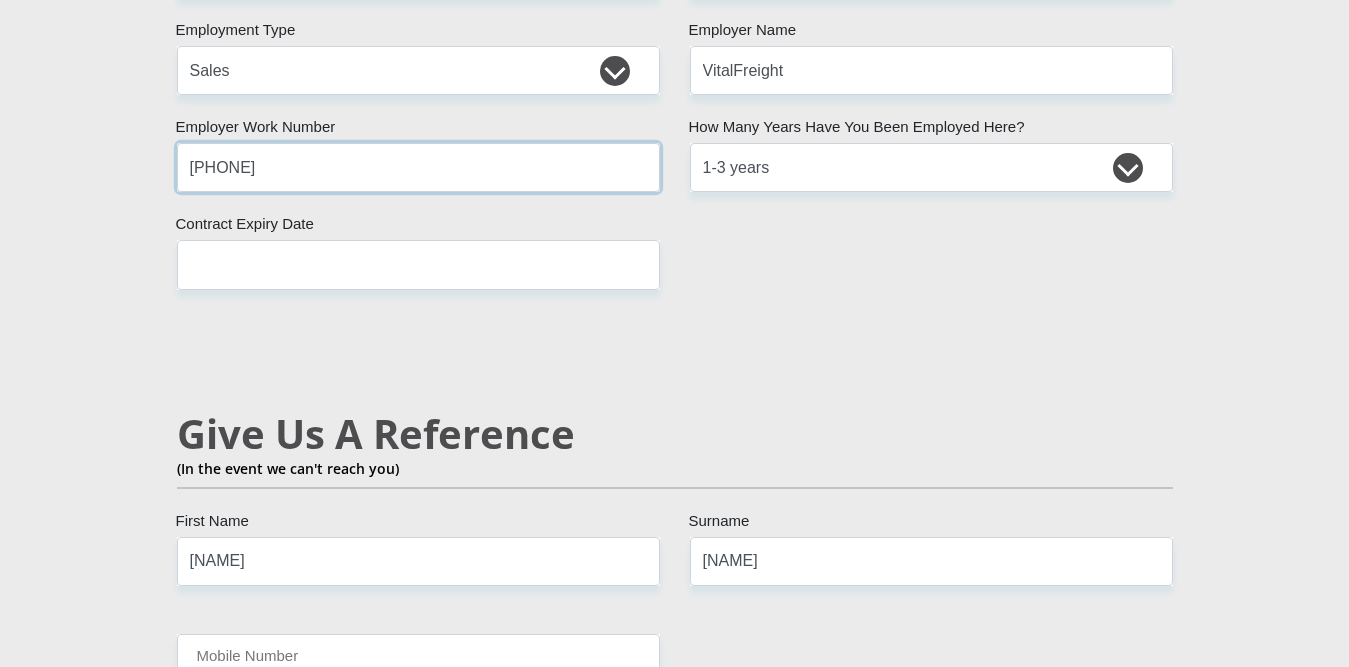 drag, startPoint x: 401, startPoint y: 176, endPoint x: 0, endPoint y: 170, distance: 401.0449 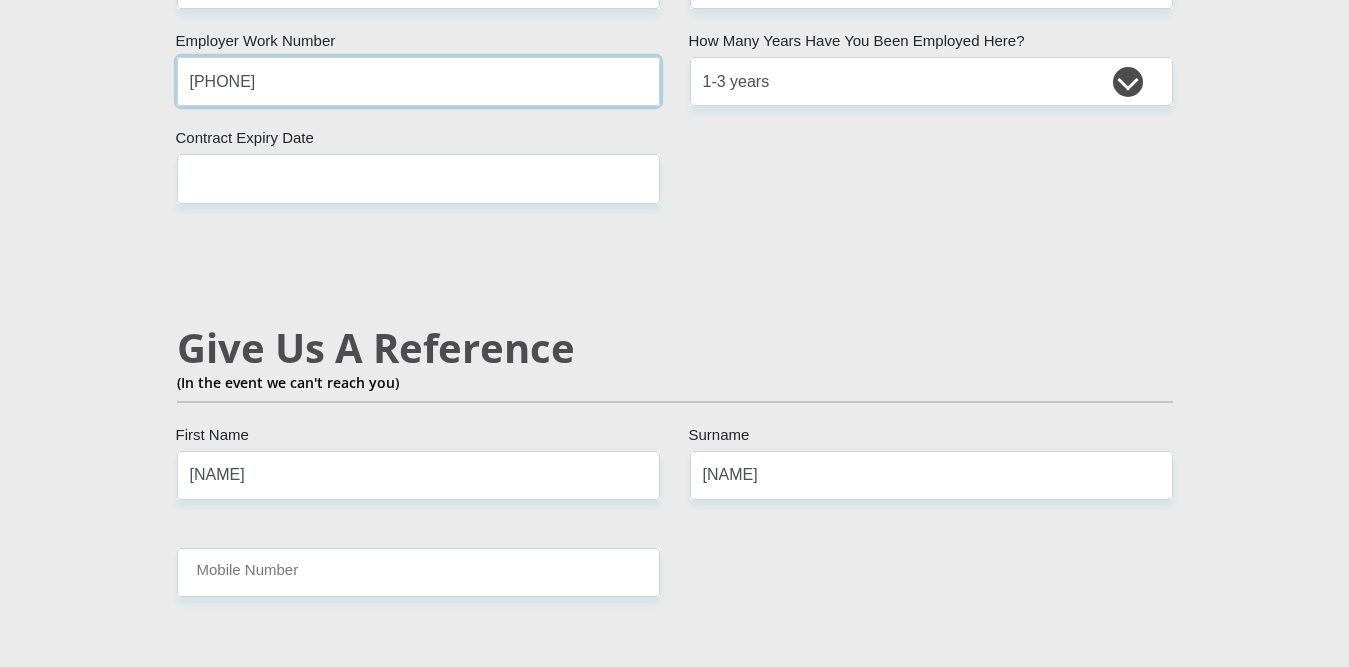 scroll, scrollTop: 3475, scrollLeft: 0, axis: vertical 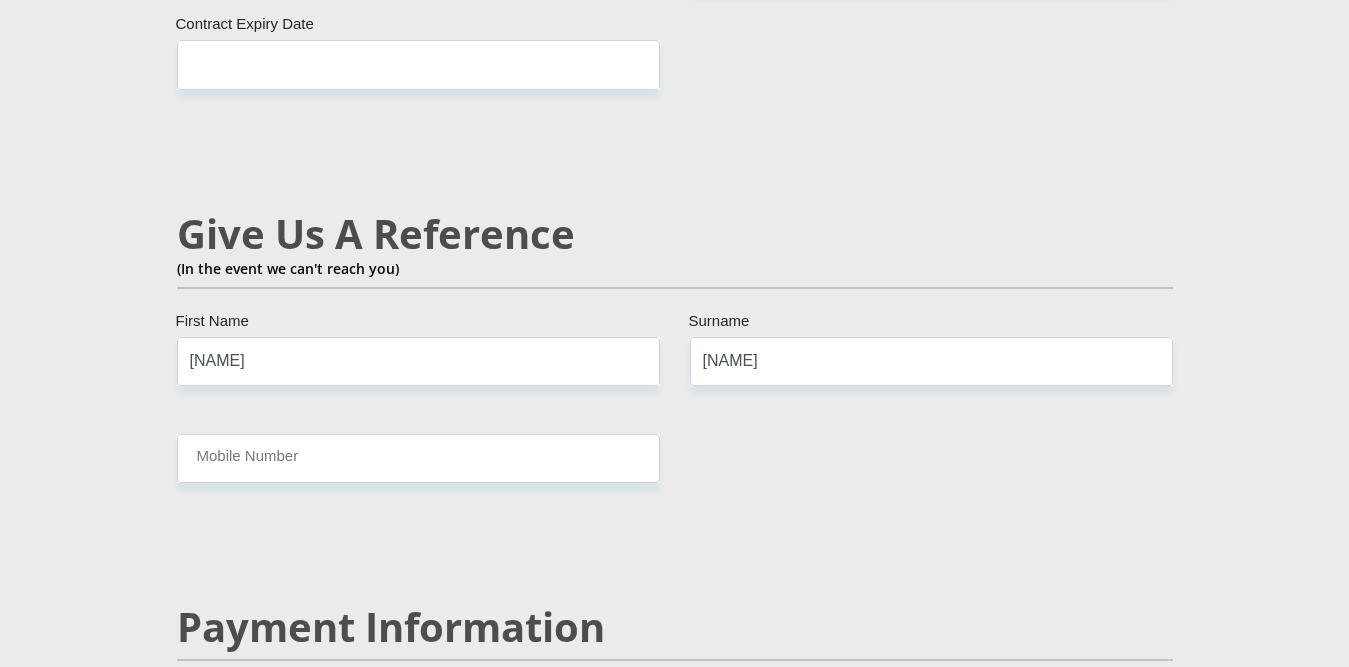 type on "[PHONE]" 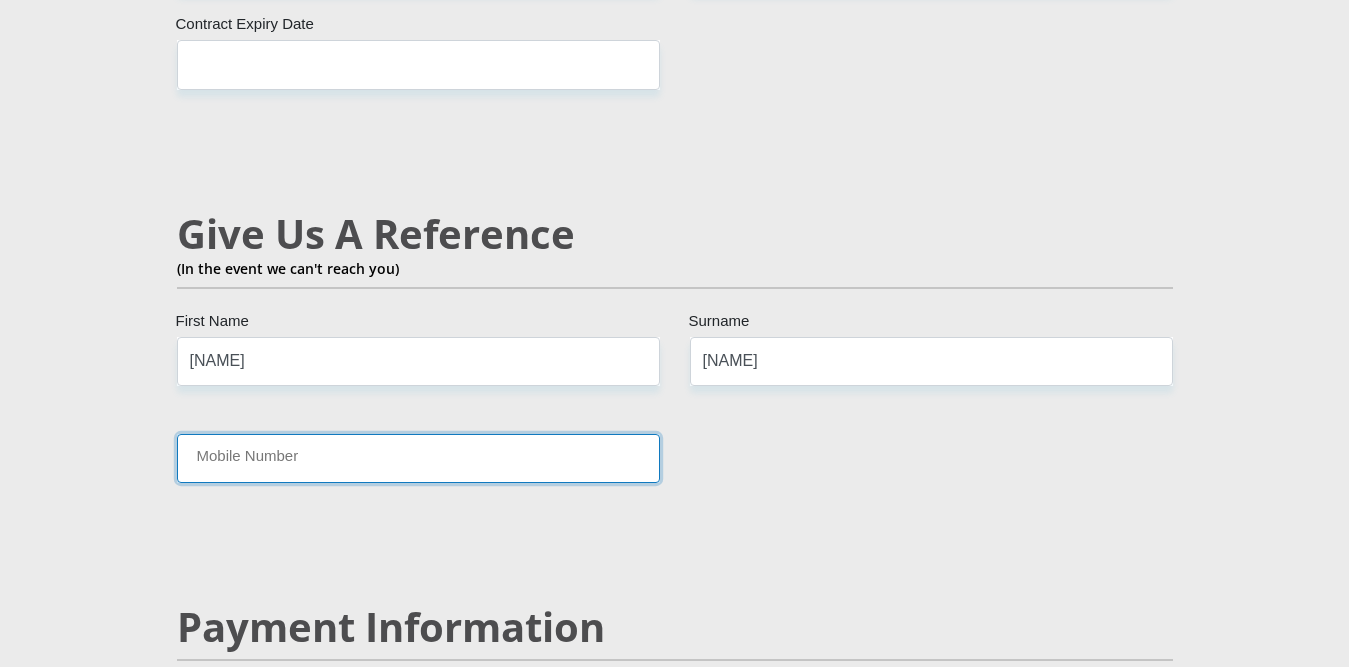 click on "Mobile Number" at bounding box center (418, 458) 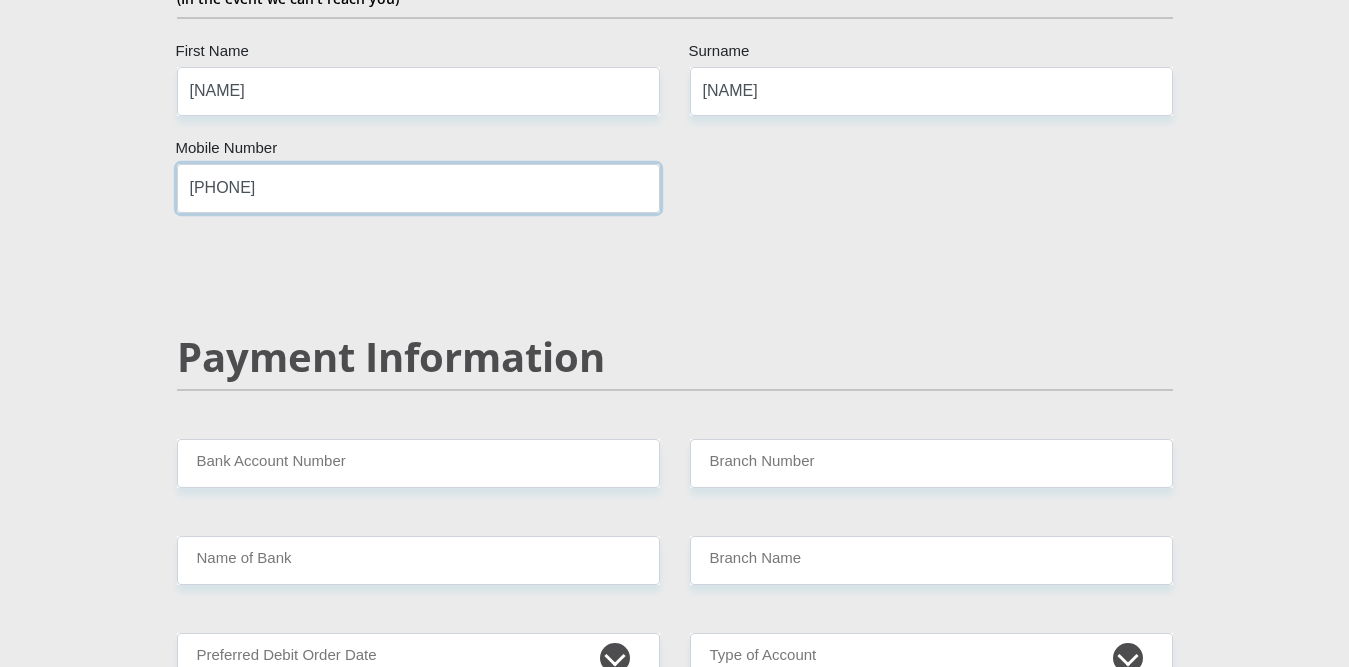 scroll, scrollTop: 3975, scrollLeft: 0, axis: vertical 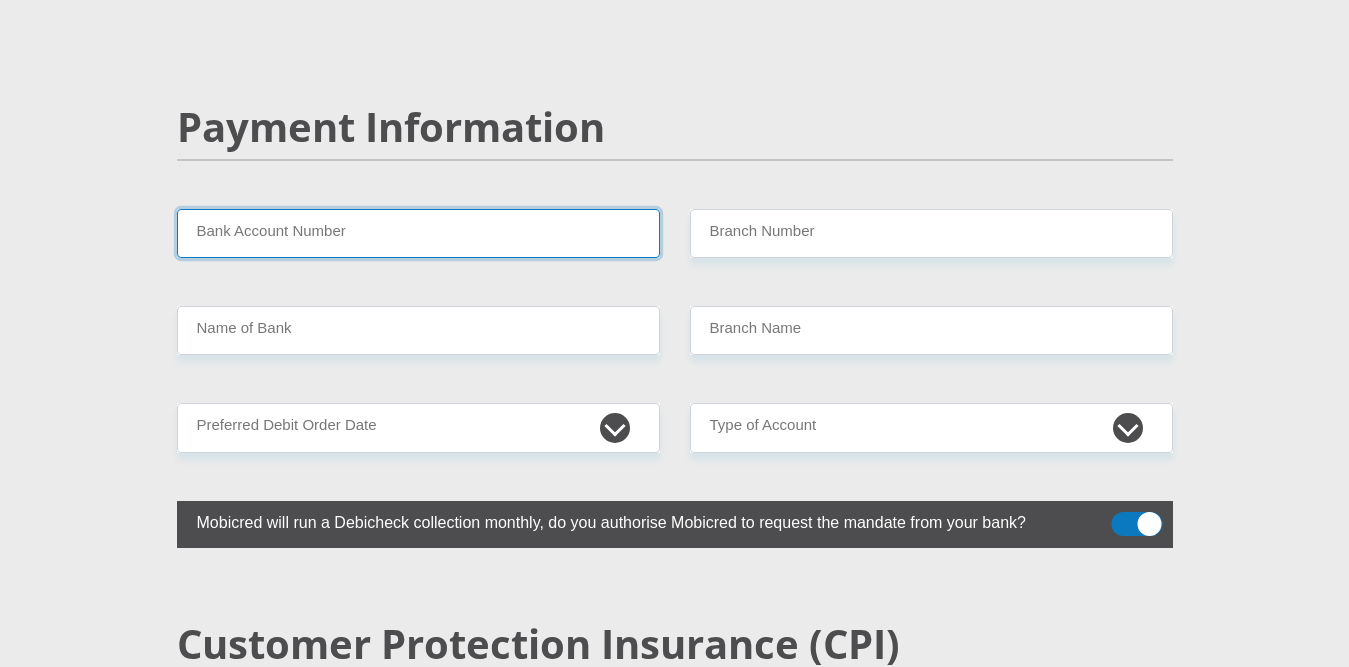 click on "Bank Account Number" at bounding box center [418, 233] 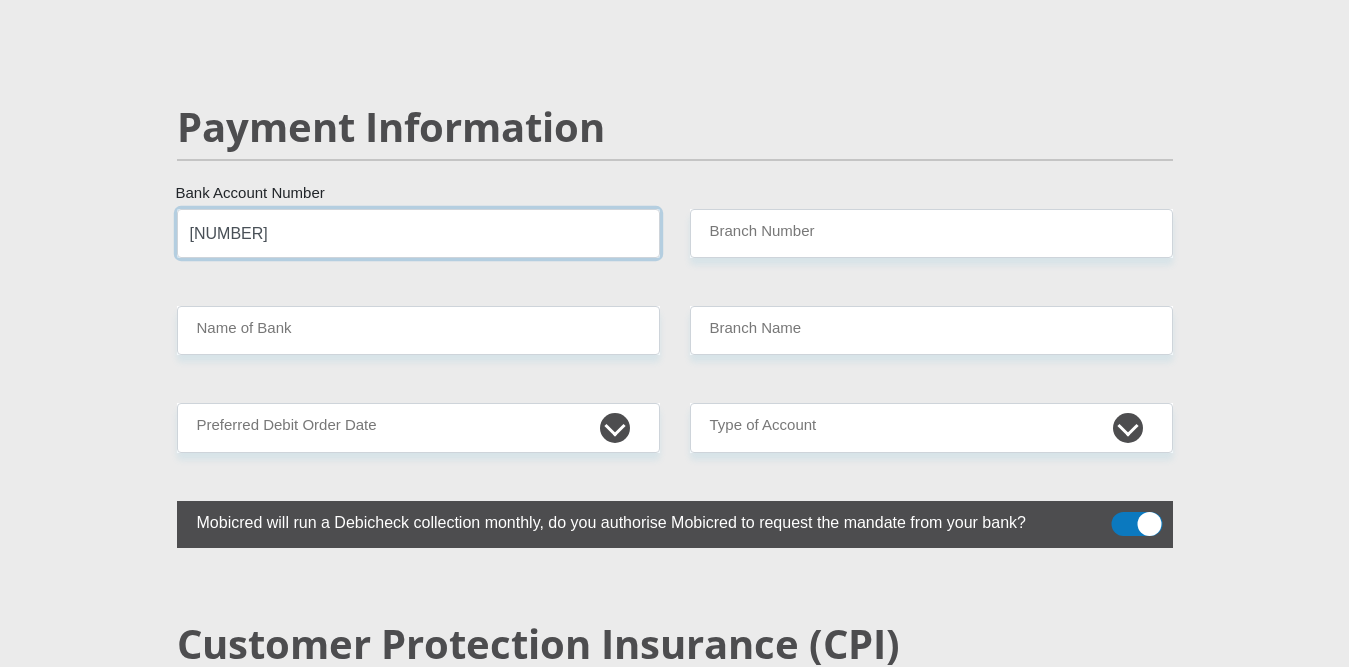 type on "[NUMBER]" 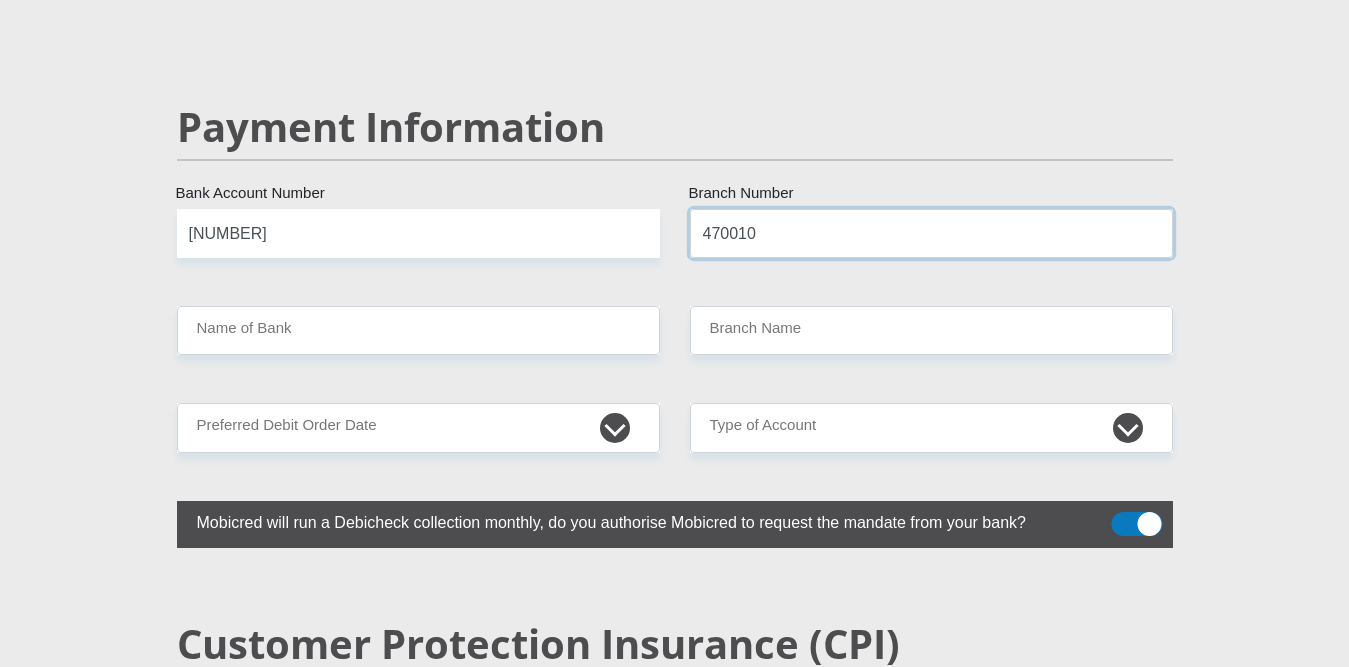 type on "470010" 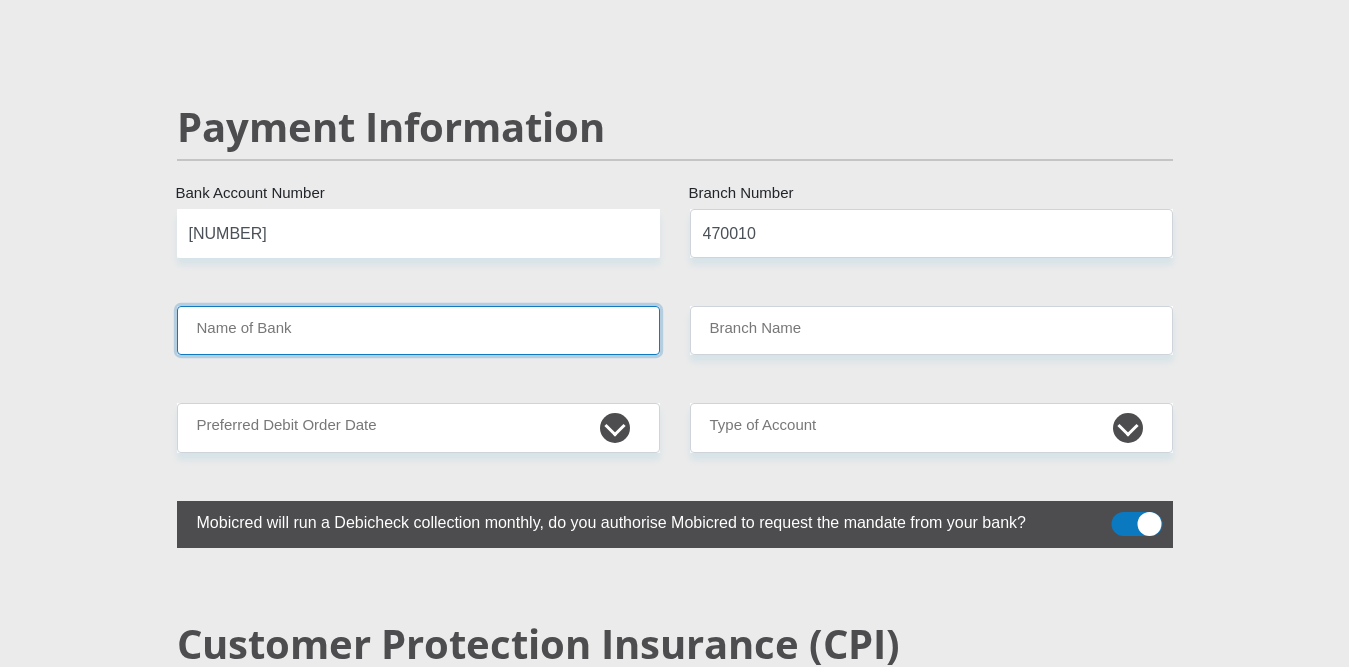 type on "CAPITEC BANK LIMITED" 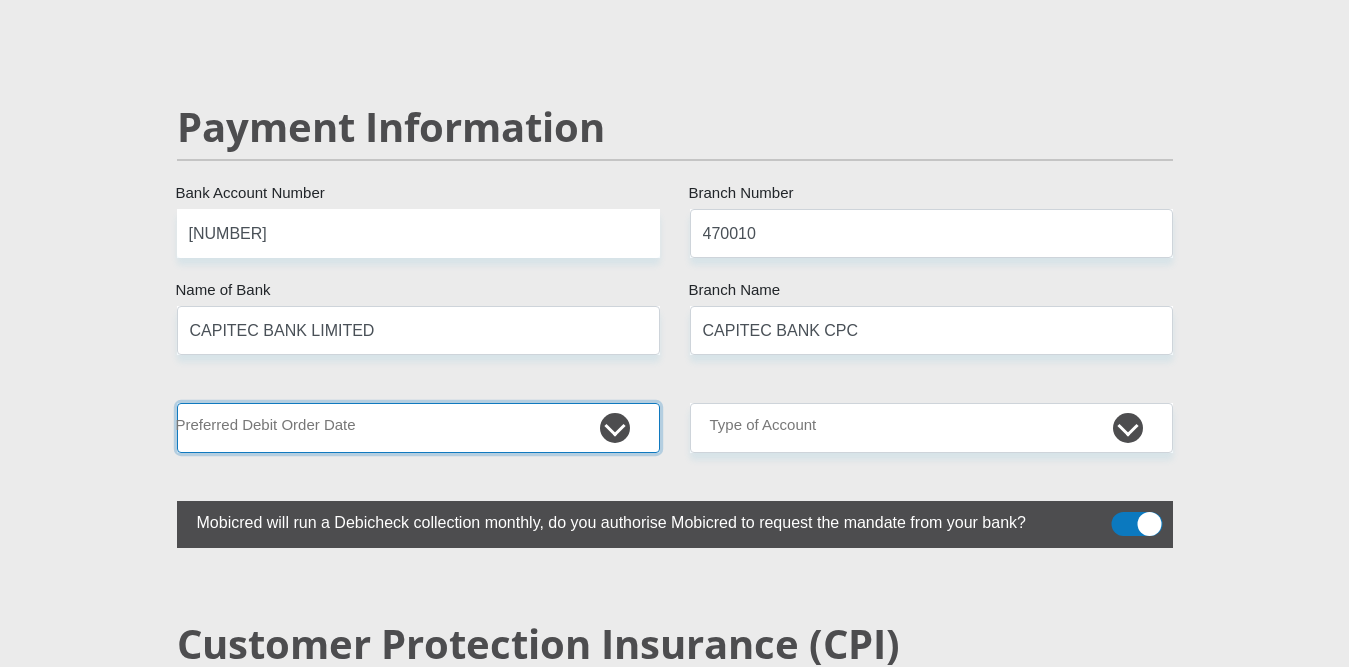 click on "1st
2nd
3rd
4th
5th
7th
18th
19th
20th
21st
22nd
23rd
24th
25th
26th
27th
28th
29th
30th" at bounding box center [418, 427] 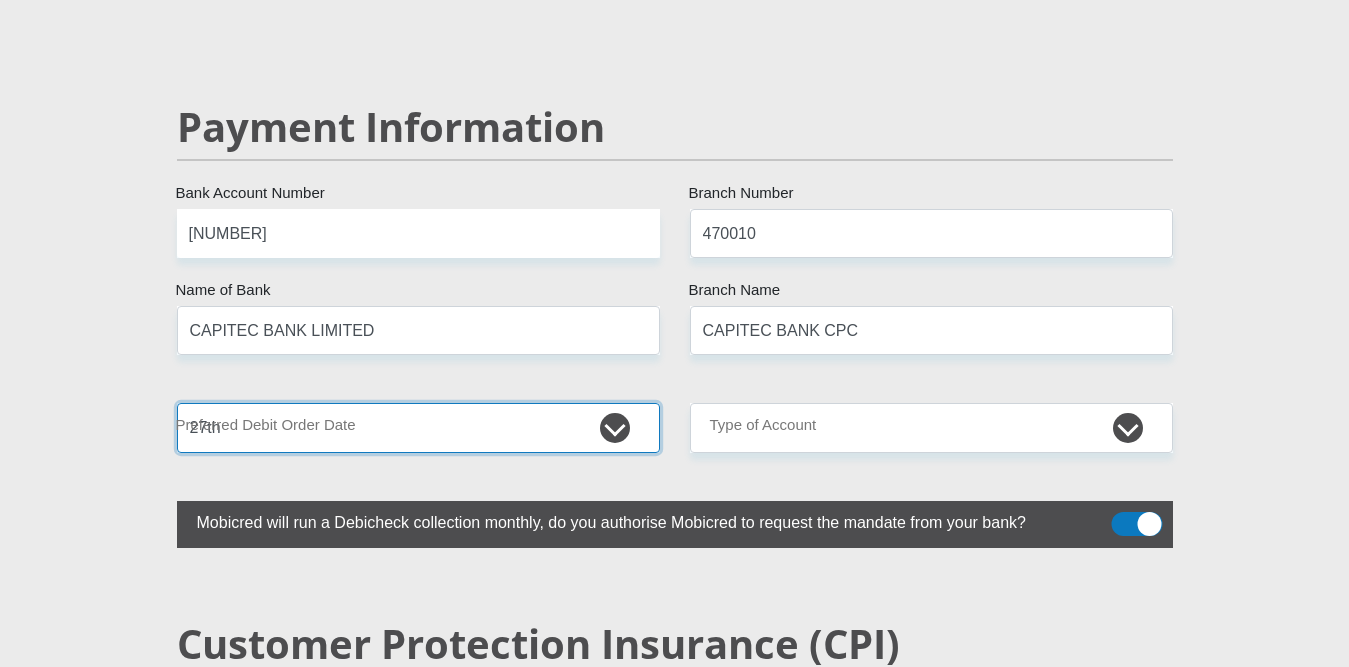 click on "1st
2nd
3rd
4th
5th
7th
18th
19th
20th
21st
22nd
23rd
24th
25th
26th
27th
28th
29th
30th" at bounding box center [418, 427] 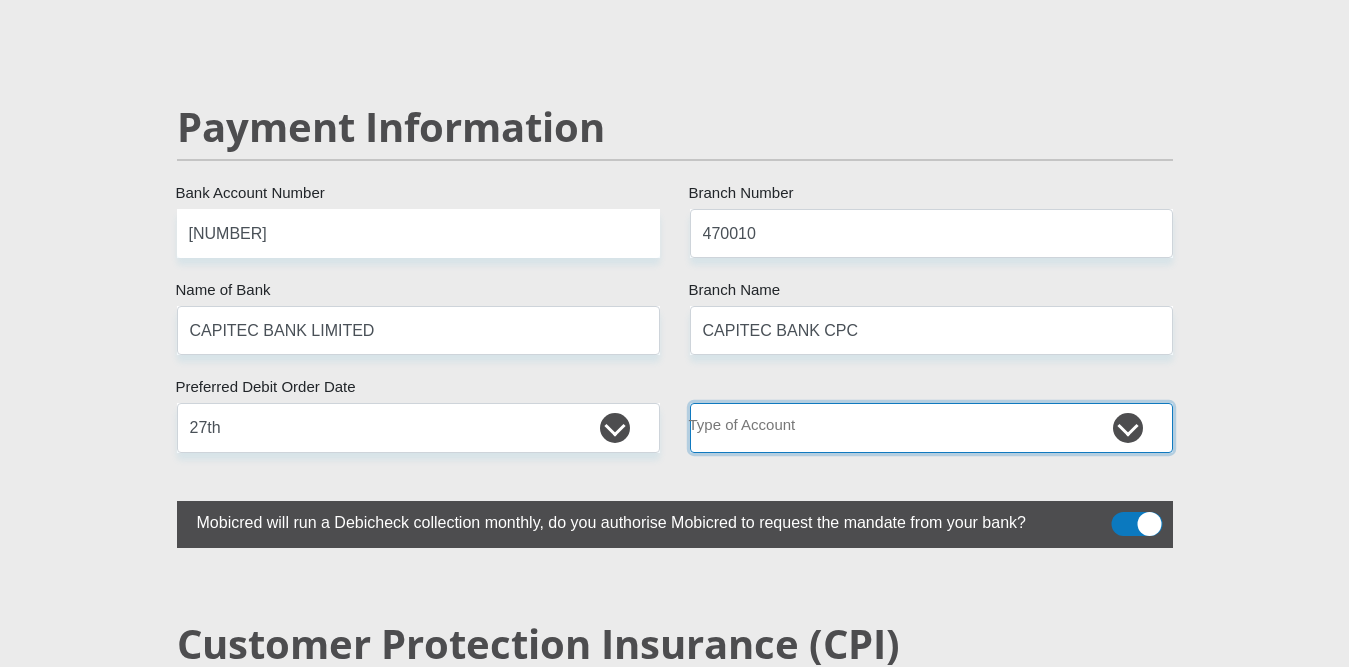 click on "Cheque
Savings" at bounding box center [931, 427] 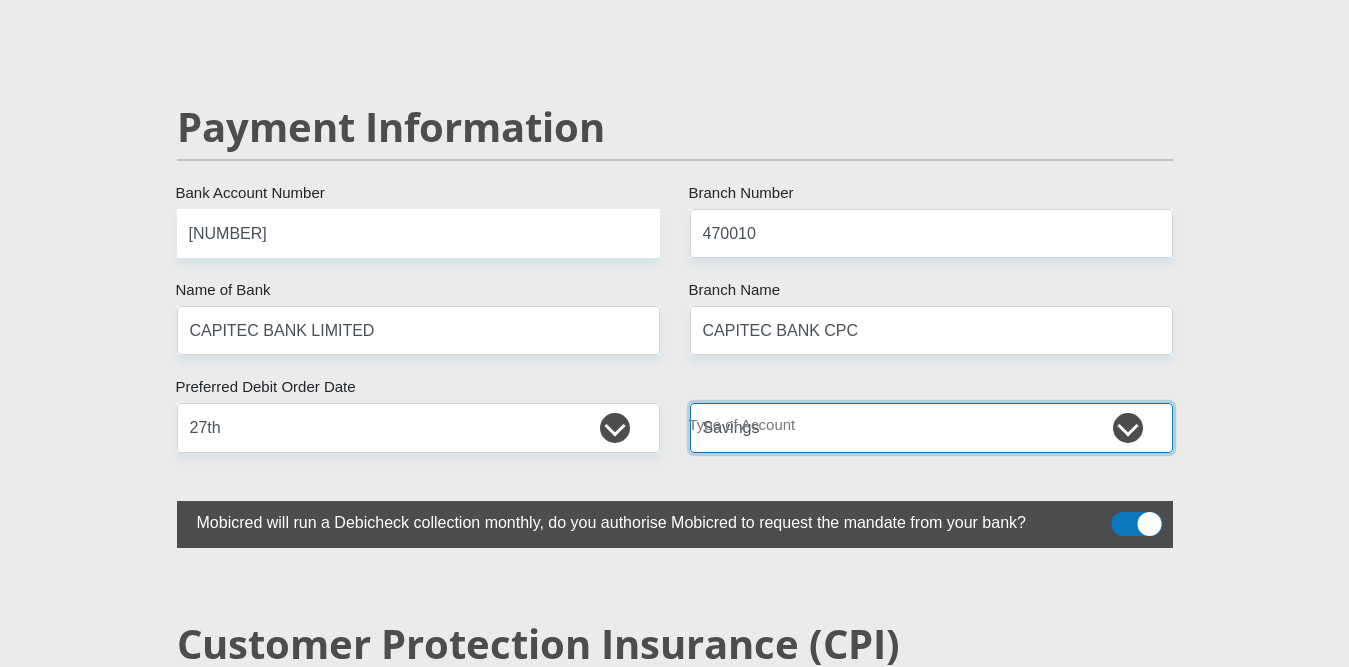 click on "Cheque
Savings" at bounding box center (931, 427) 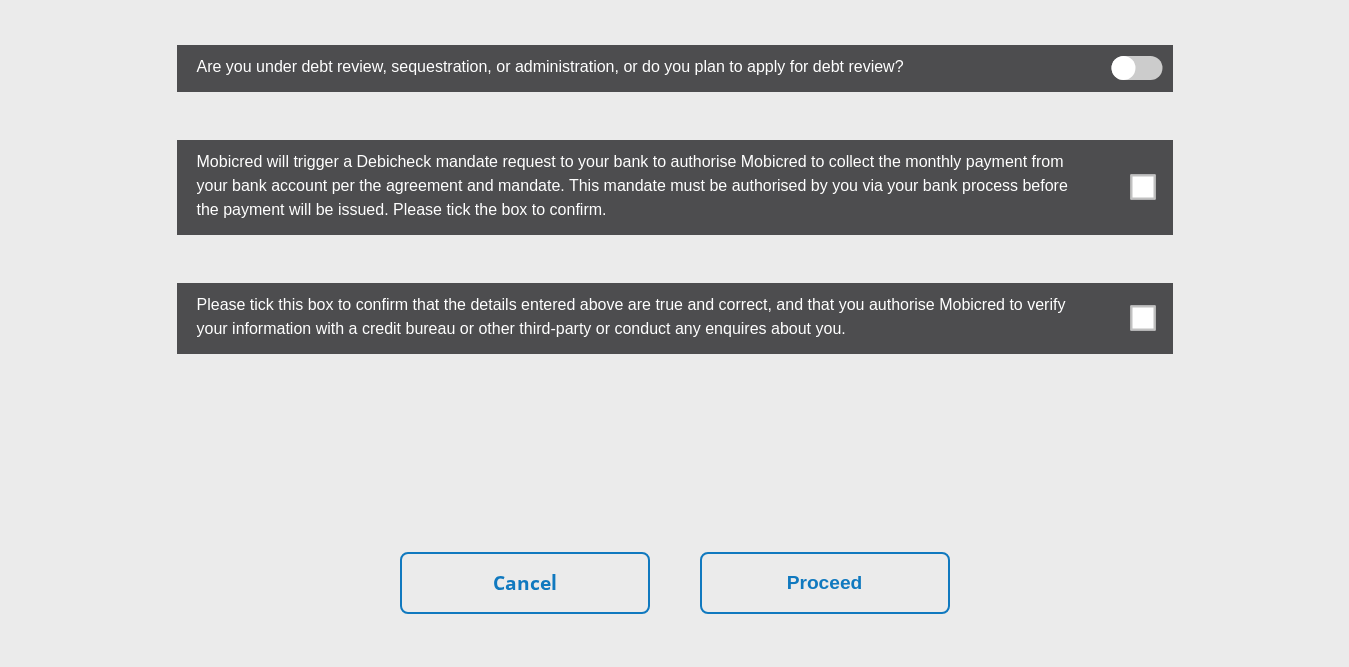 scroll, scrollTop: 5675, scrollLeft: 0, axis: vertical 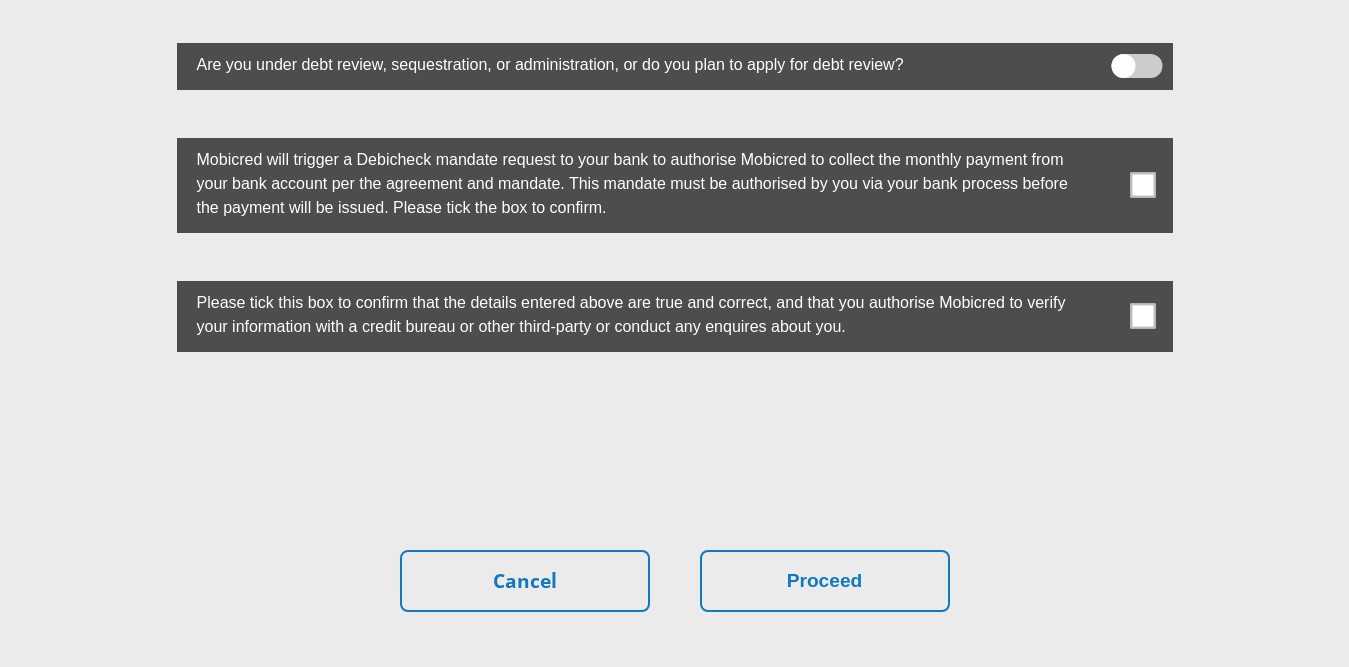 click at bounding box center [1142, 185] 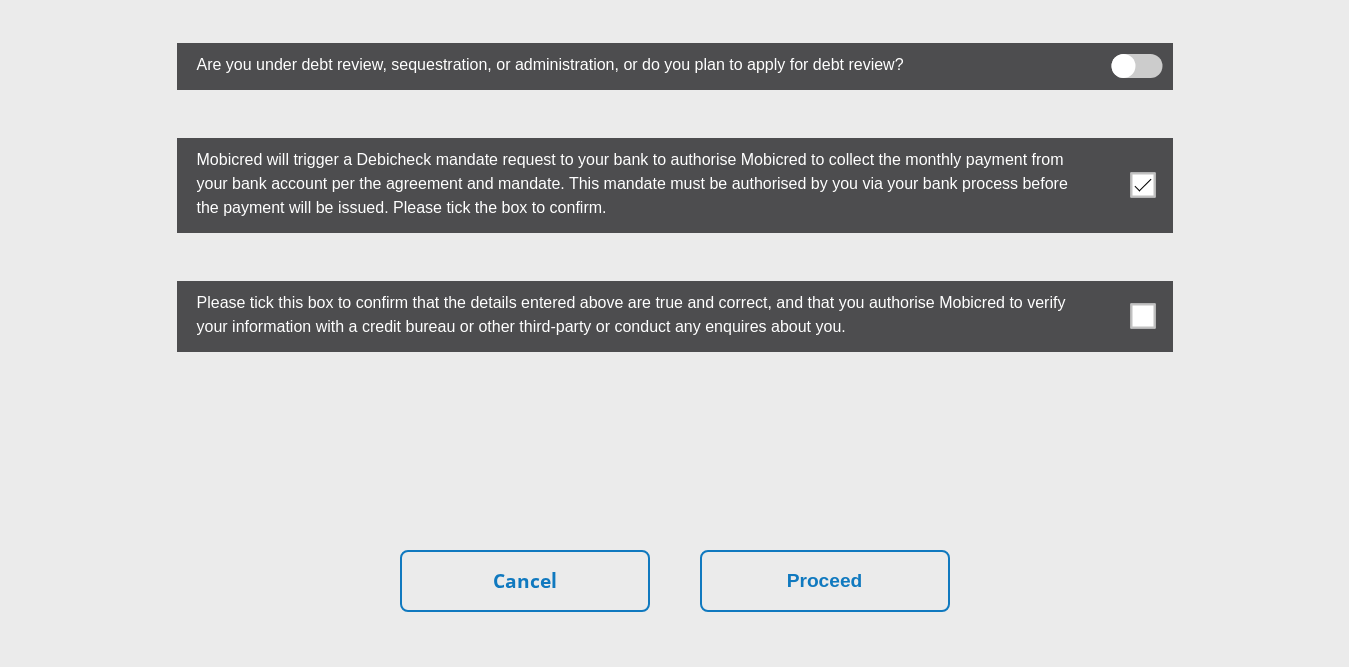 click at bounding box center (1142, 316) 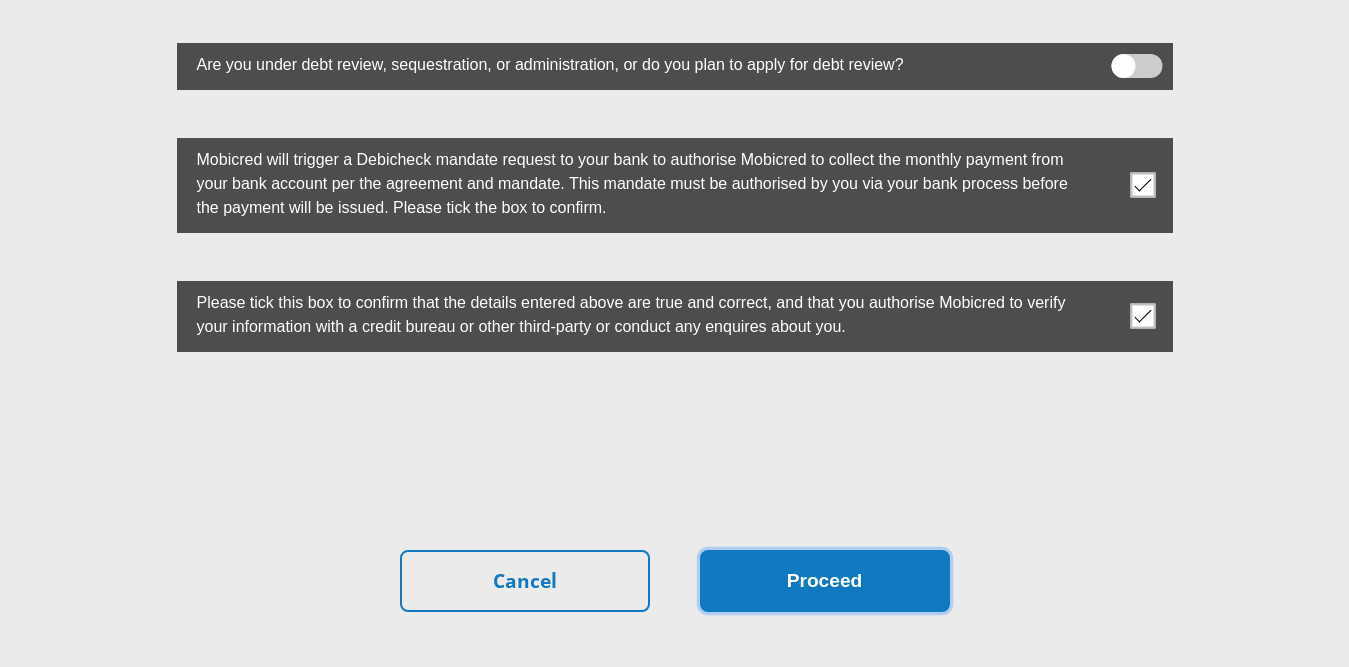 click on "Proceed" at bounding box center (825, 581) 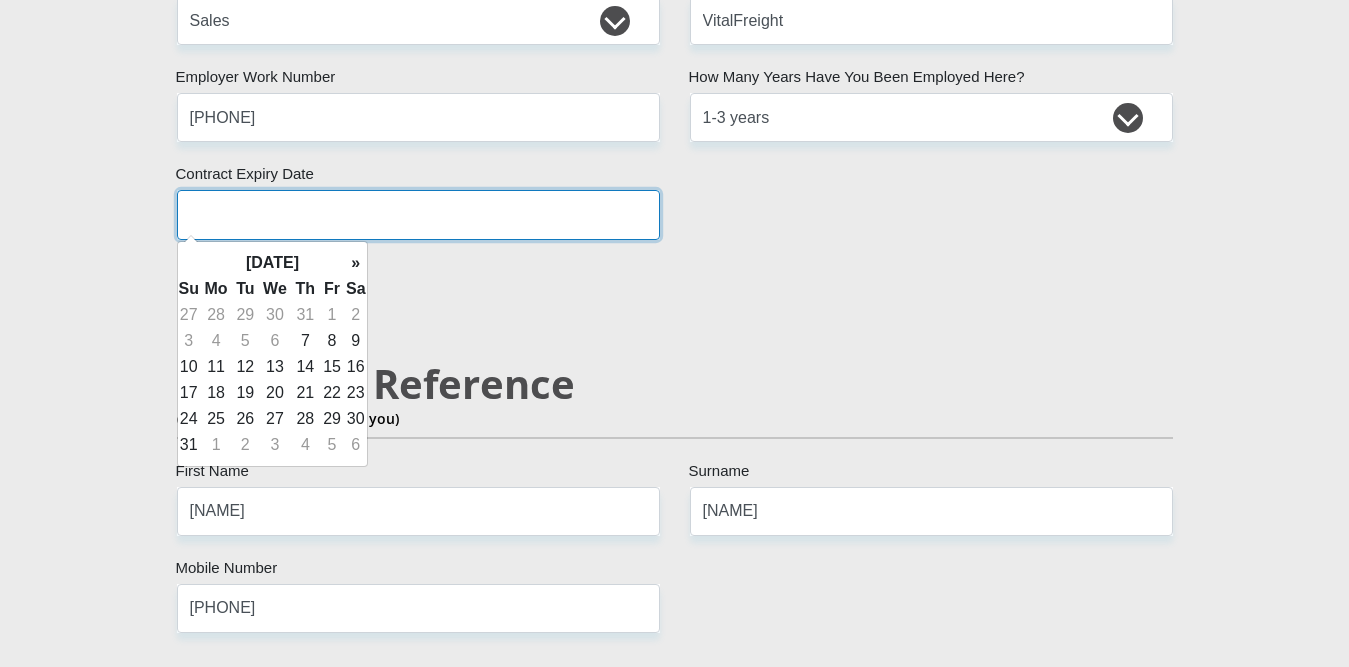 scroll, scrollTop: 3314, scrollLeft: 0, axis: vertical 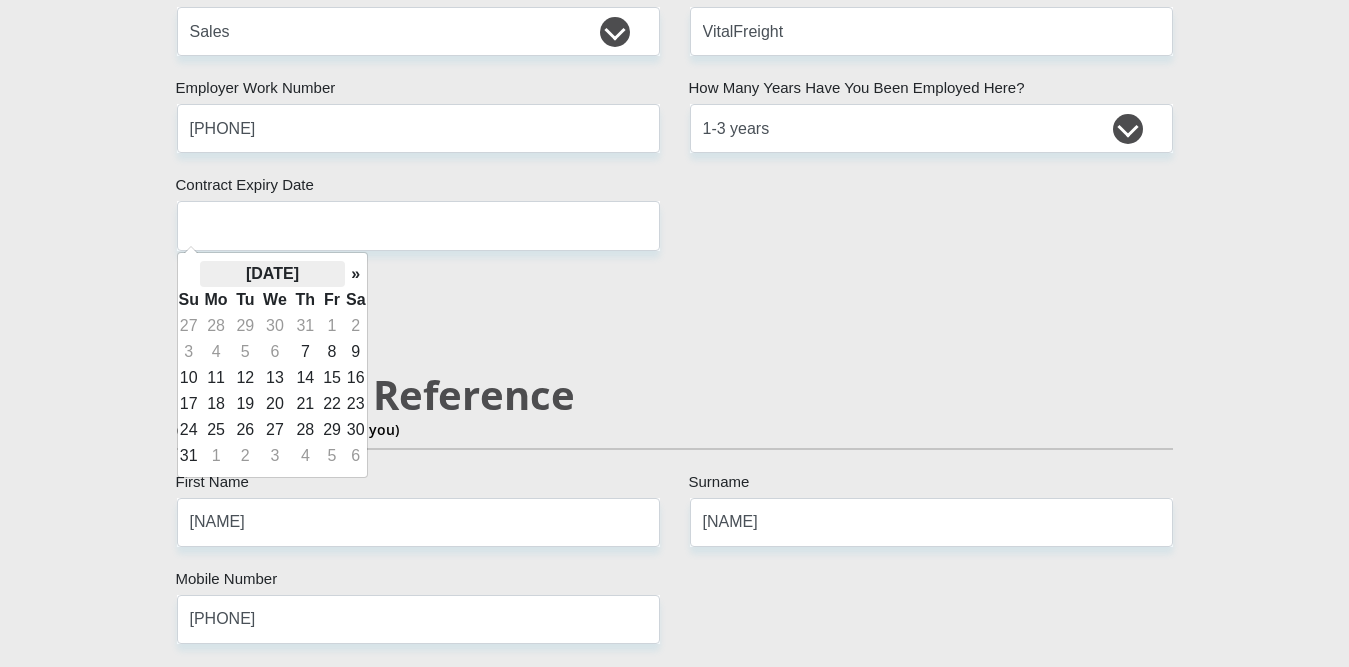 click on "[DATE]" at bounding box center [272, 274] 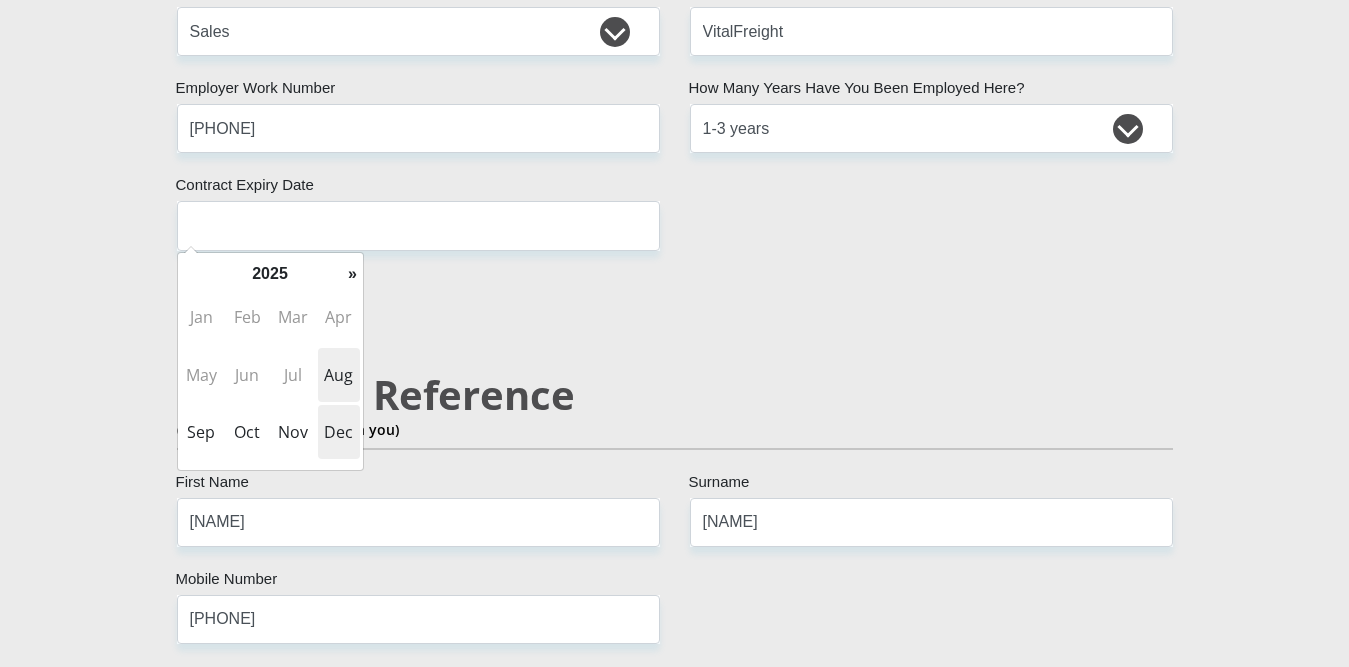 click on "Dec" at bounding box center (339, 432) 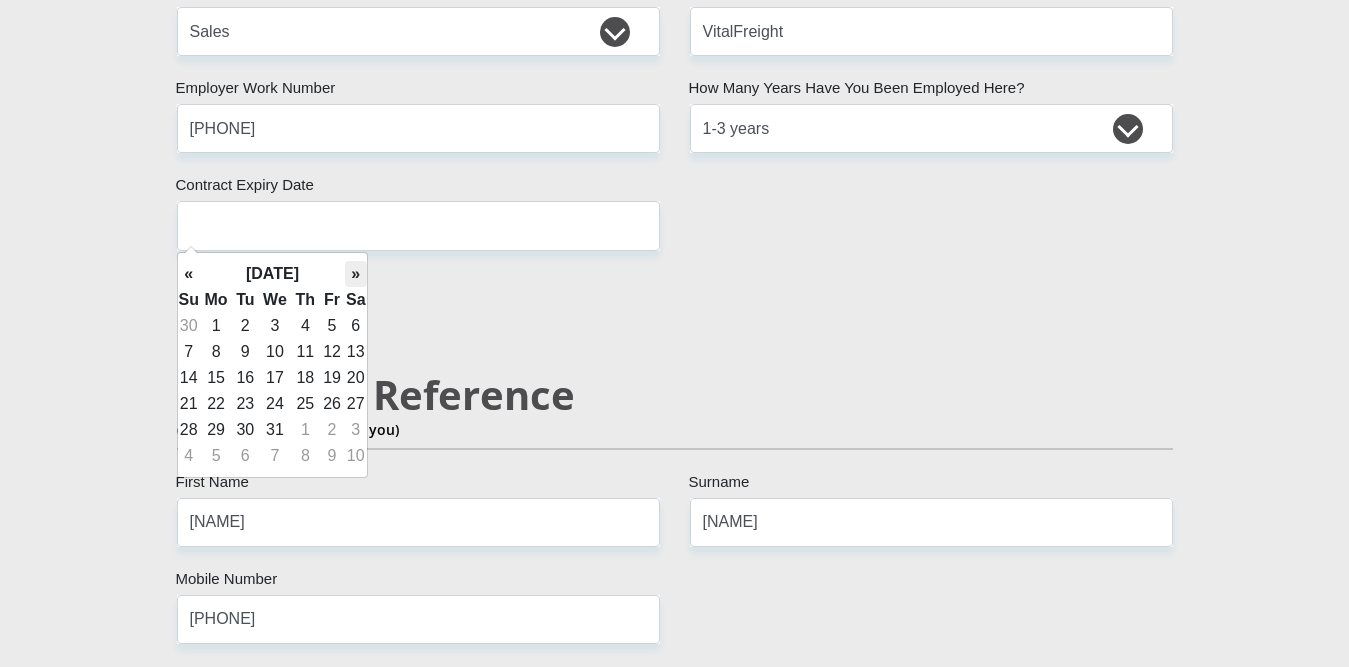 click on "»" at bounding box center (356, 274) 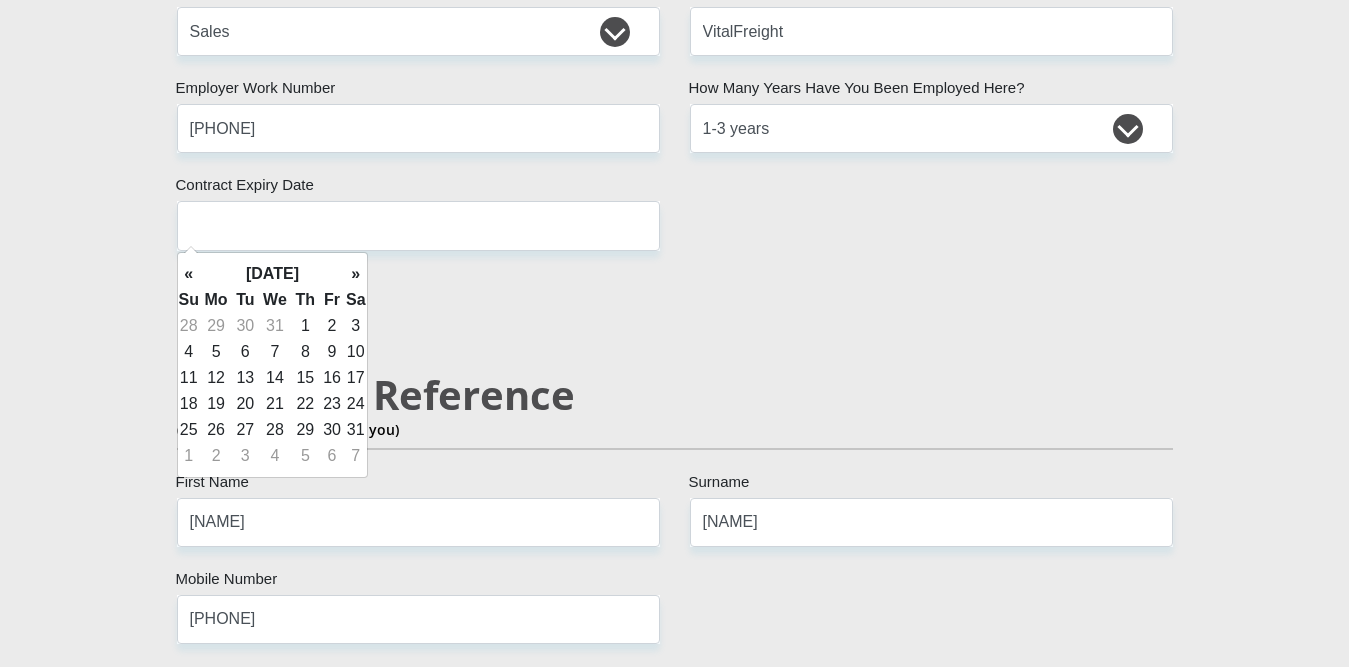 click on "»" at bounding box center [356, 274] 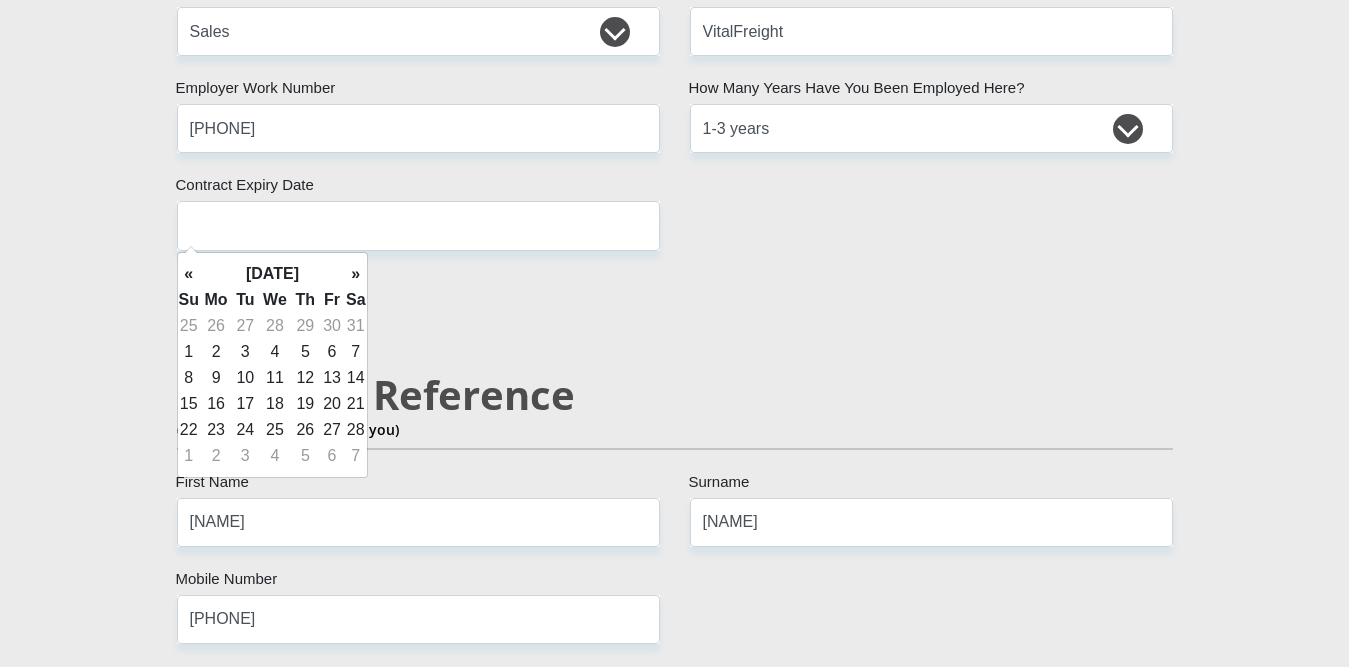 click on "»" at bounding box center (356, 274) 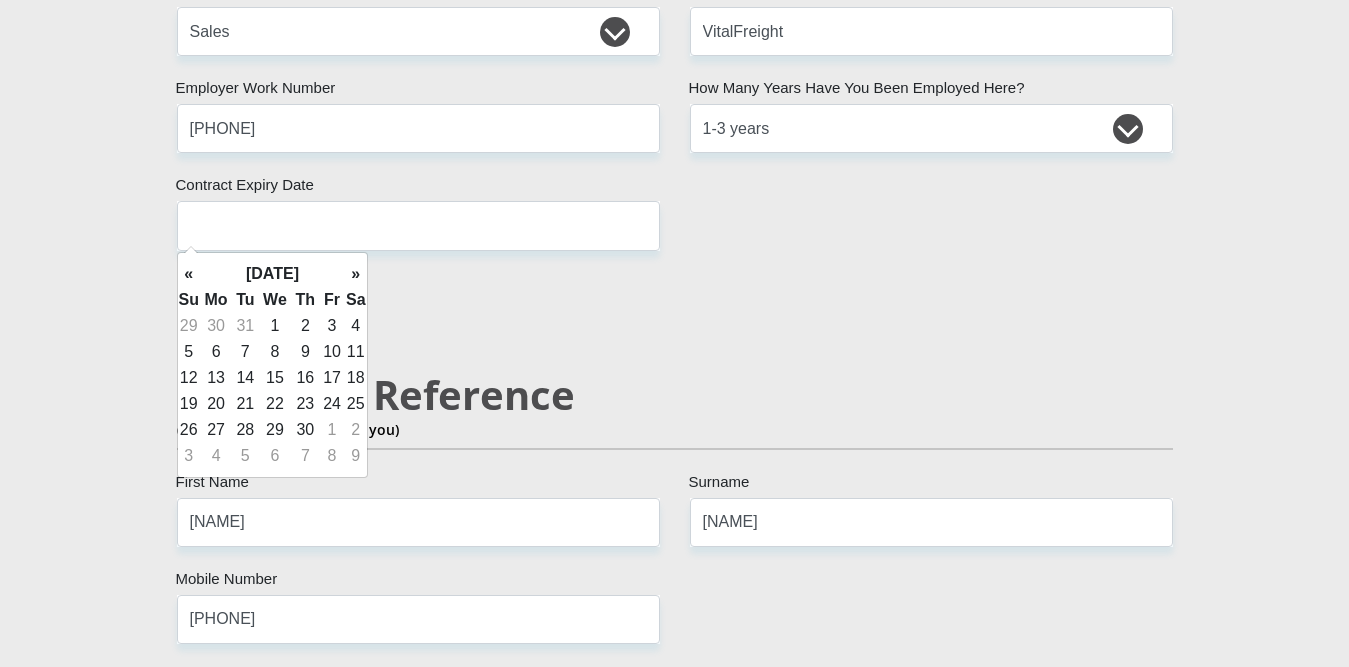click on "»" at bounding box center [356, 274] 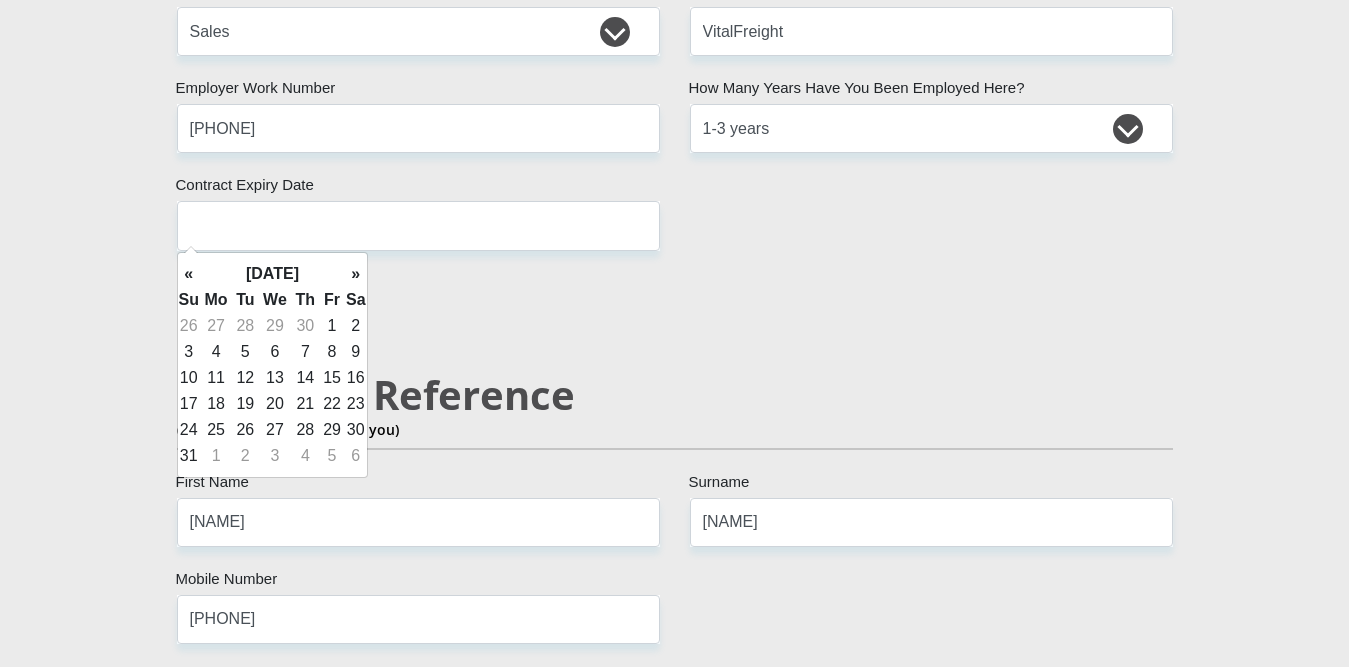 click on "»" at bounding box center (356, 274) 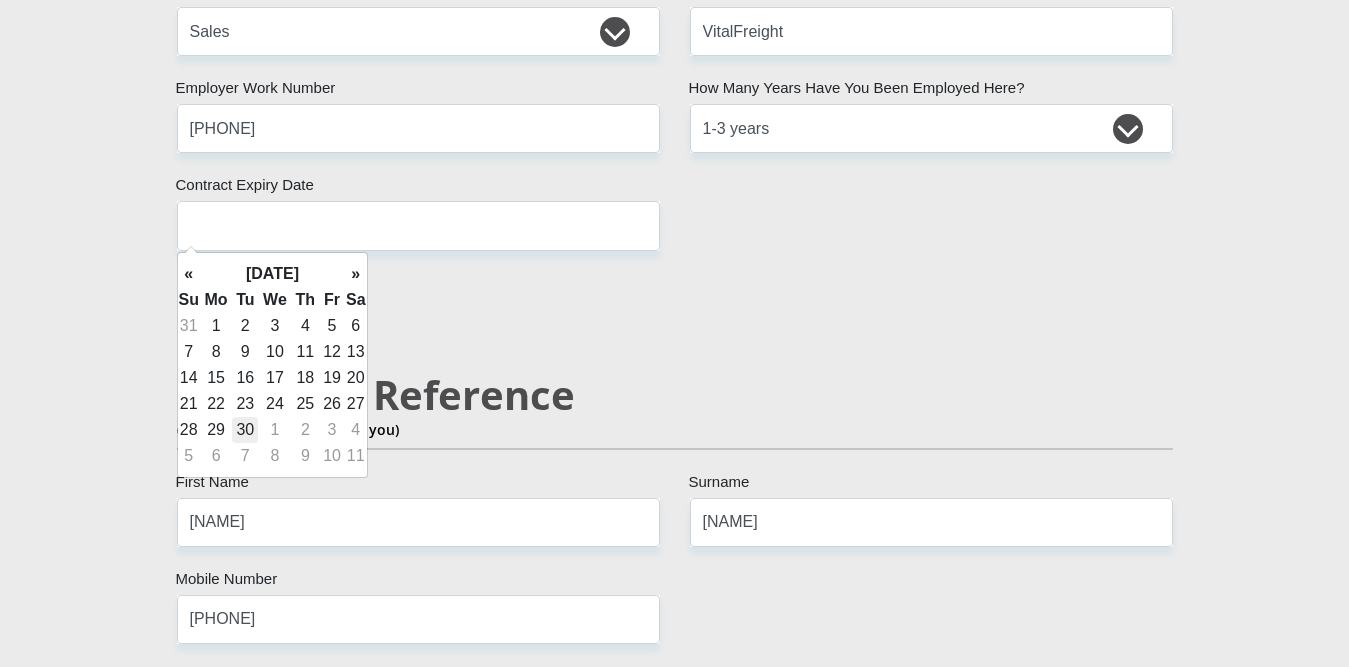 click on "30" at bounding box center [245, 430] 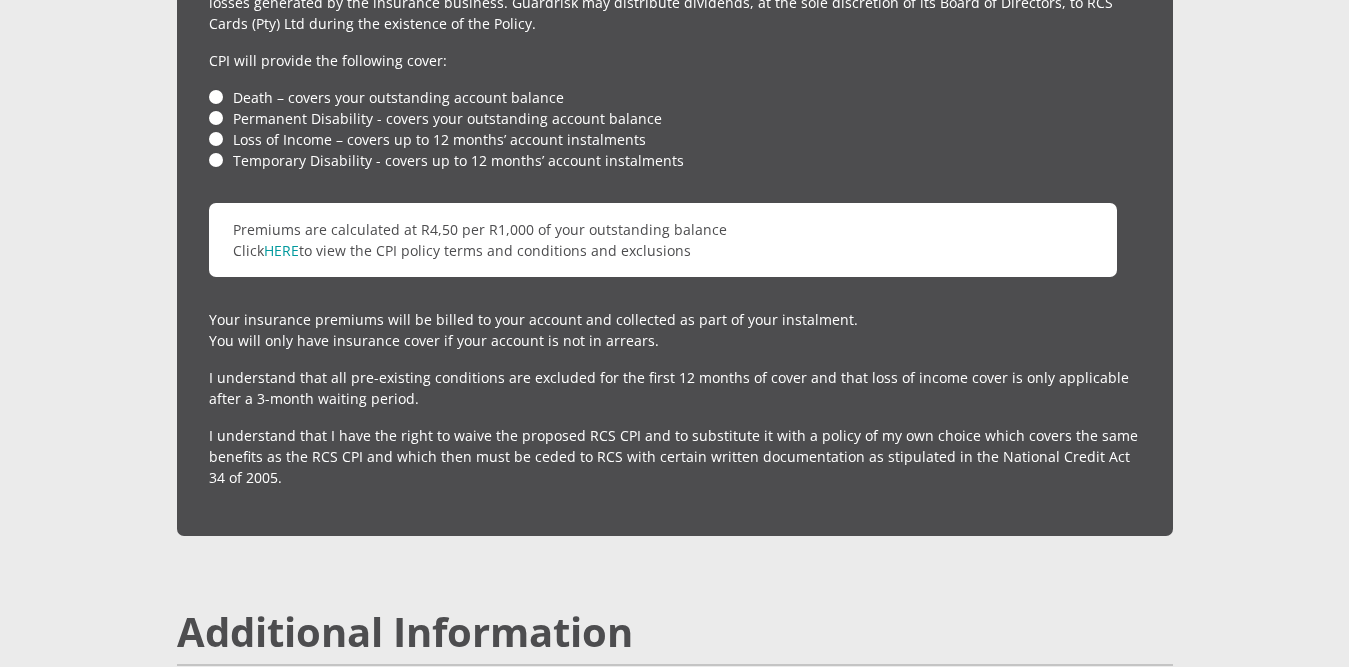 scroll, scrollTop: 5854, scrollLeft: 0, axis: vertical 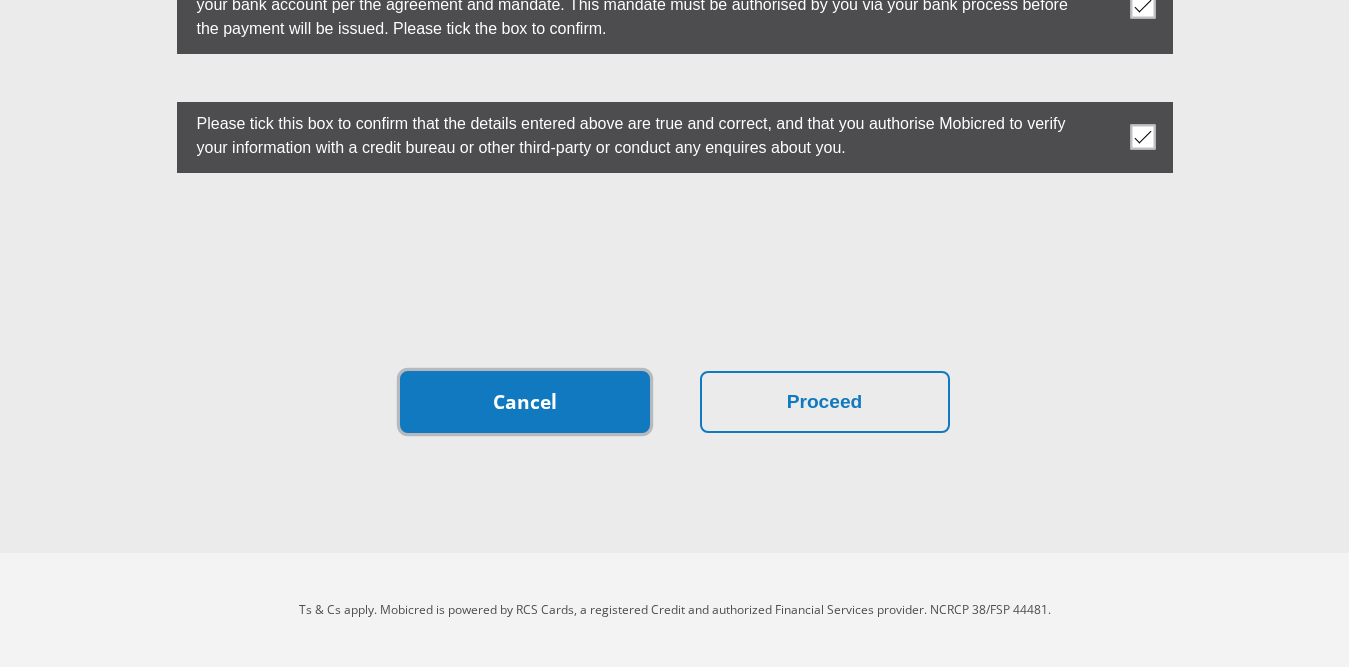 click on "Cancel" at bounding box center [525, 402] 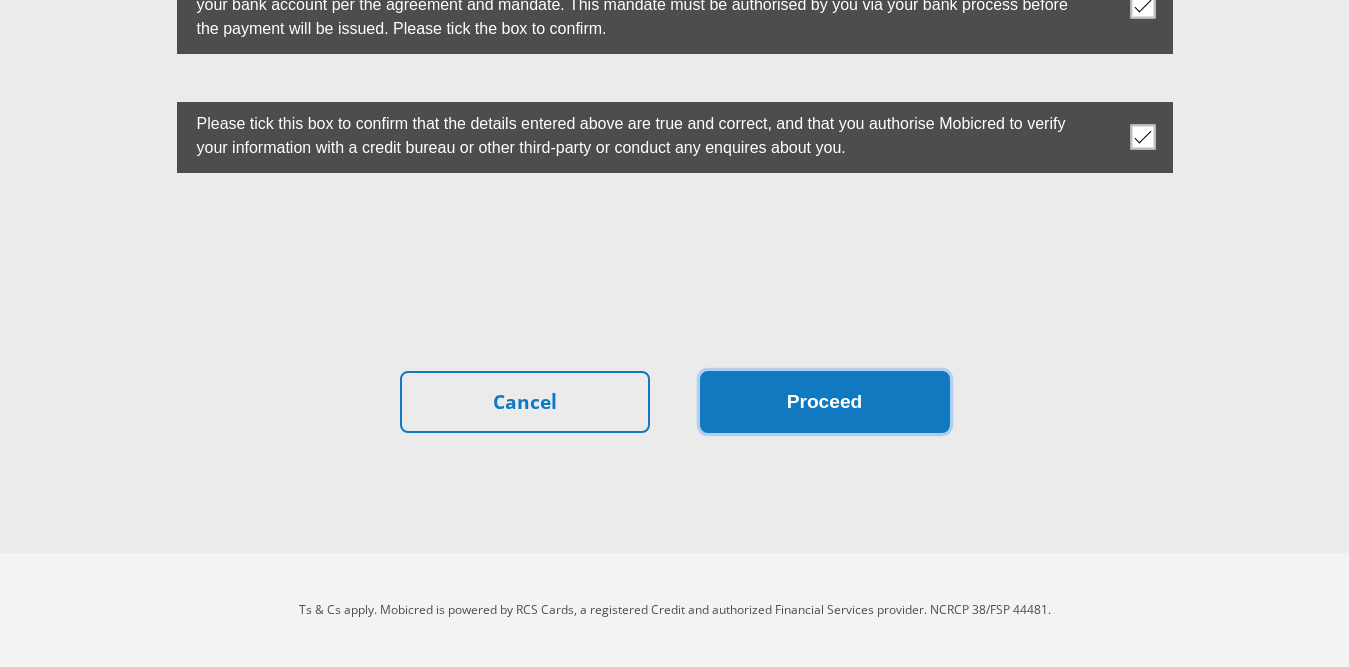 click on "Proceed" at bounding box center [825, 402] 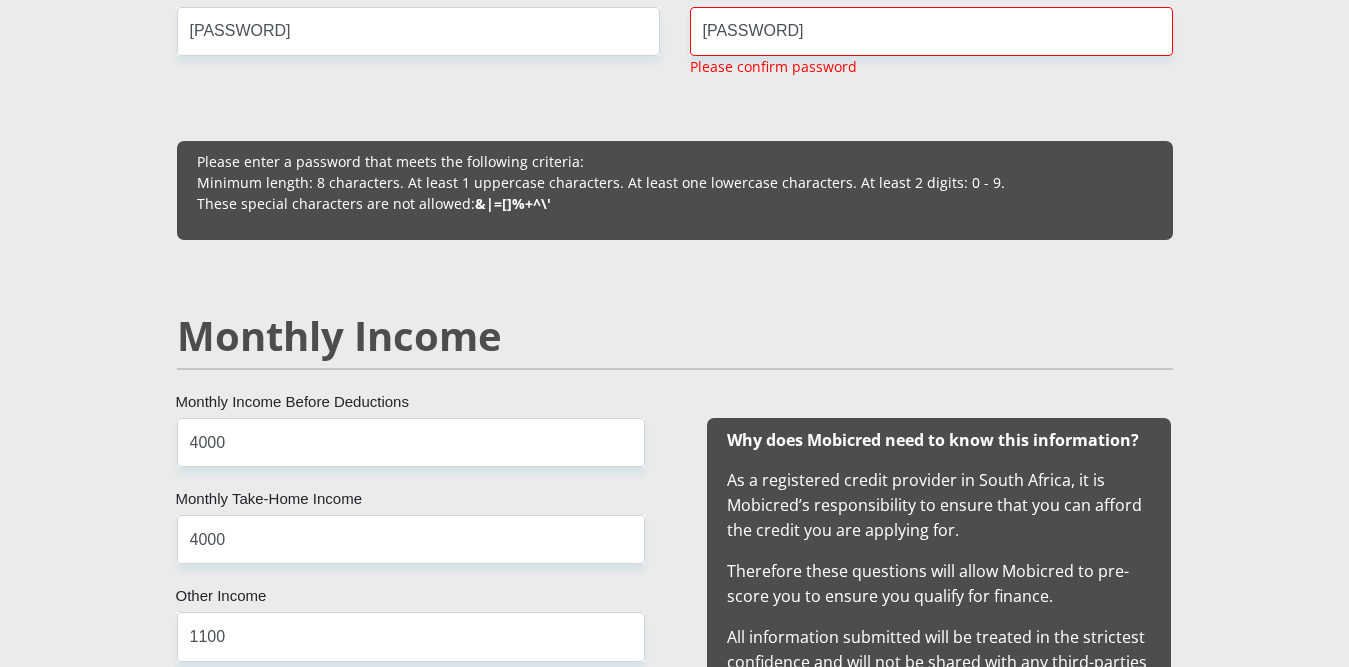 scroll, scrollTop: 1546, scrollLeft: 0, axis: vertical 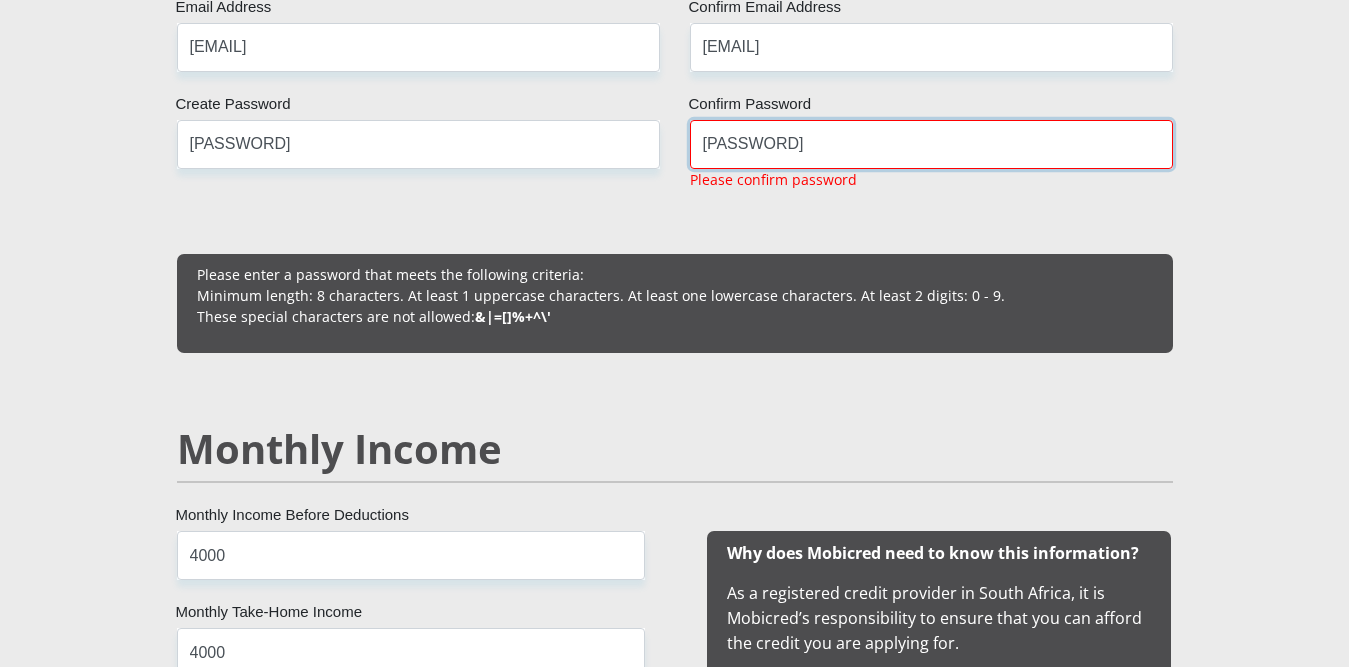 click on "[PASSWORD]" at bounding box center (931, 144) 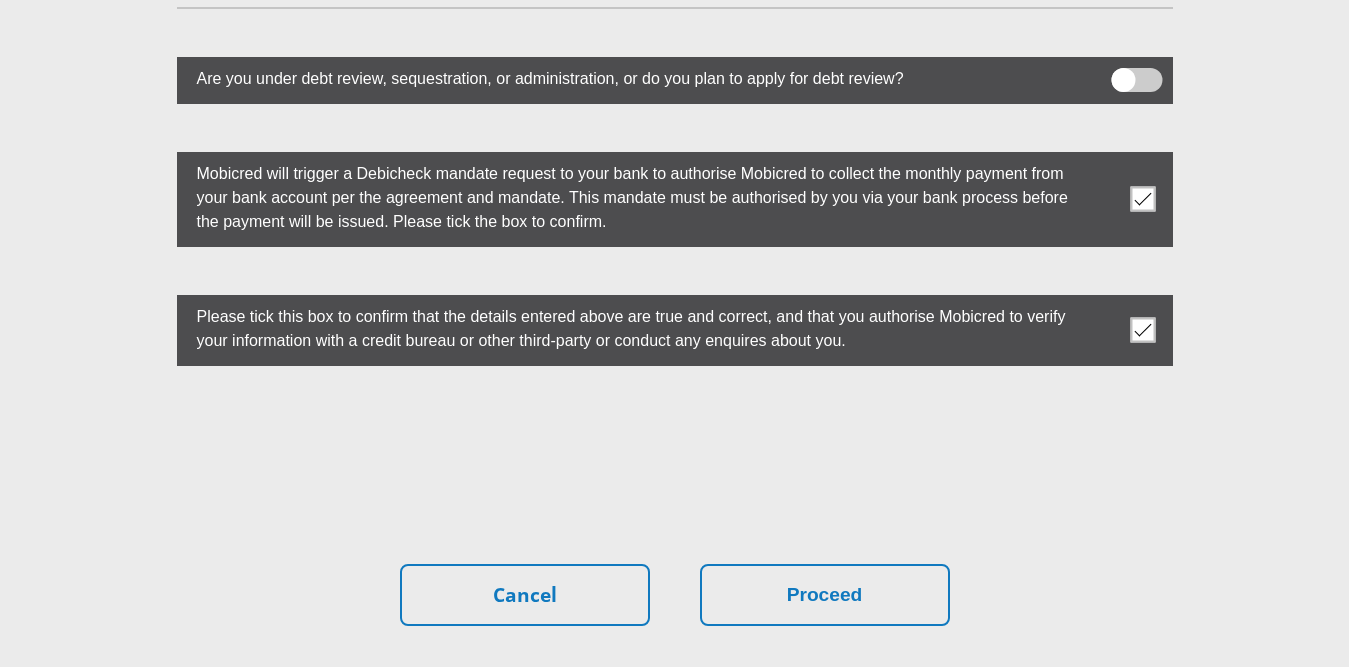scroll, scrollTop: 5817, scrollLeft: 0, axis: vertical 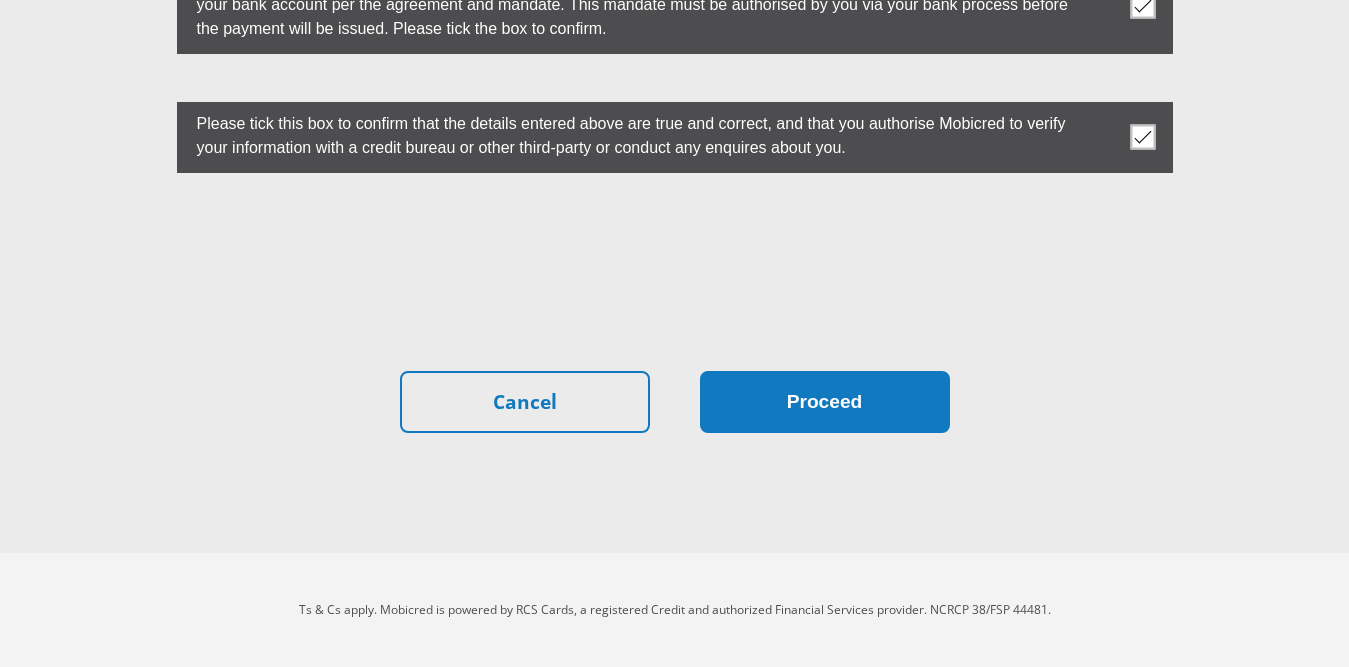 type on "[PASSWORD]" 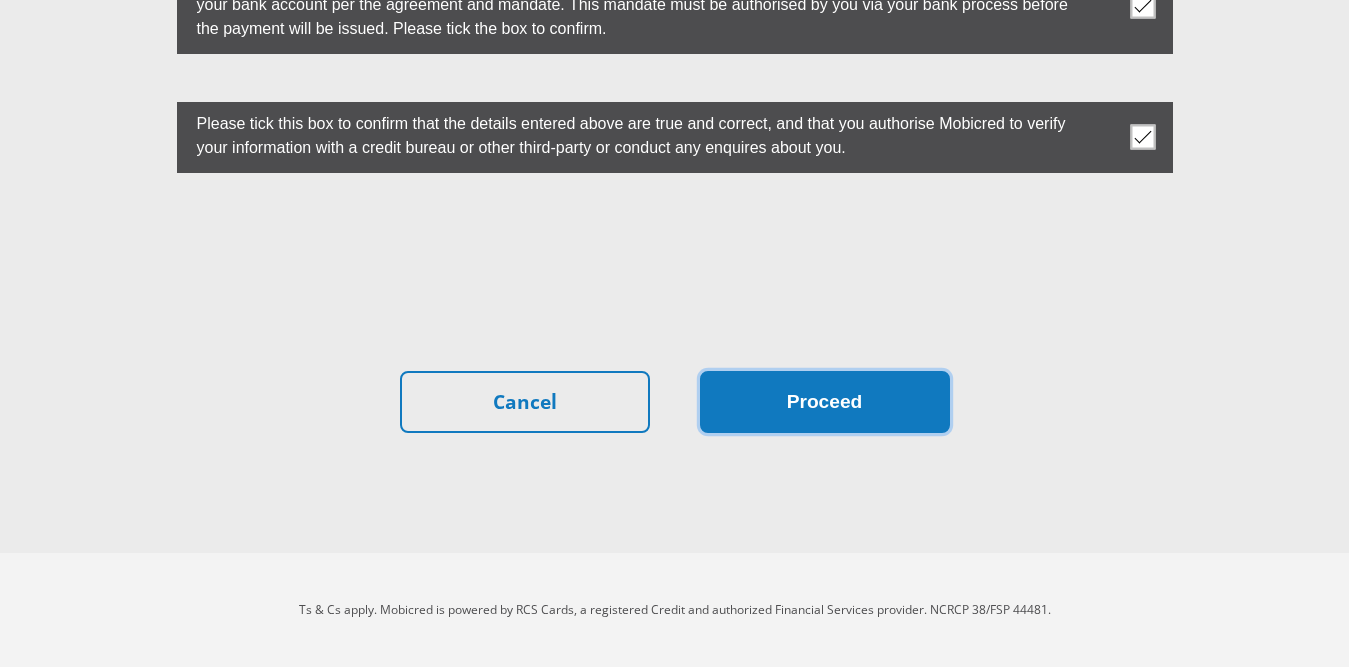 click on "Proceed" at bounding box center (825, 402) 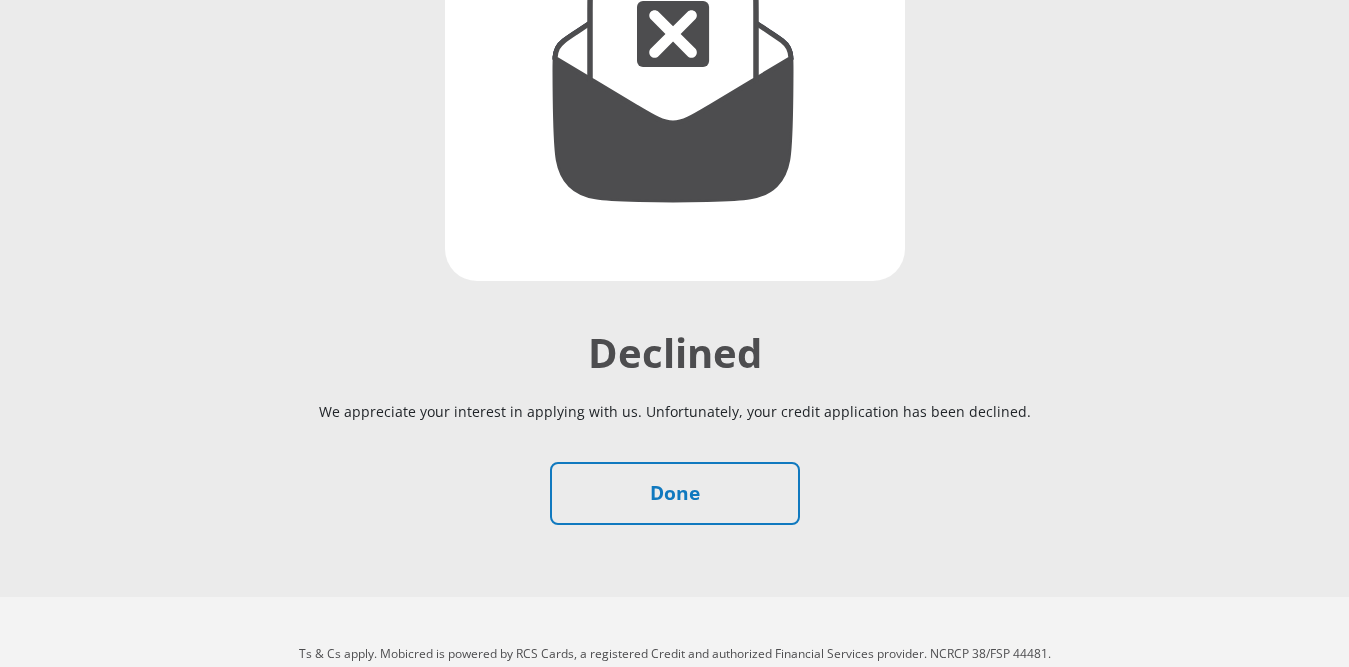 scroll, scrollTop: 400, scrollLeft: 0, axis: vertical 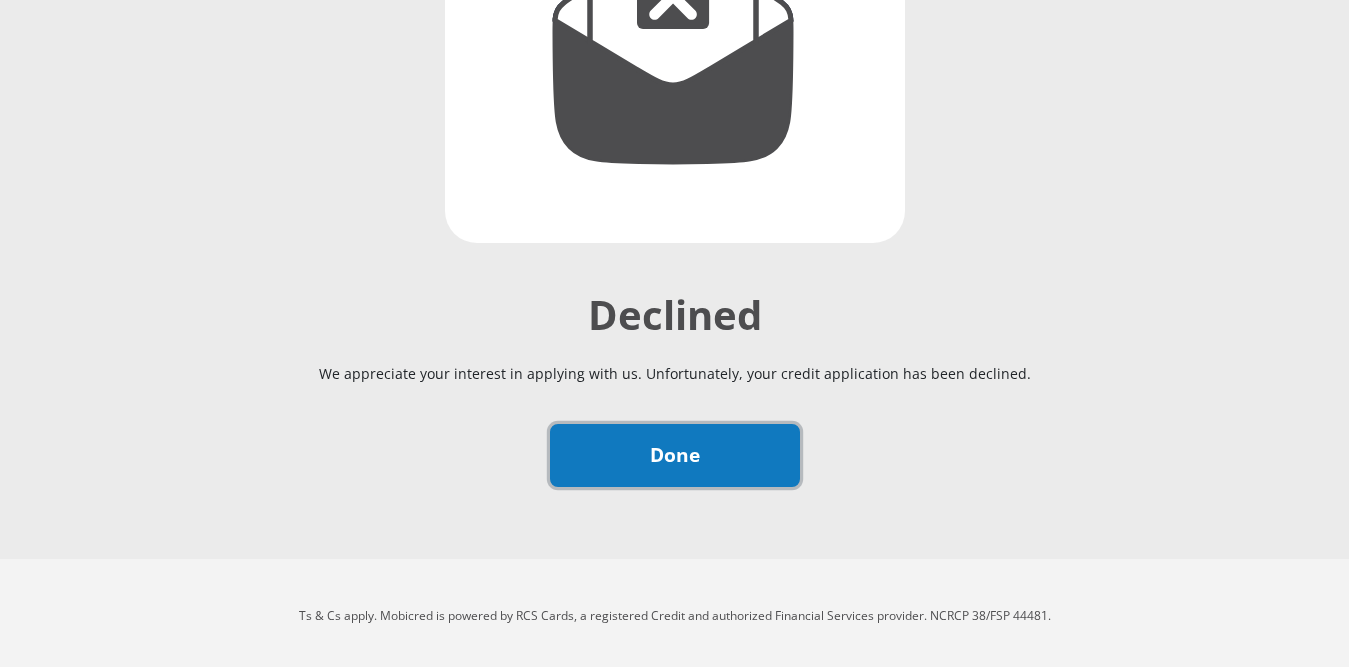 click on "Done" at bounding box center (675, 455) 